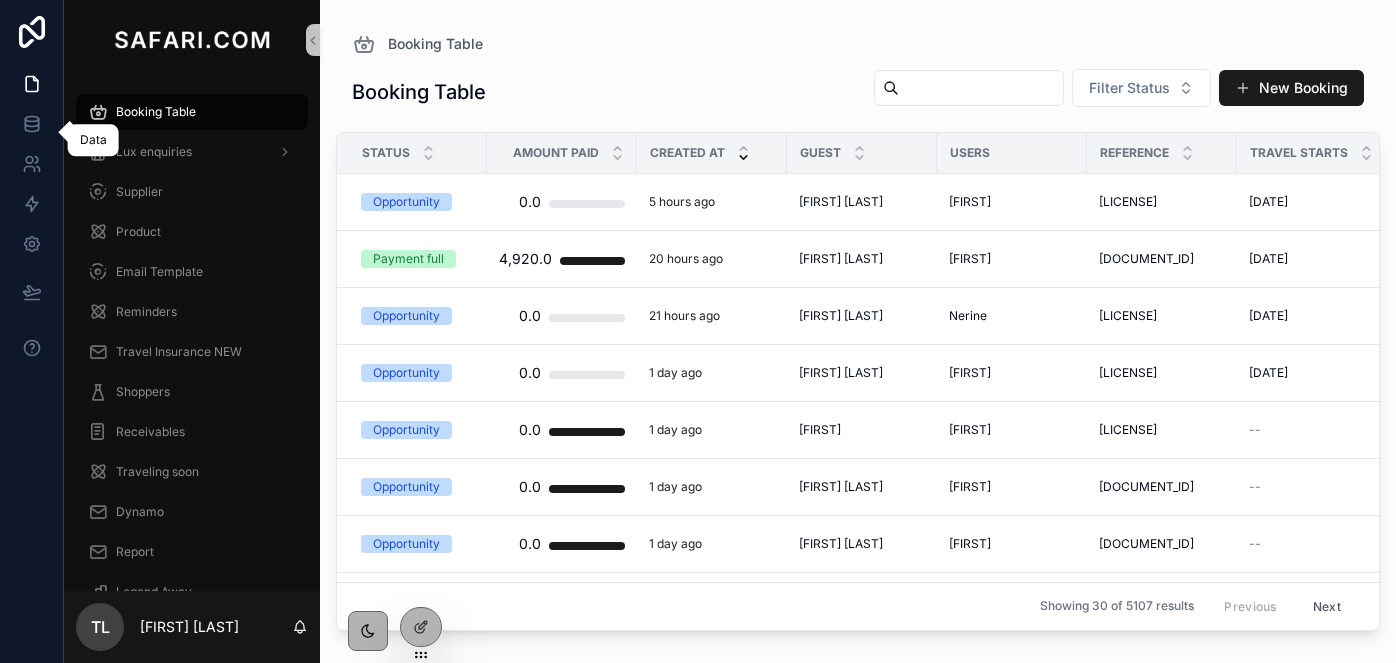 scroll, scrollTop: 0, scrollLeft: 0, axis: both 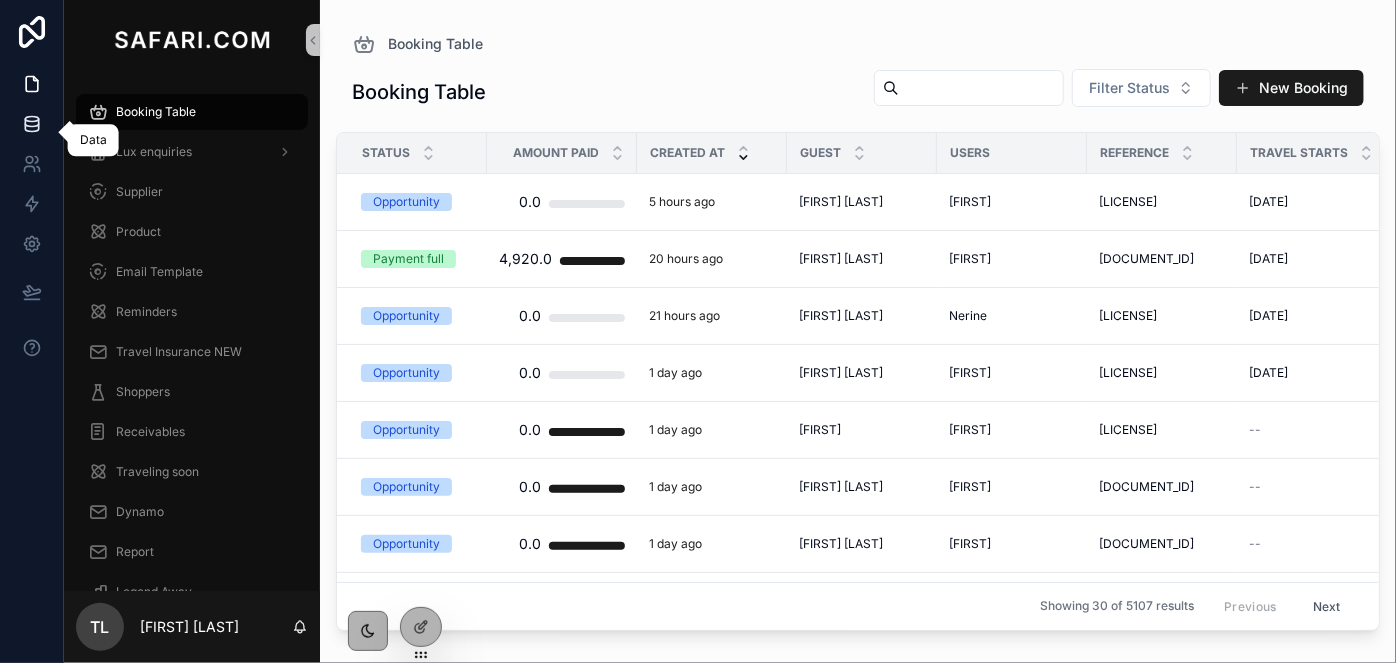 click 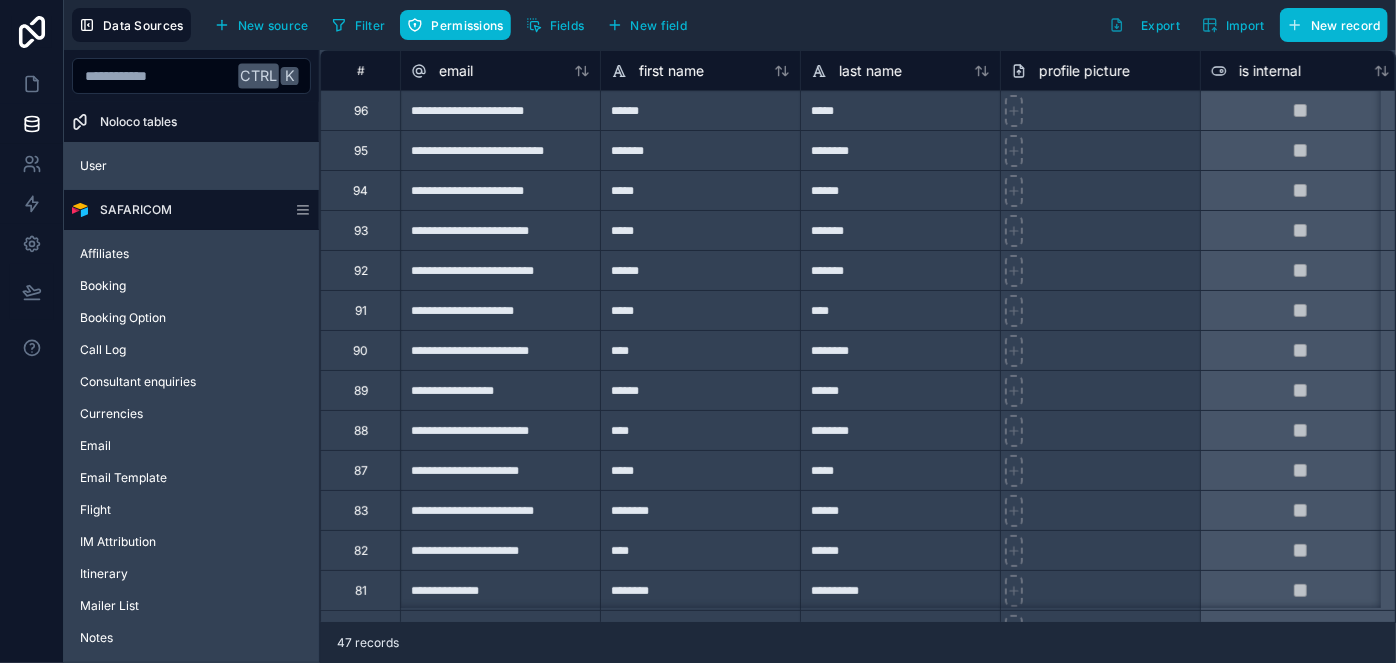 click on "**********" at bounding box center (500, 350) 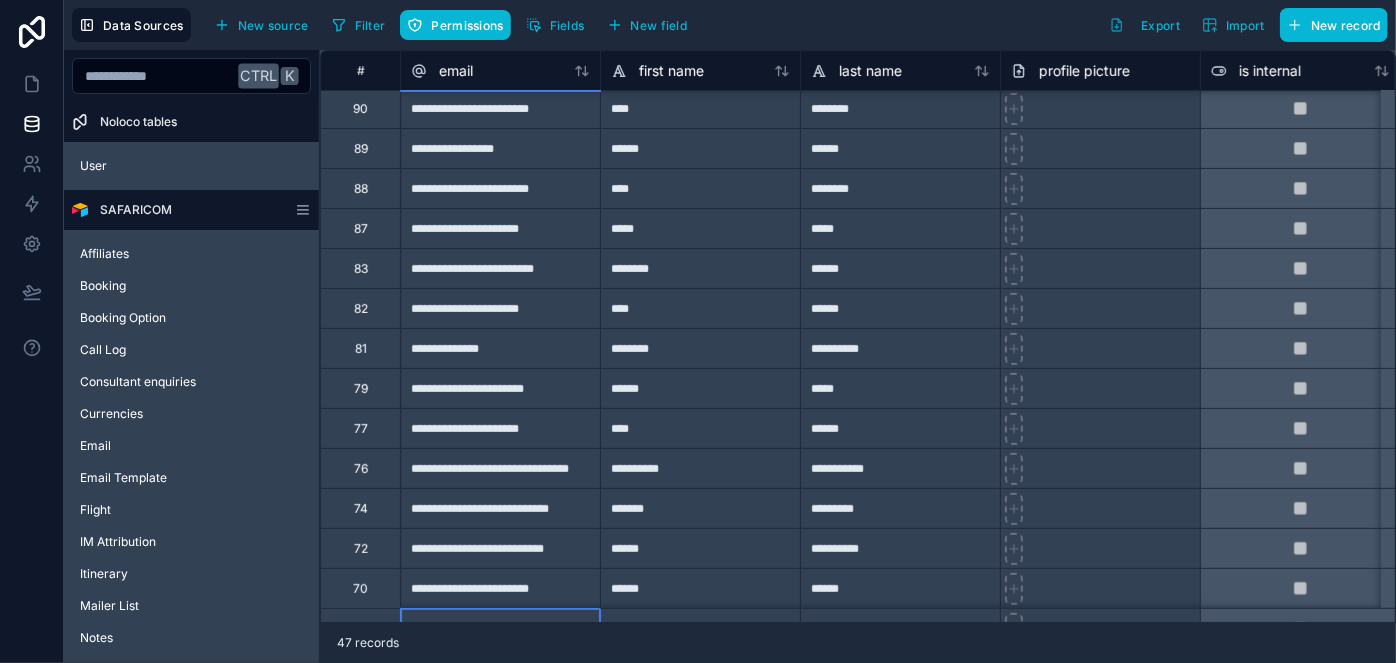 scroll, scrollTop: 282, scrollLeft: 0, axis: vertical 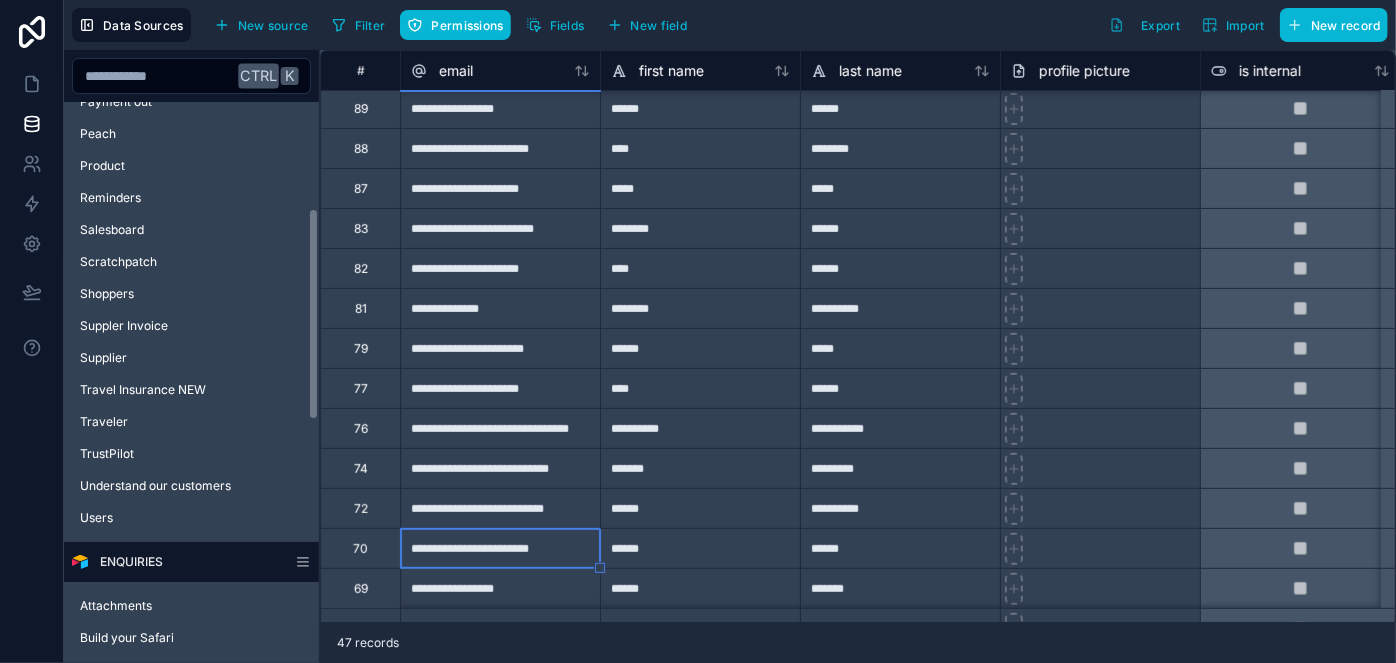 click on "Affiliates Booking Booking Option Call Log Consultant enquiries Currencies Email Email Template Flight IM Attribution Itinerary Mailer List Notes Payment In Payment out Peach Product Reminders Salesboard Scratchpatch Shoppers Suppler Invoice Supplier Travel Insurance NEW Traveler TrustPilot Understand our customers Users" at bounding box center (191, 82) 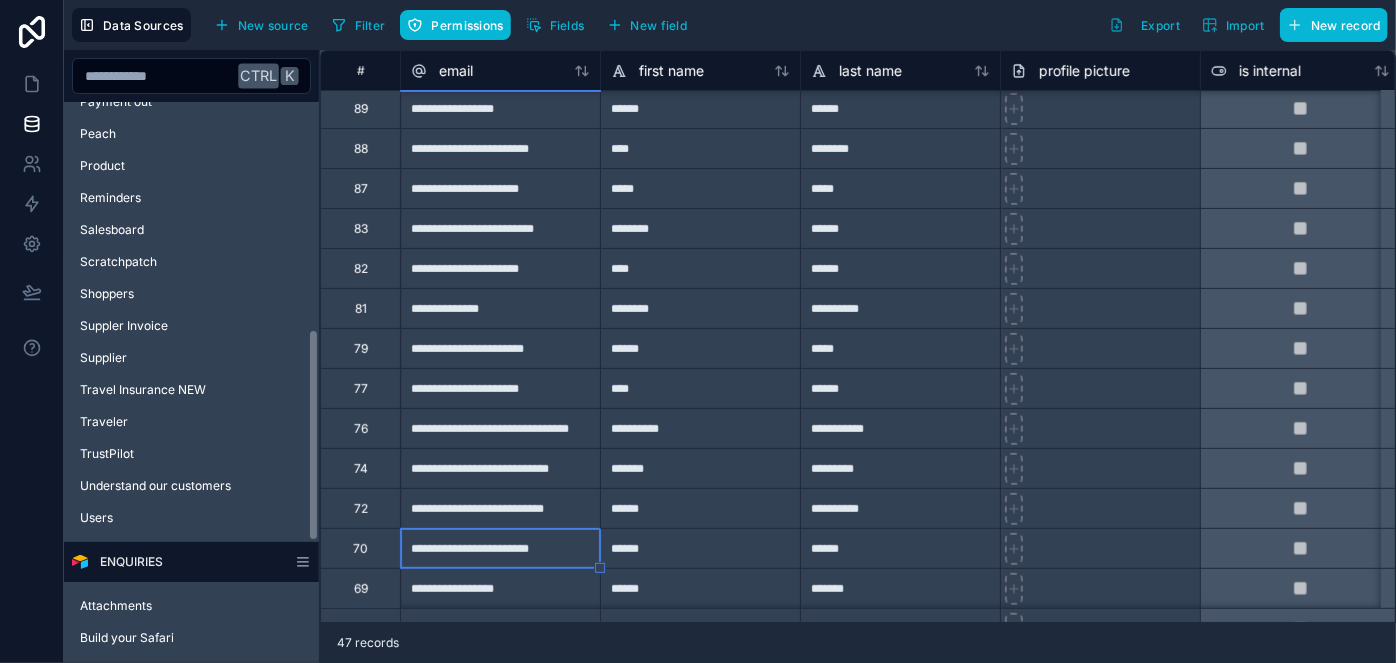 scroll, scrollTop: 600, scrollLeft: 0, axis: vertical 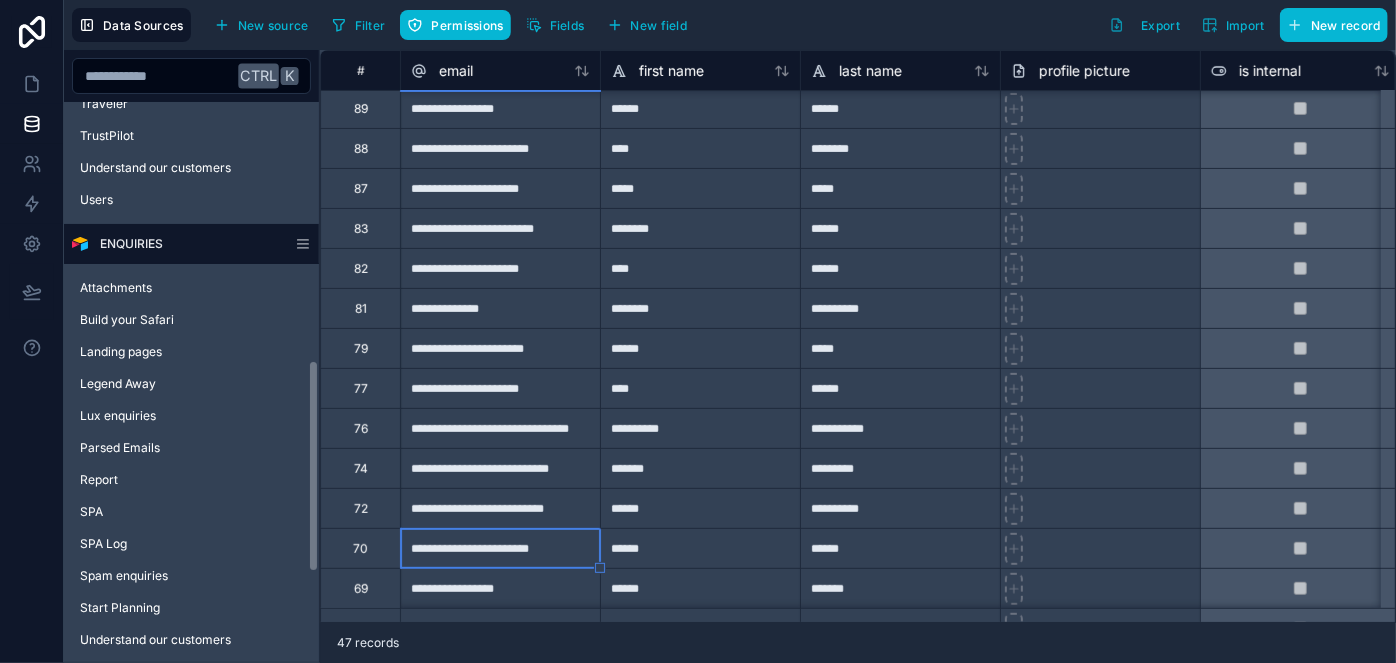 click on "Attachments Build your Safari Landing pages Legend Away Lux enquiries Parsed Emails Report SPA SPA Log Spam enquiries Start Planning Understand our customers" at bounding box center [191, 460] 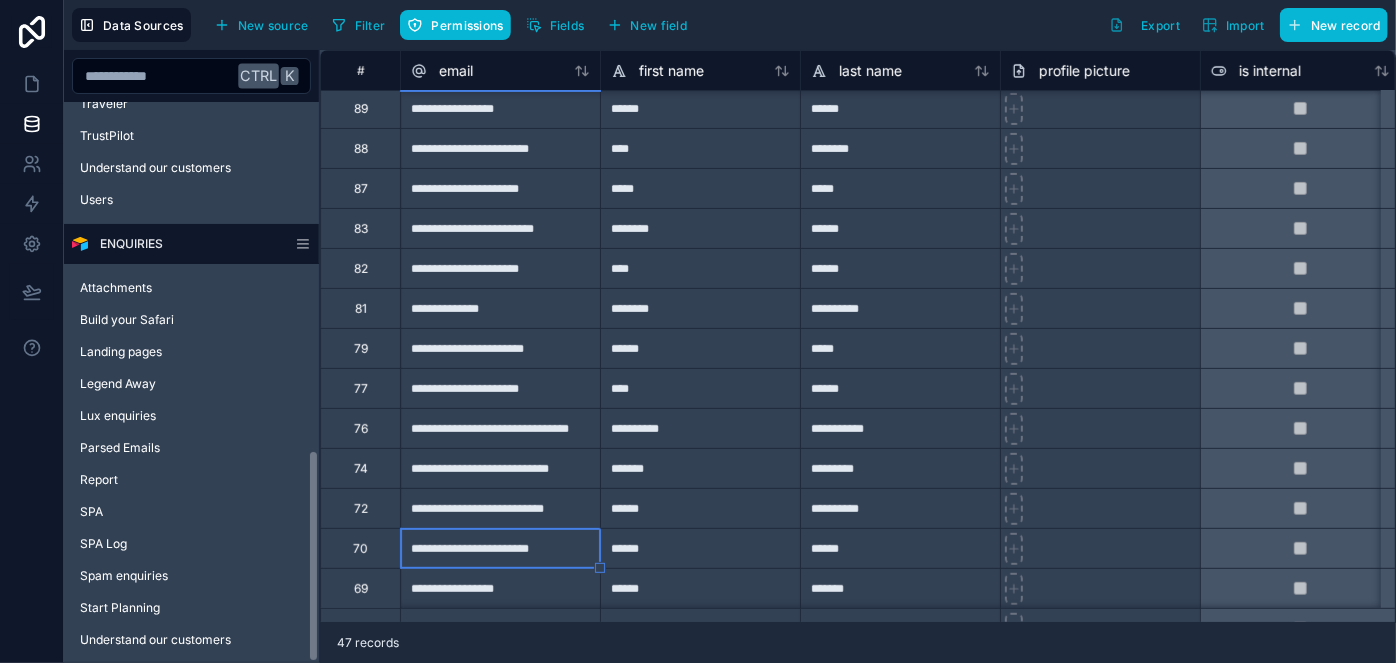 scroll, scrollTop: 918, scrollLeft: 0, axis: vertical 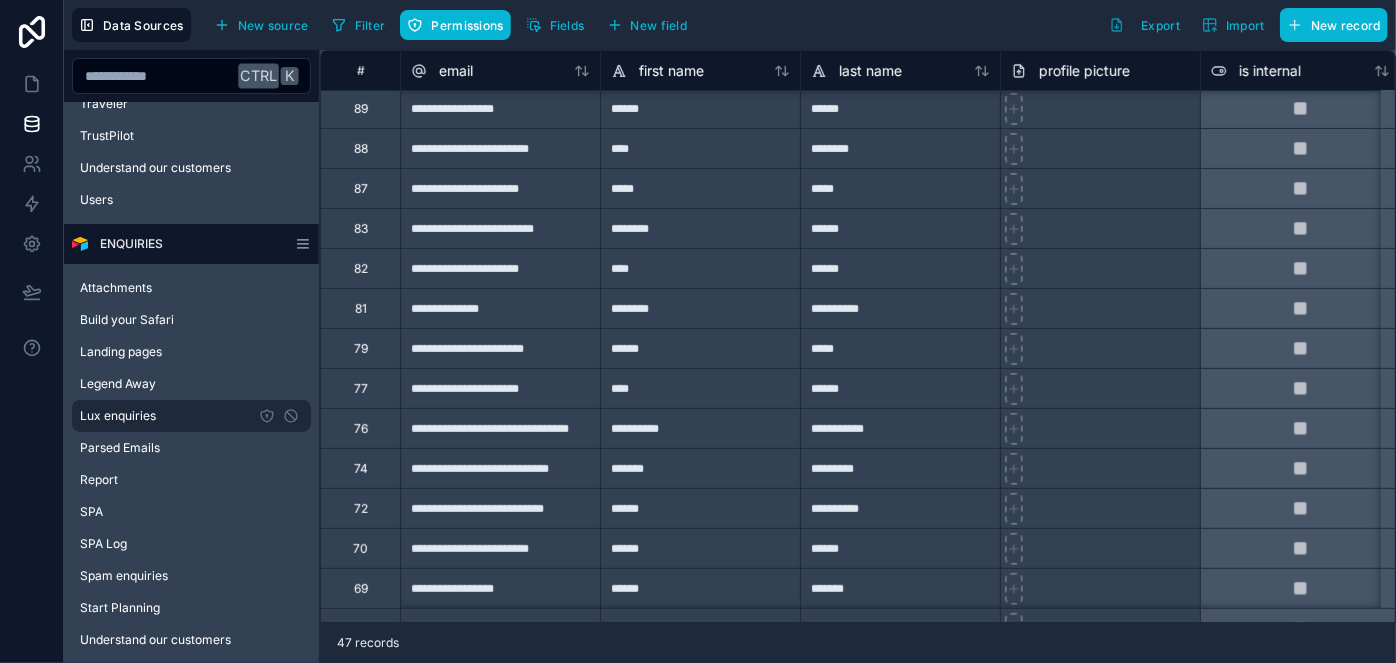 click on "Lux enquiries" at bounding box center (191, 416) 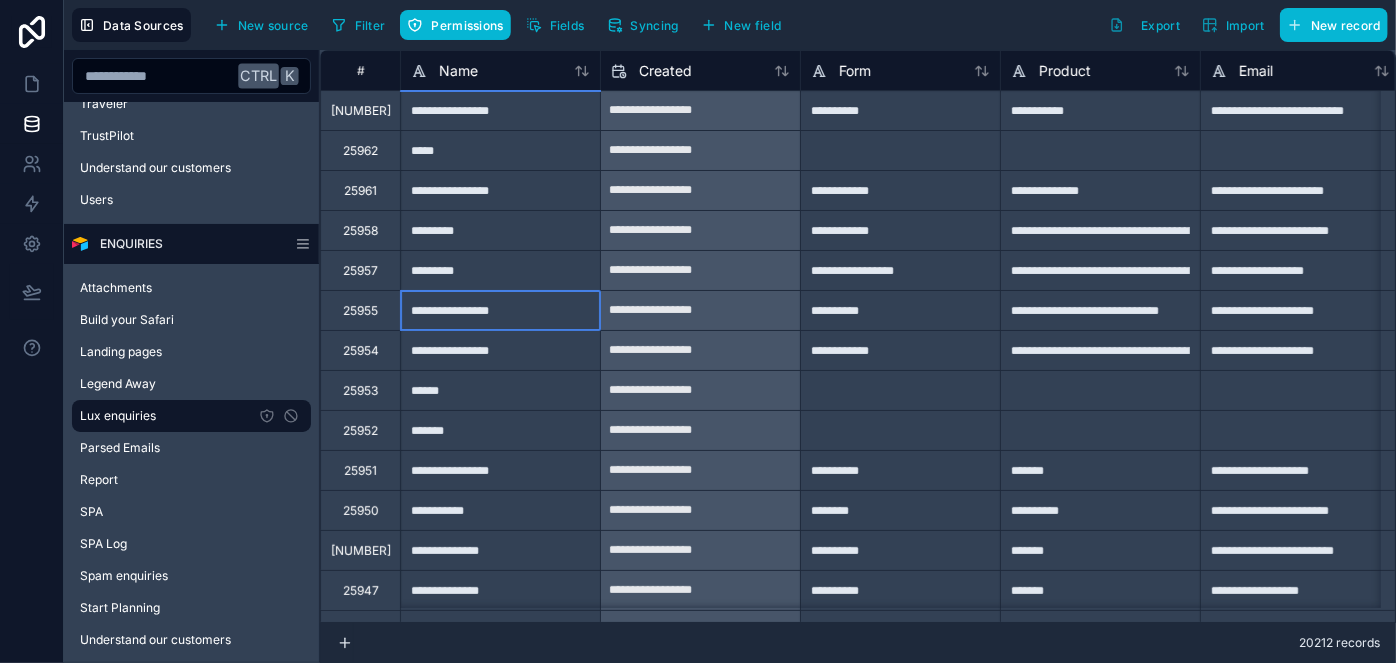 click on "**********" at bounding box center (500, 350) 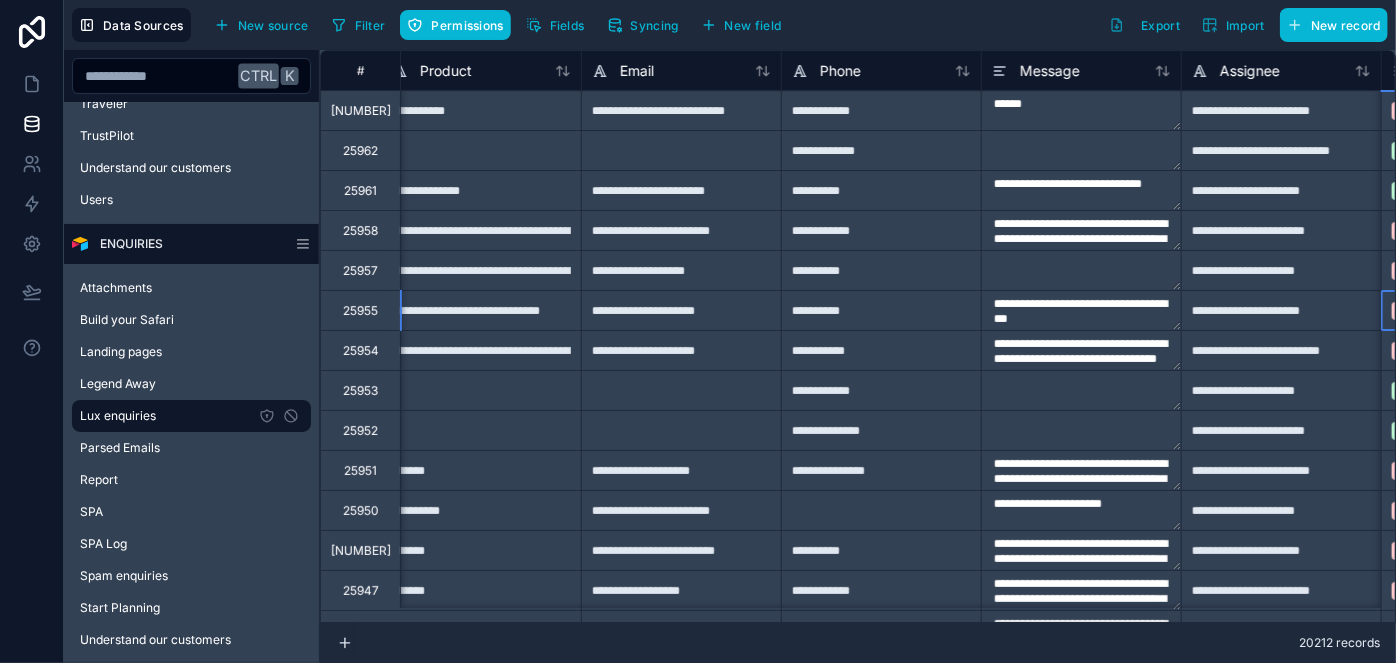 scroll, scrollTop: 0, scrollLeft: 819, axis: horizontal 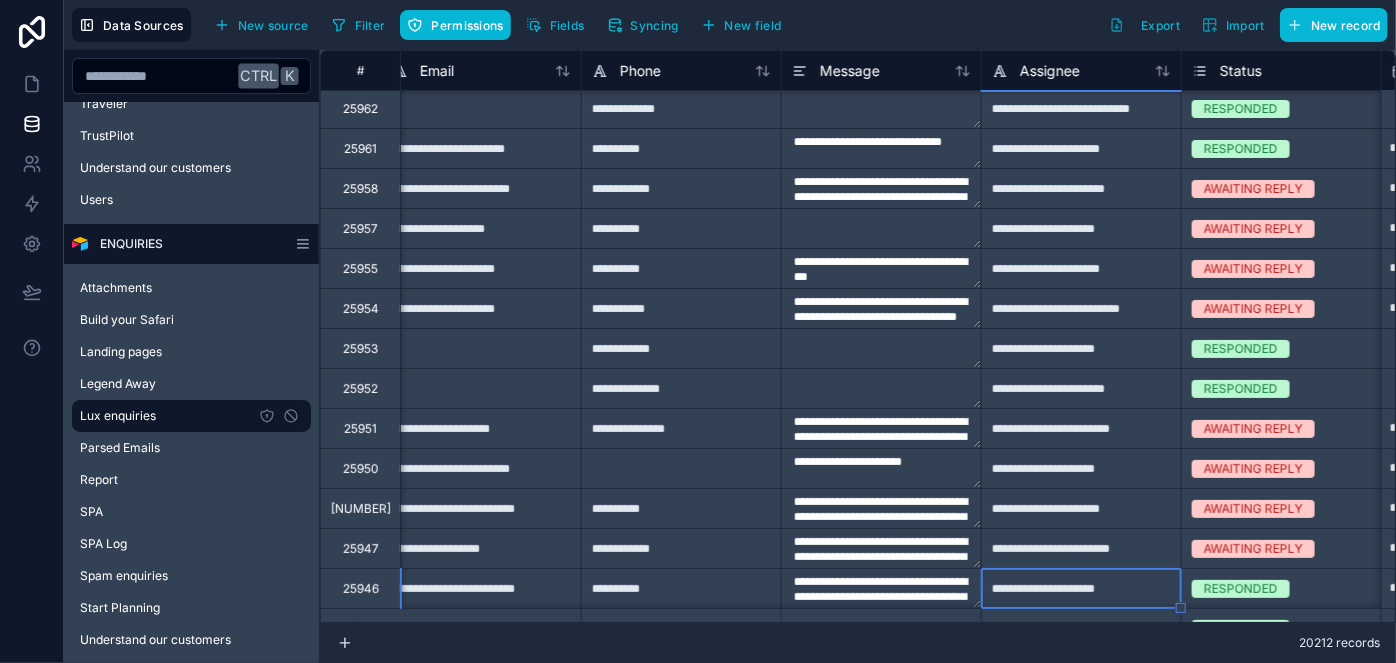 type on "**********" 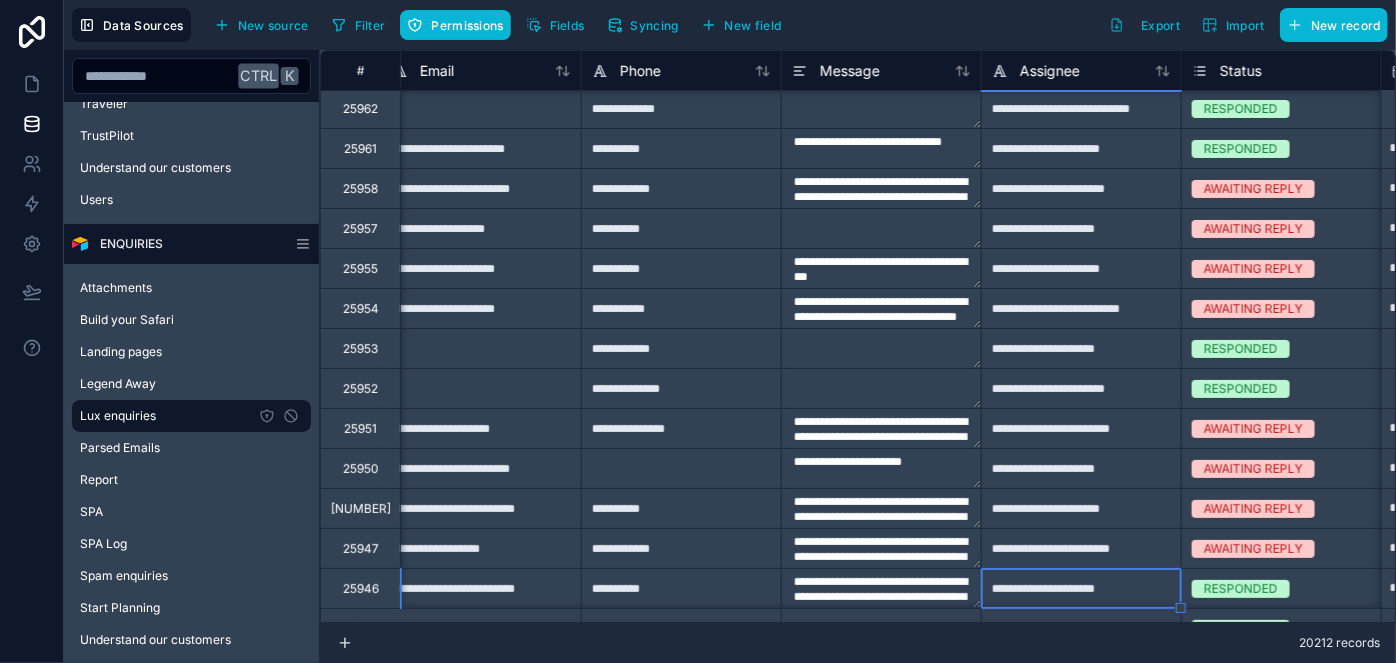 type on "**********" 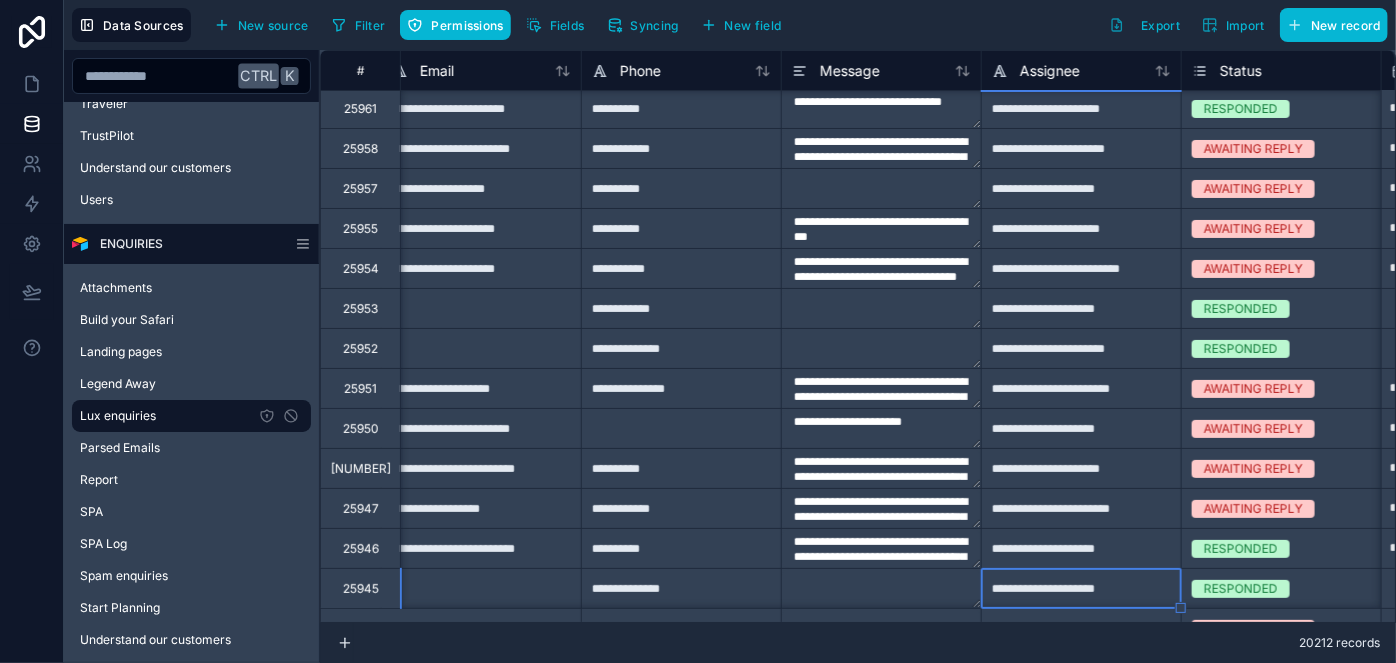 type on "**********" 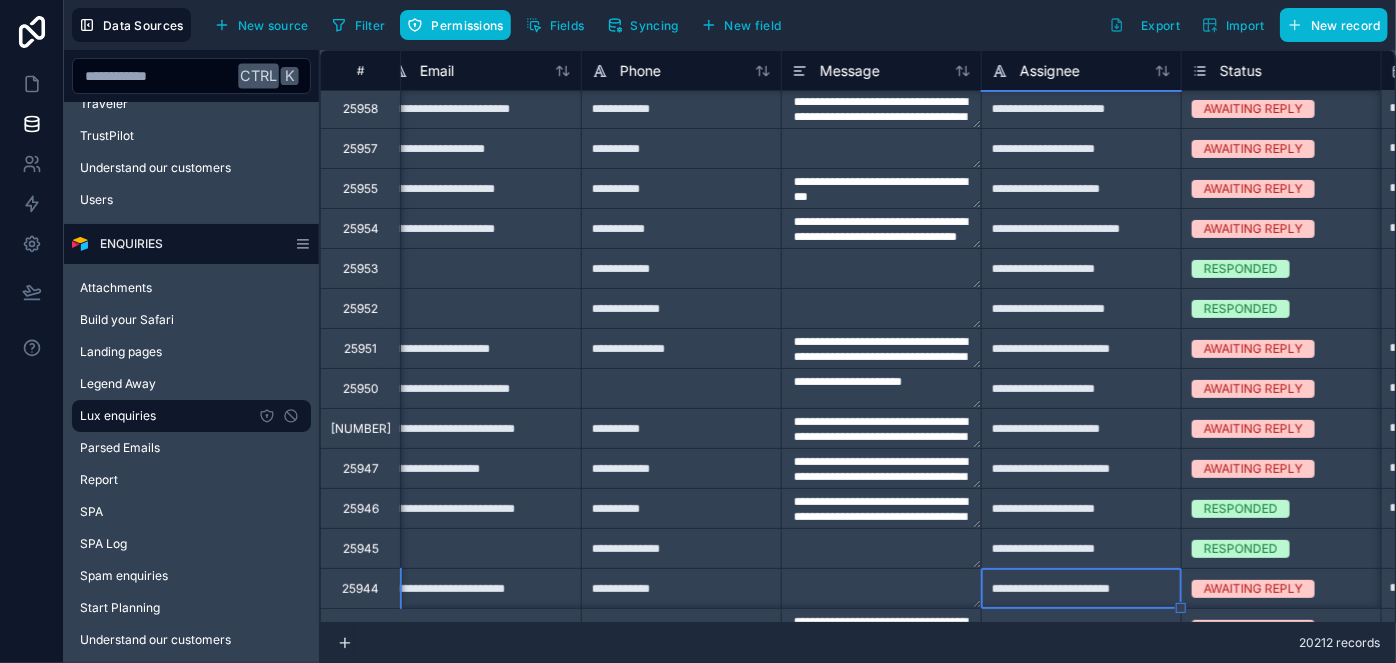 type on "**********" 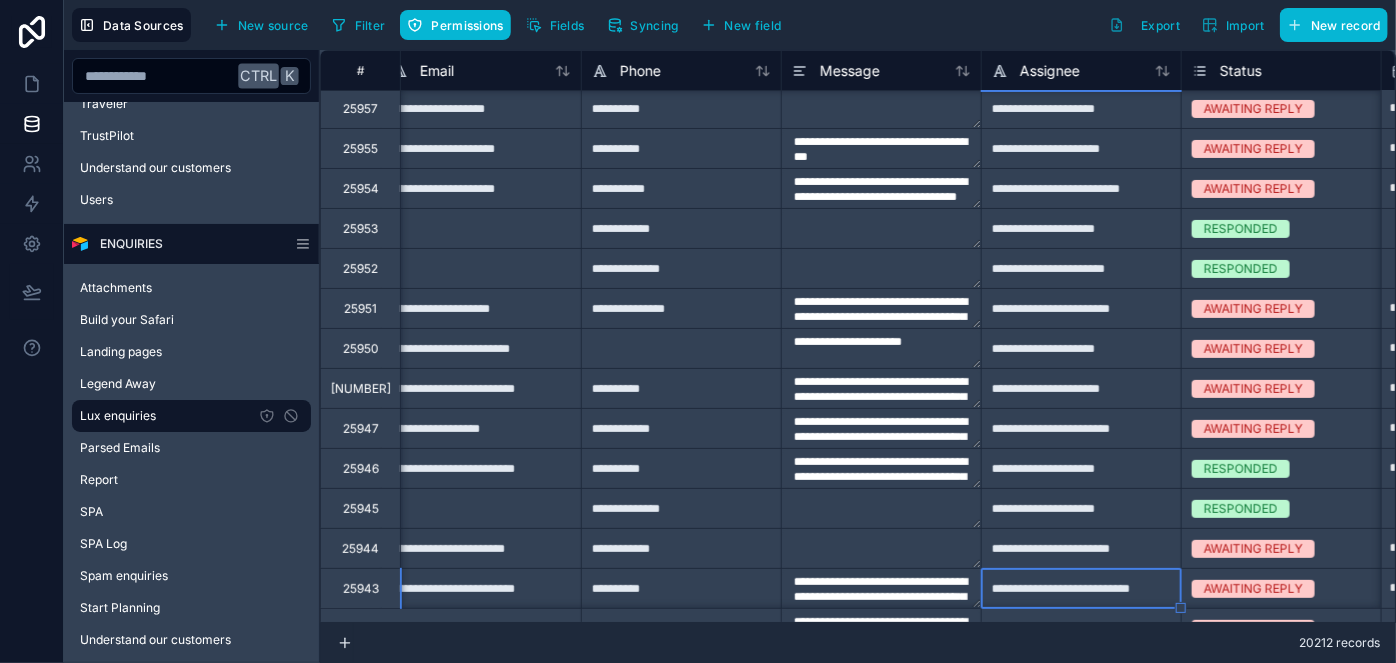 type on "**********" 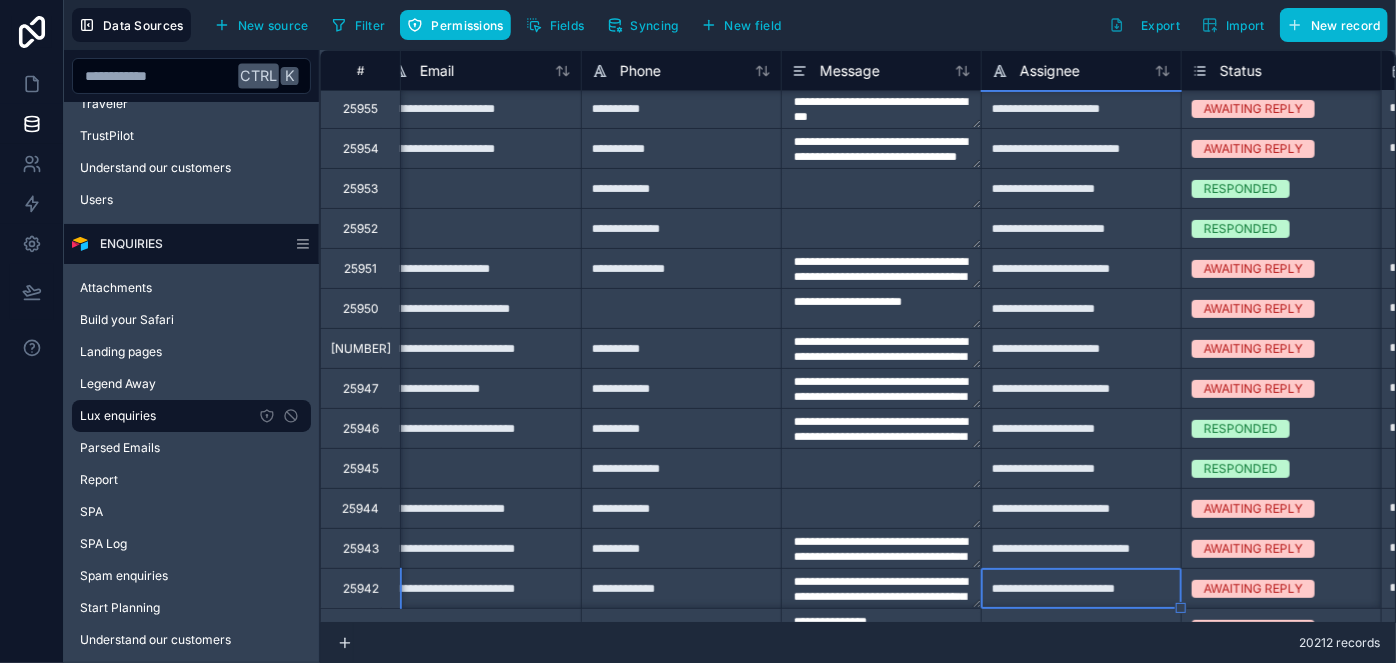 type on "**********" 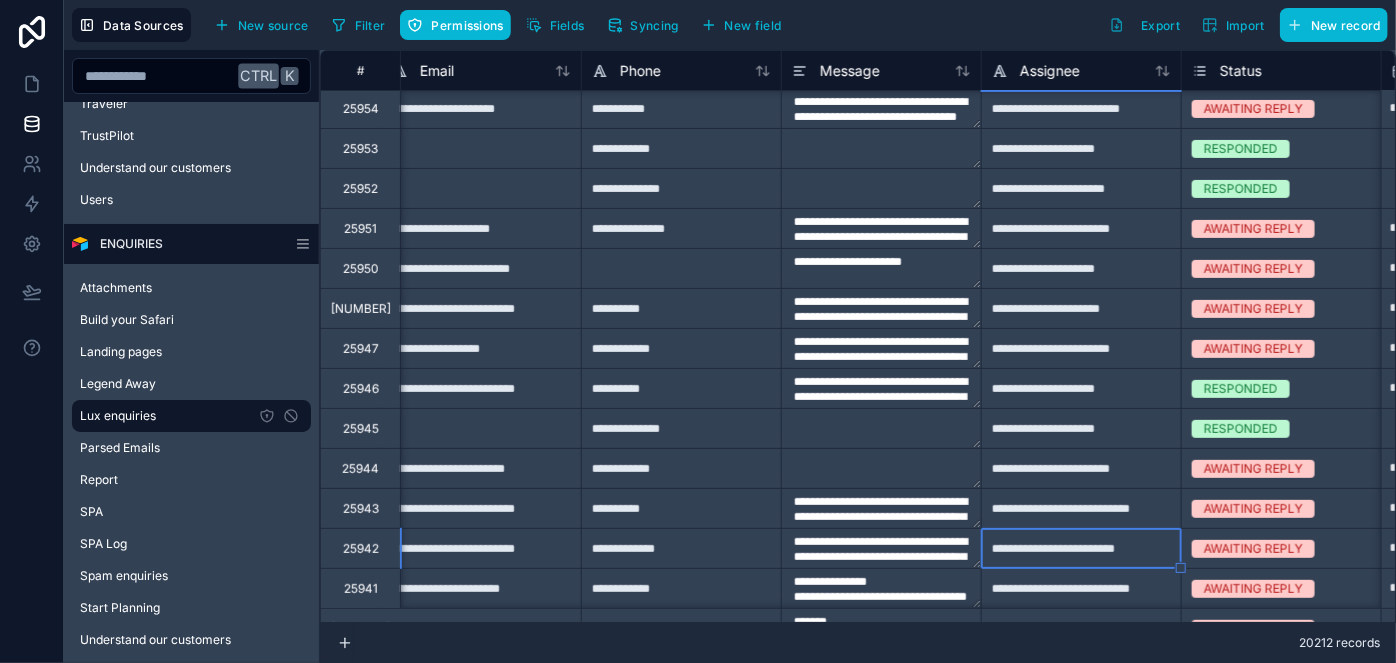 type on "**********" 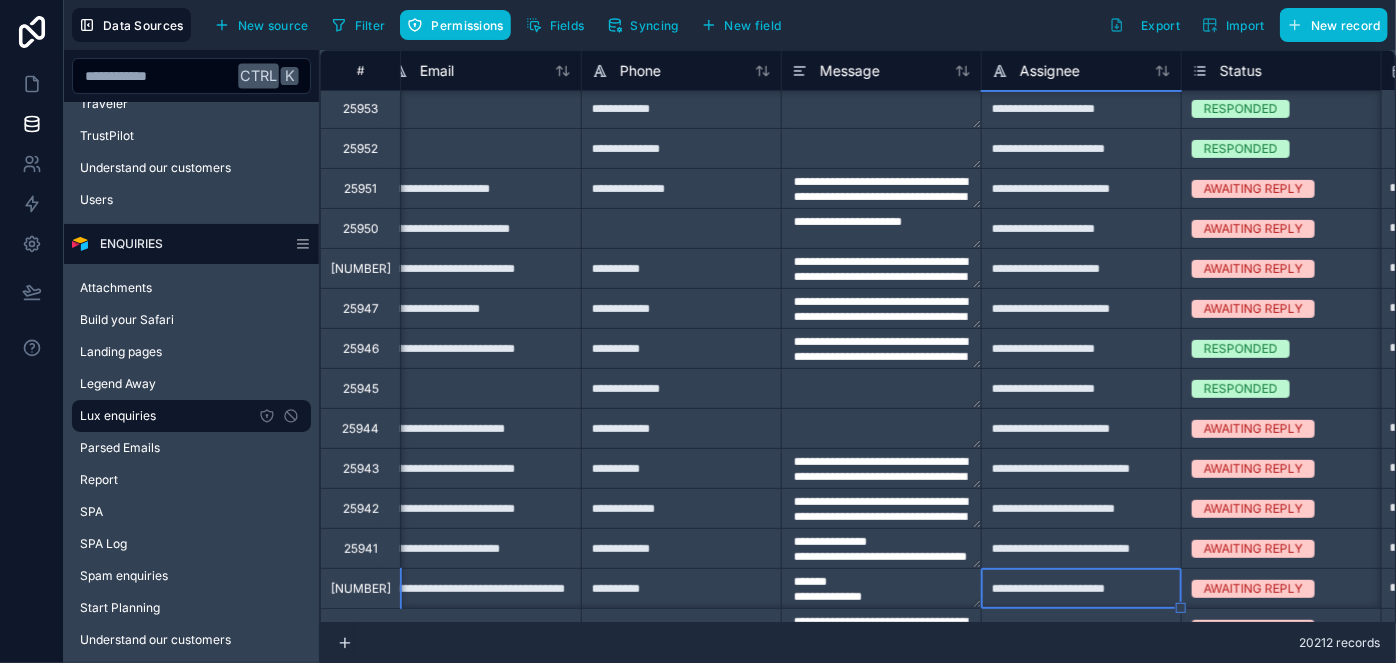 type on "**********" 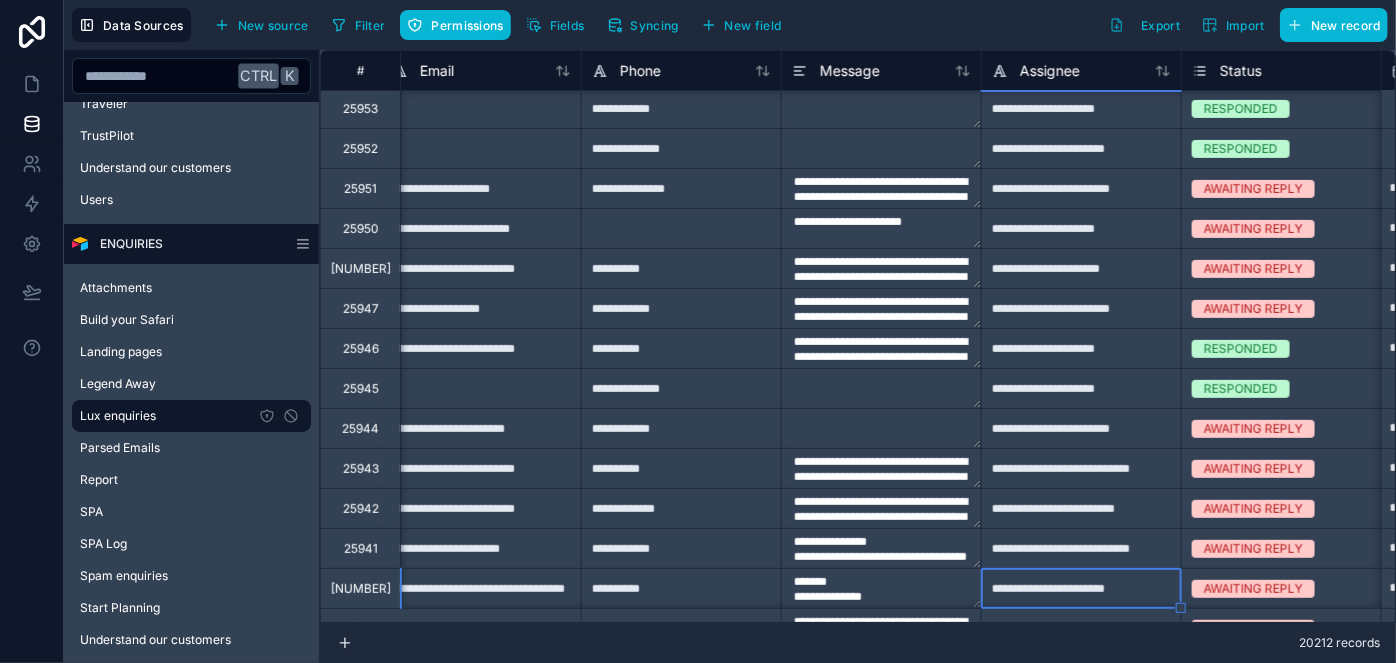 type on "**********" 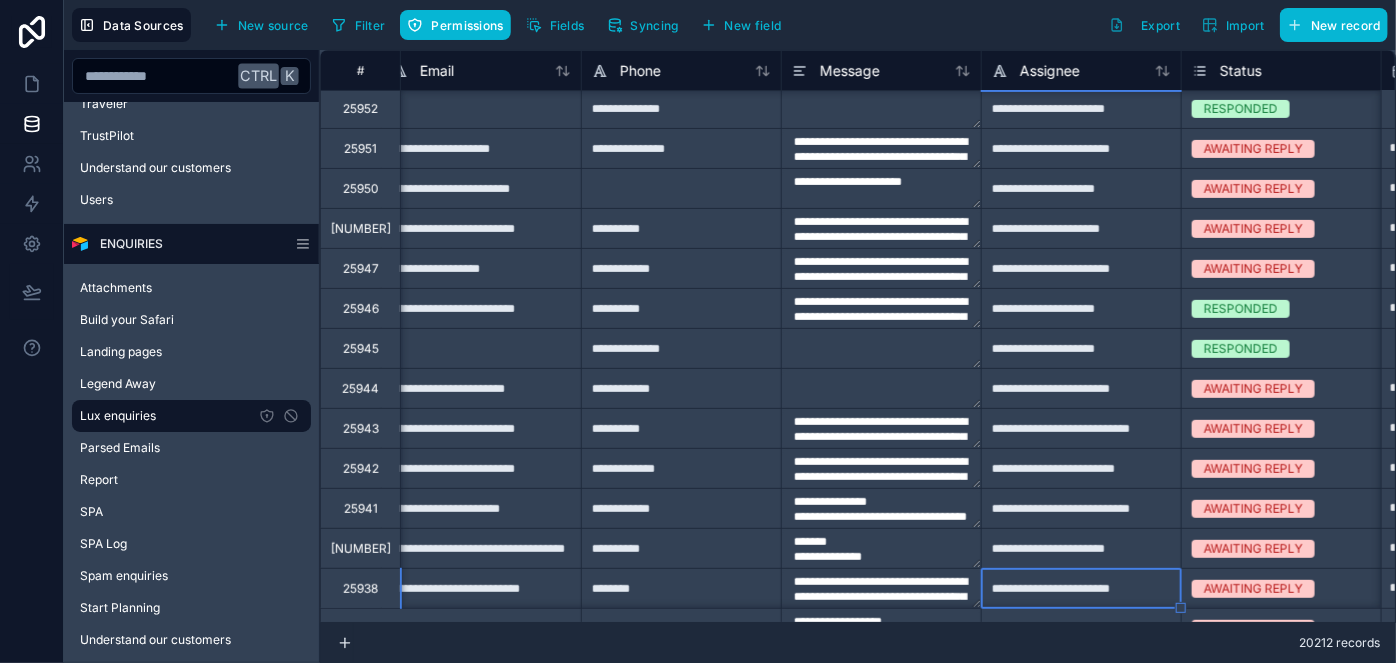 type on "**********" 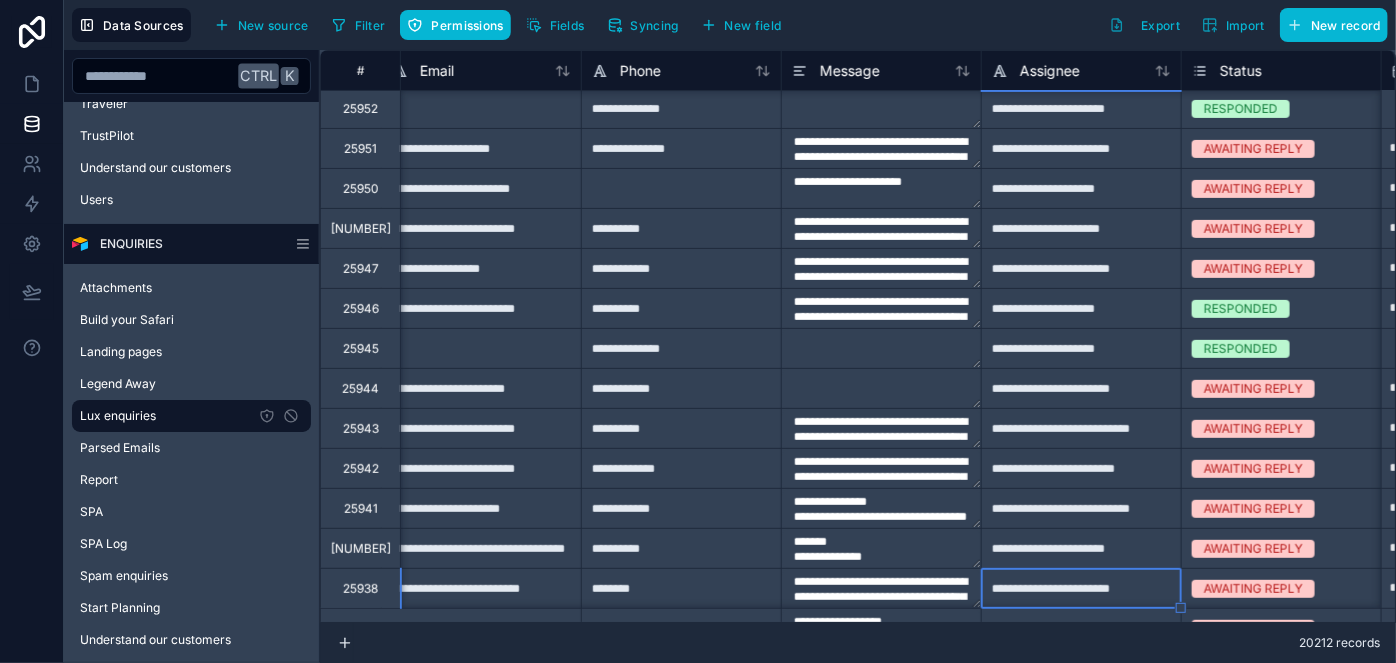 type on "**********" 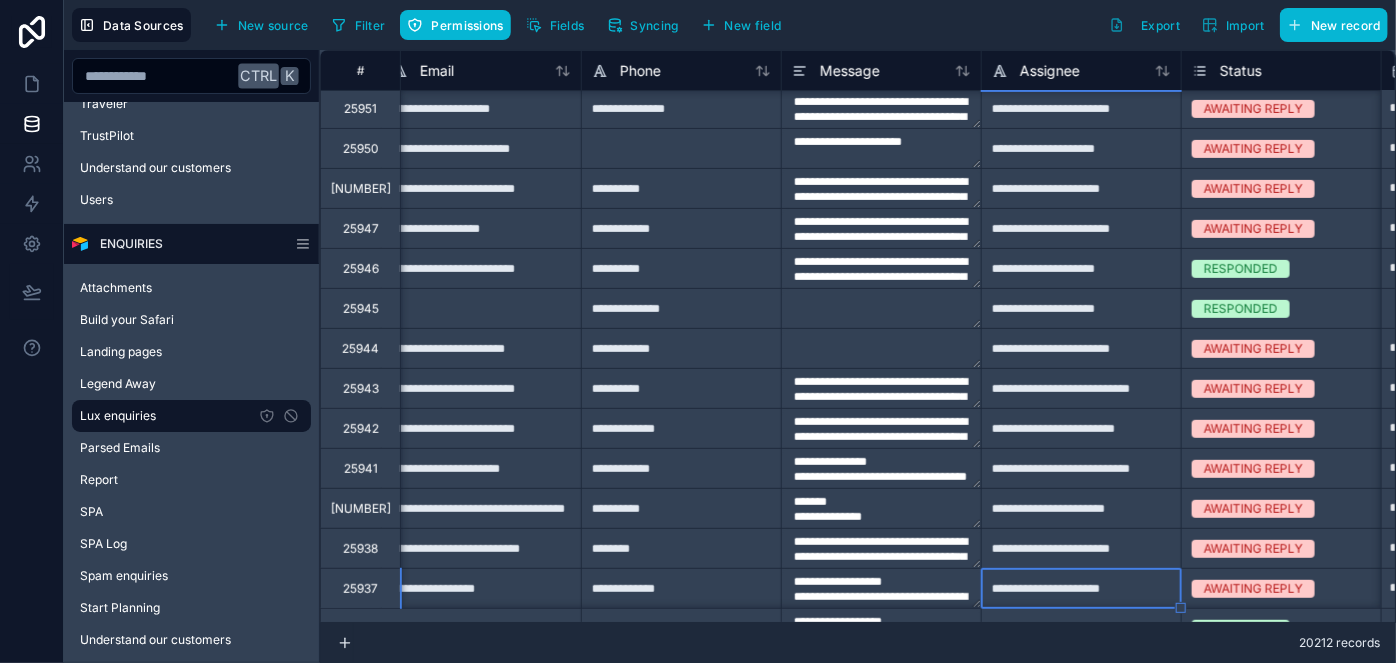 type on "**********" 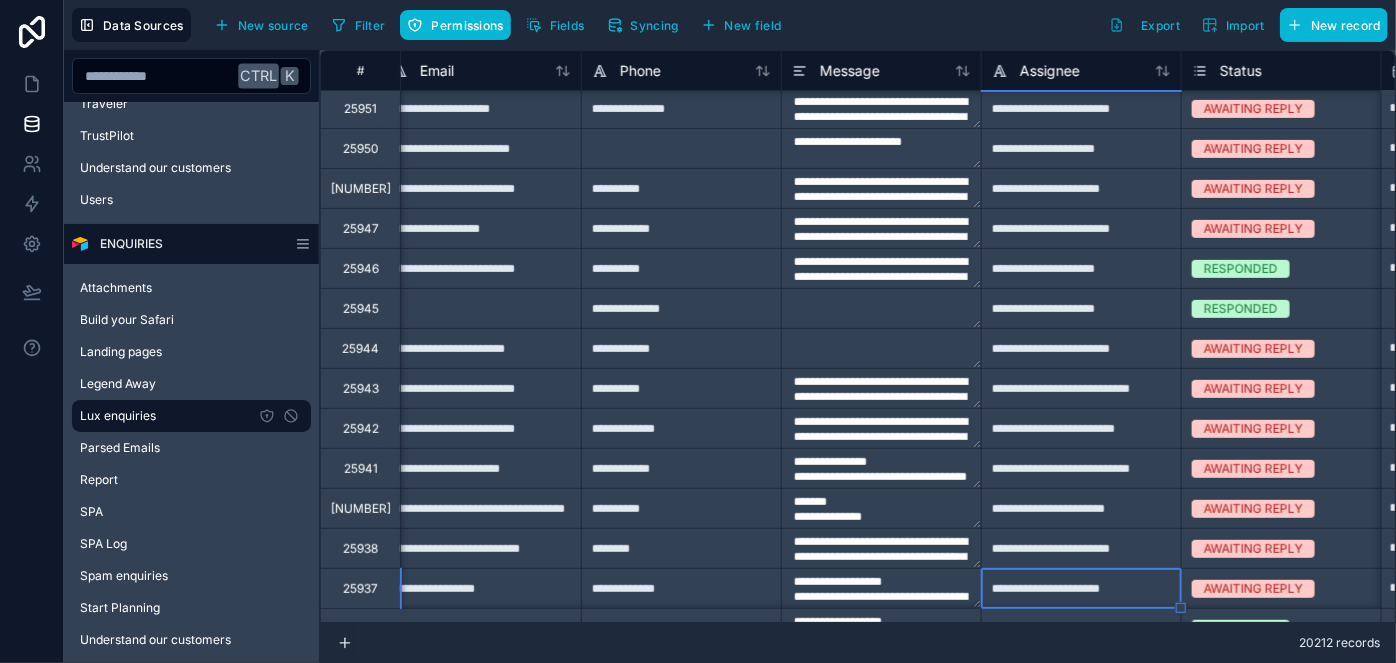 type on "**********" 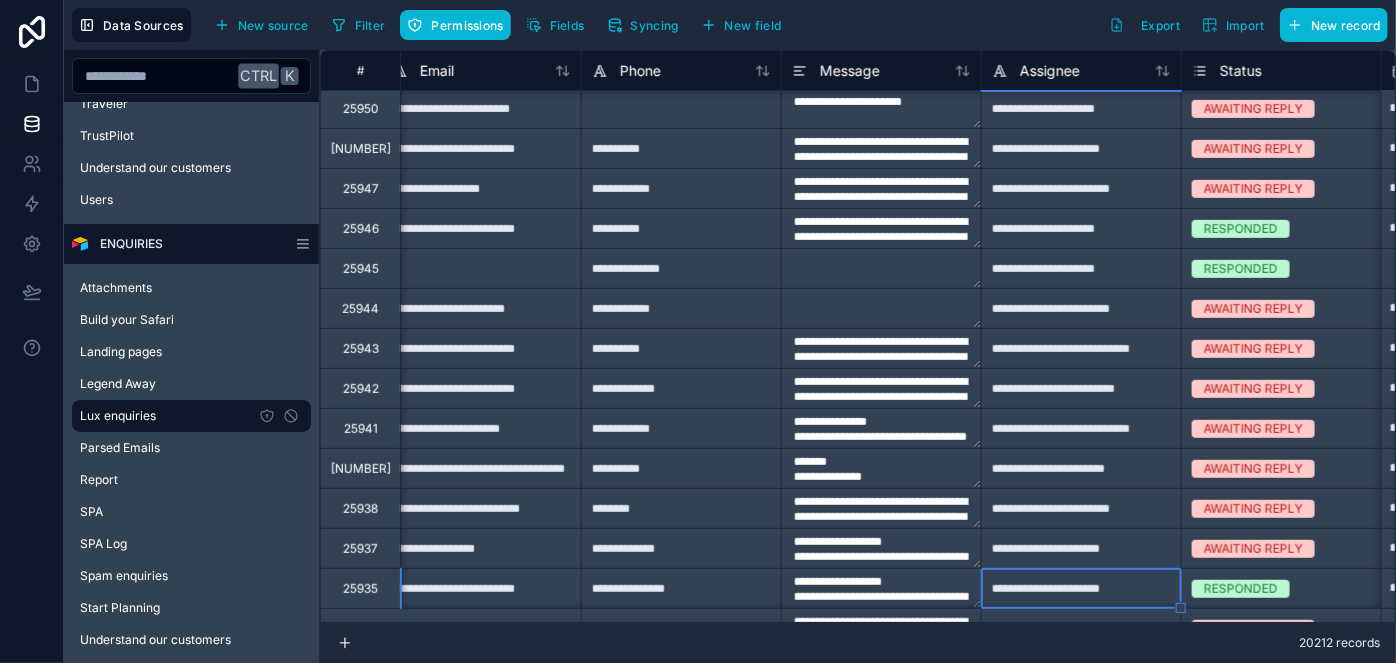 type on "**********" 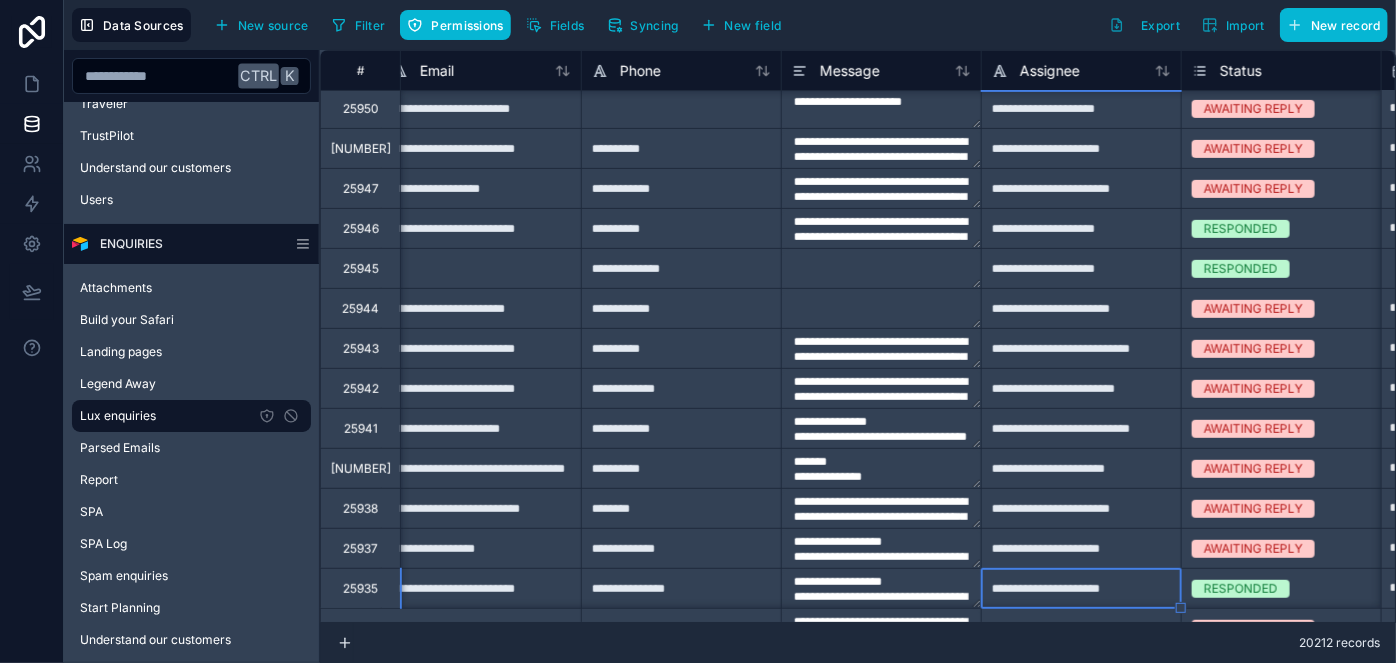 type on "**********" 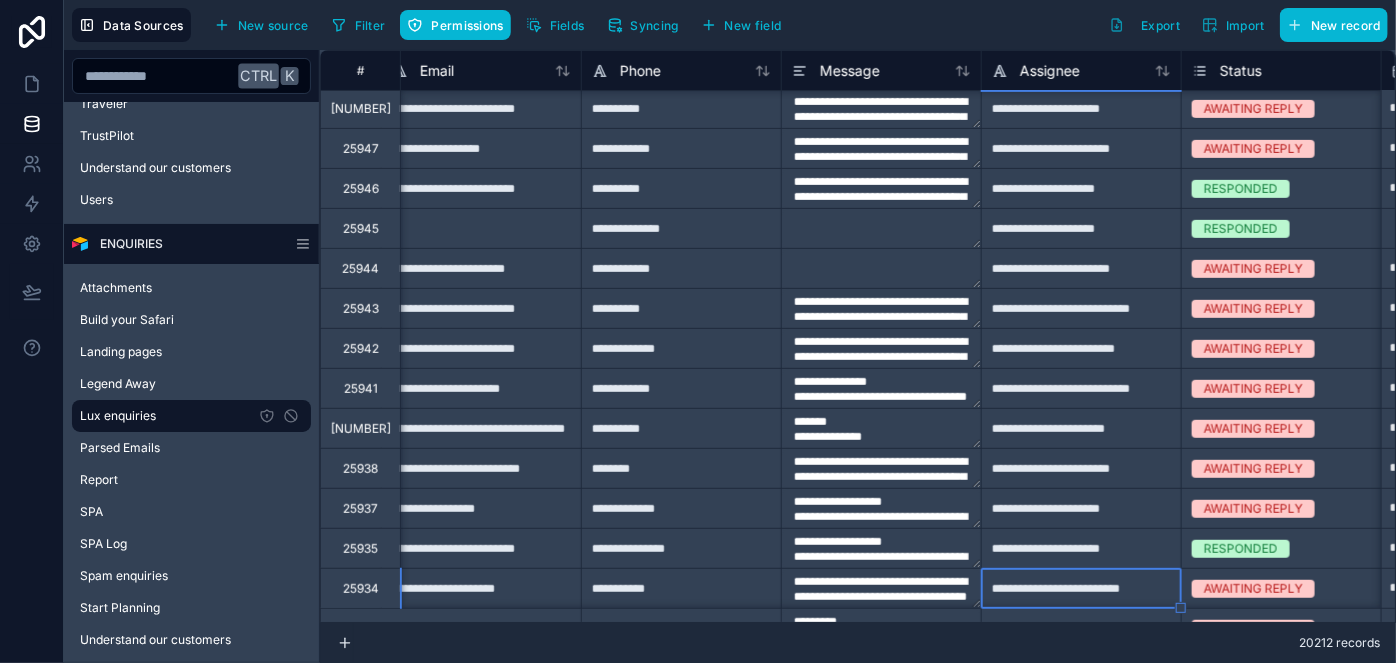 type on "**********" 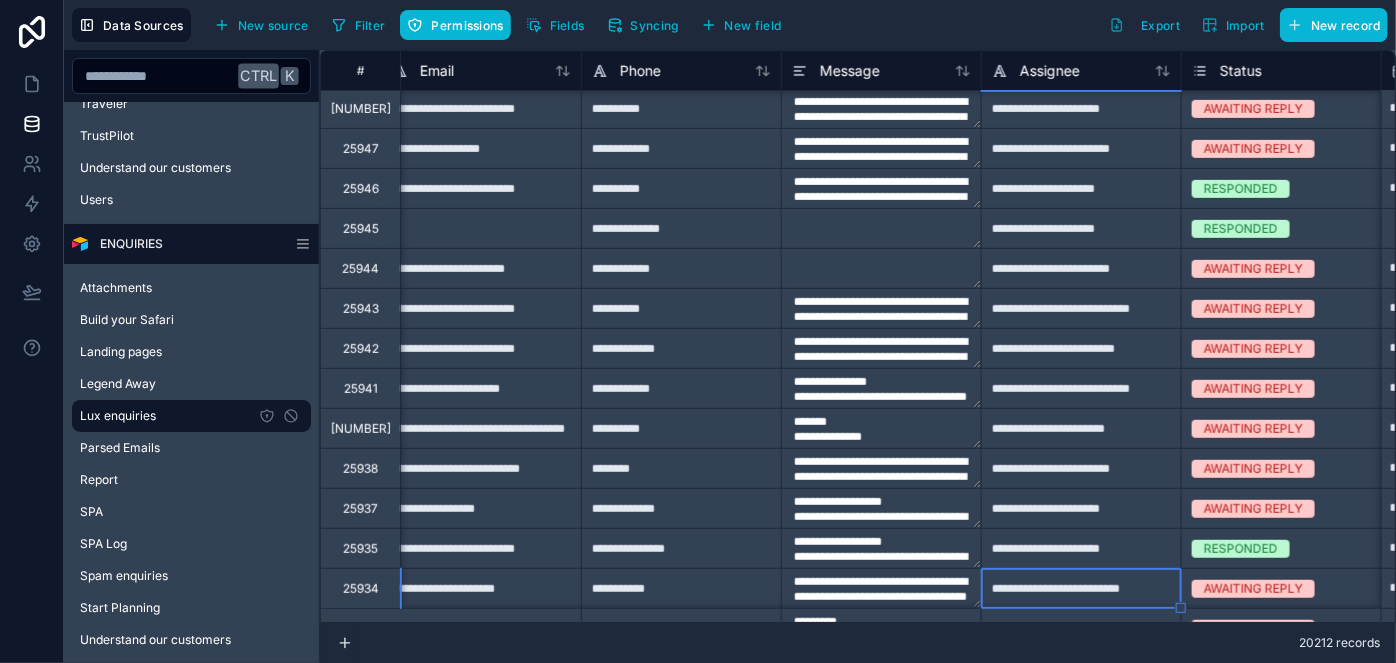 type on "**********" 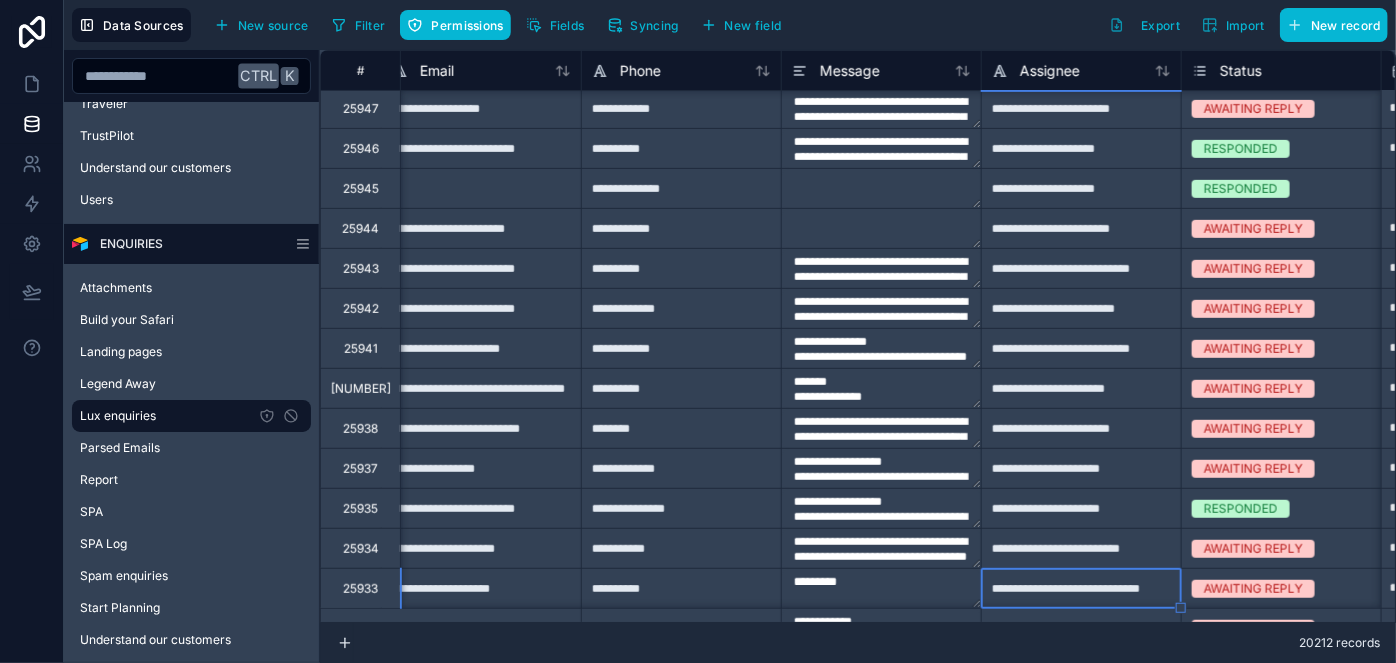type on "**********" 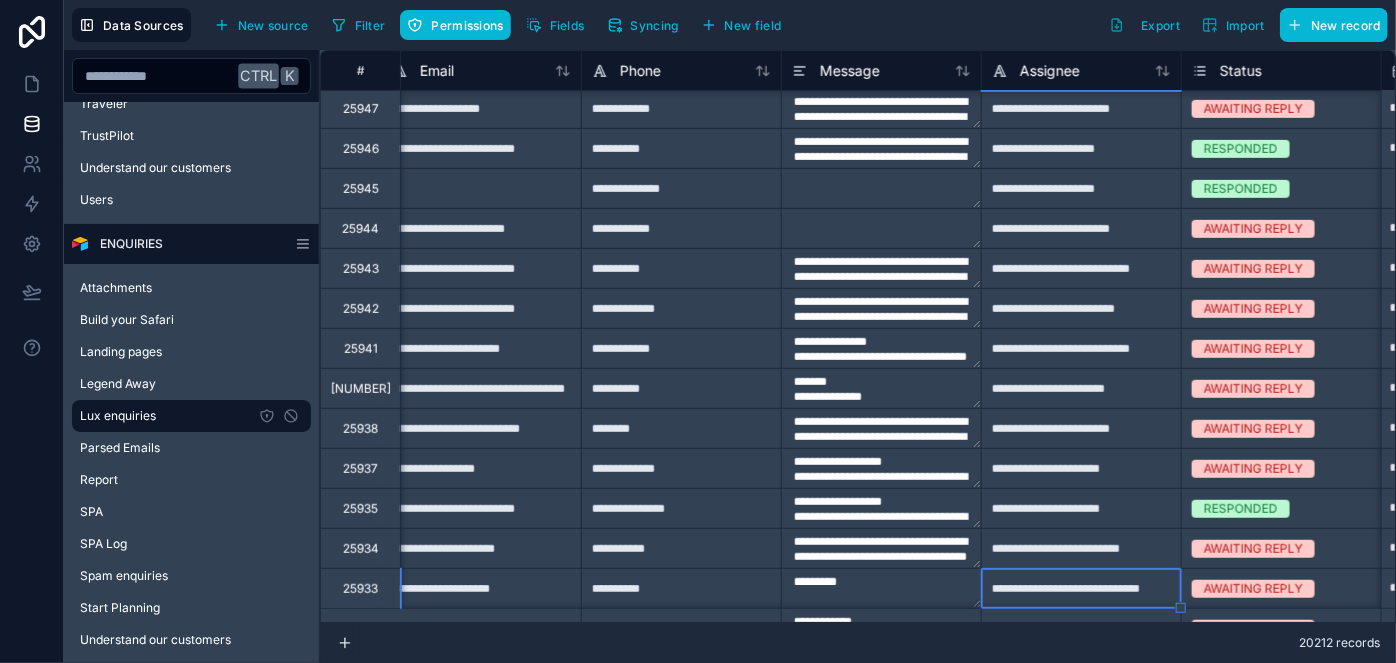 type on "**********" 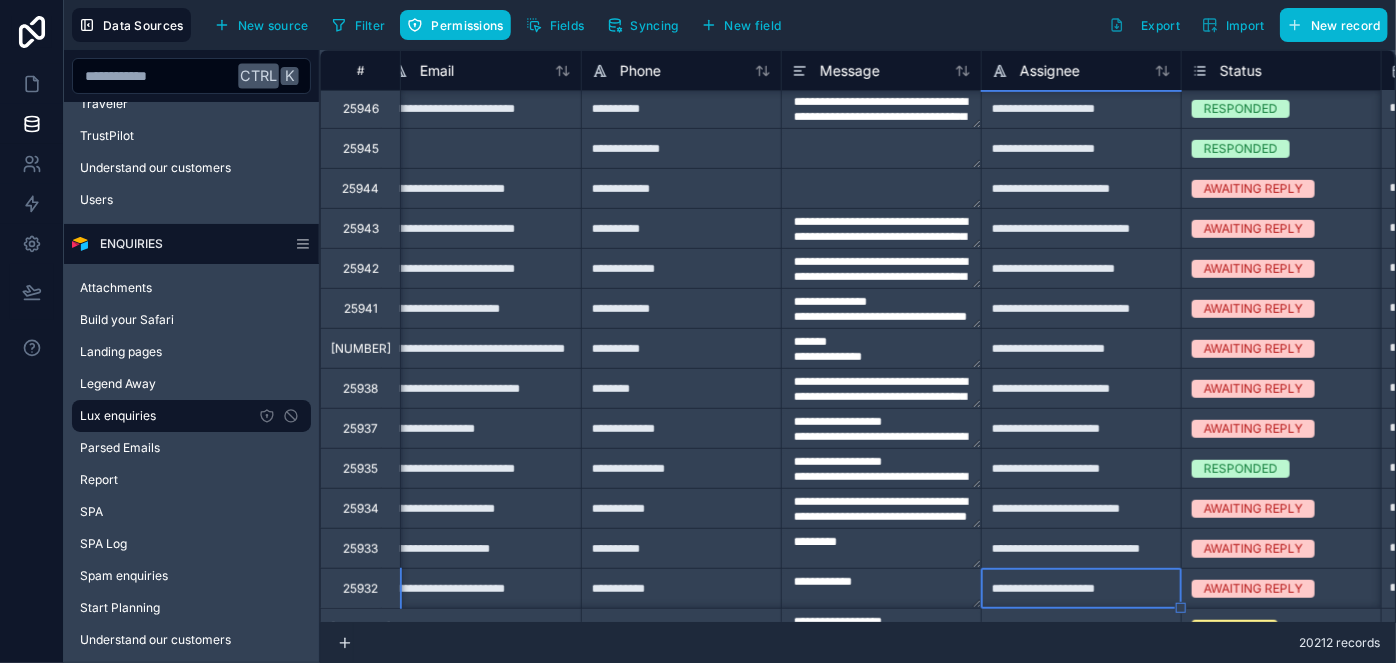 type on "**********" 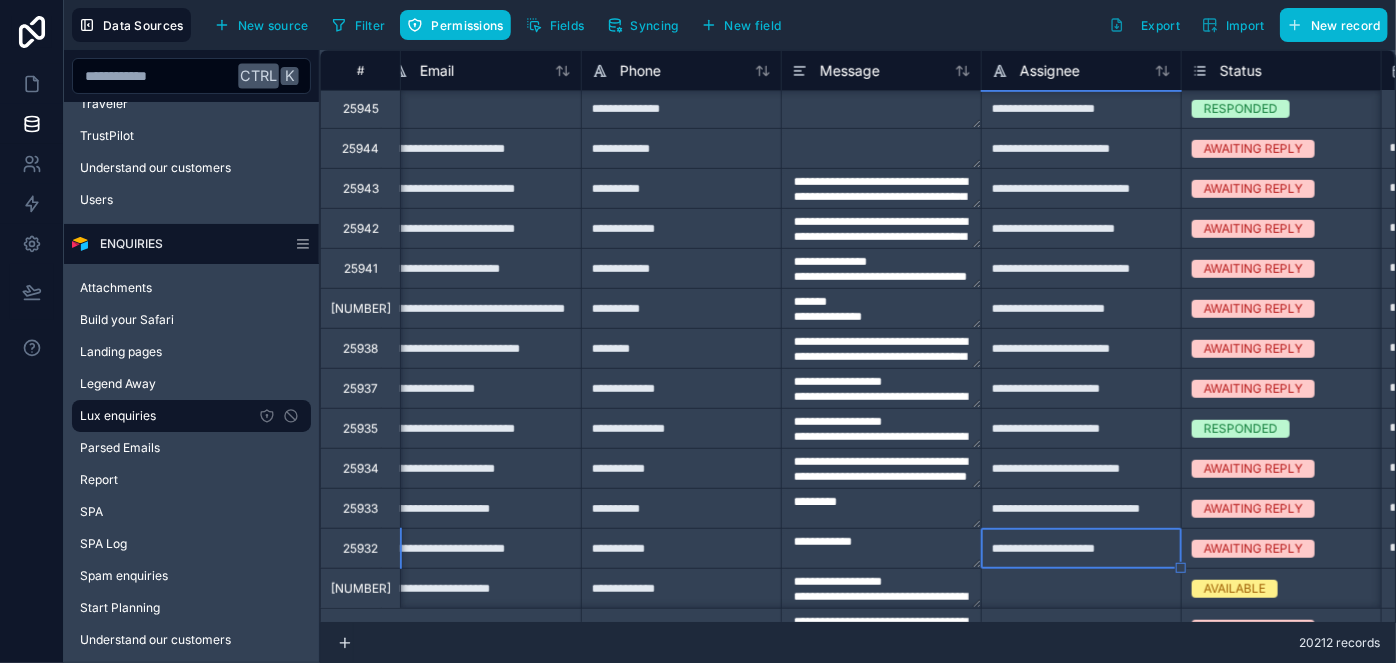 type on "**********" 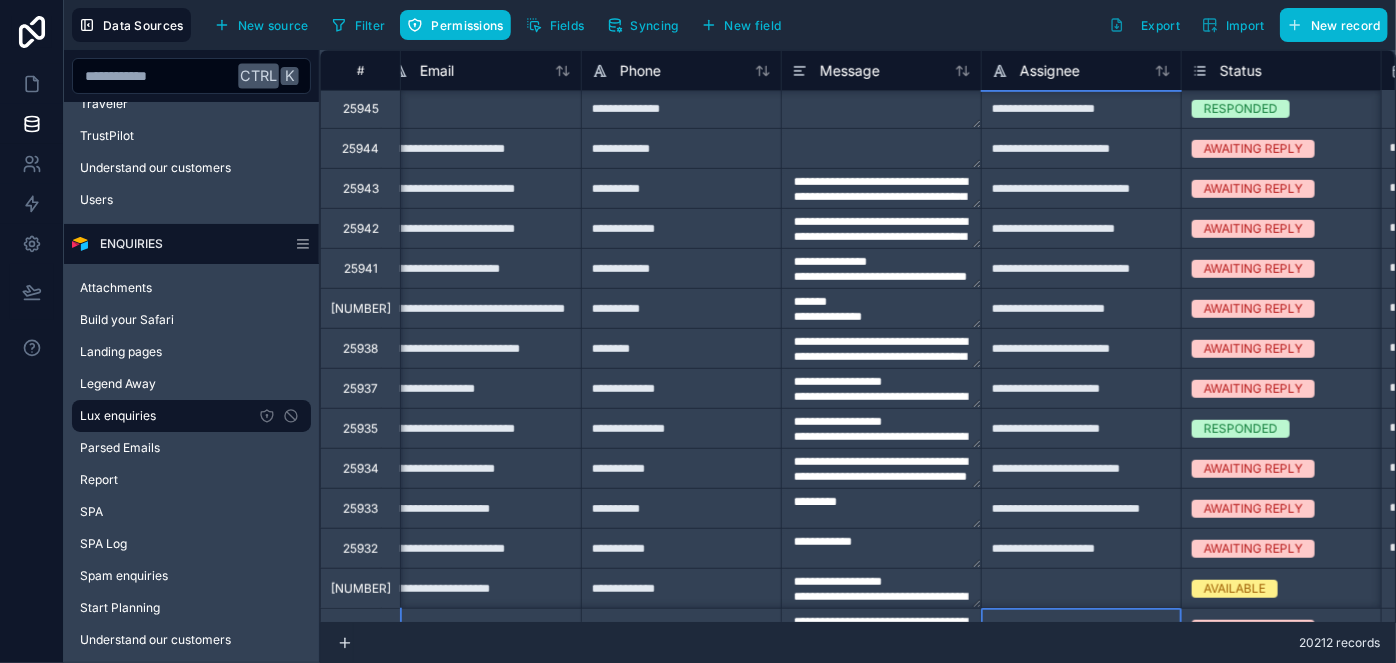 scroll, scrollTop: 602, scrollLeft: 819, axis: both 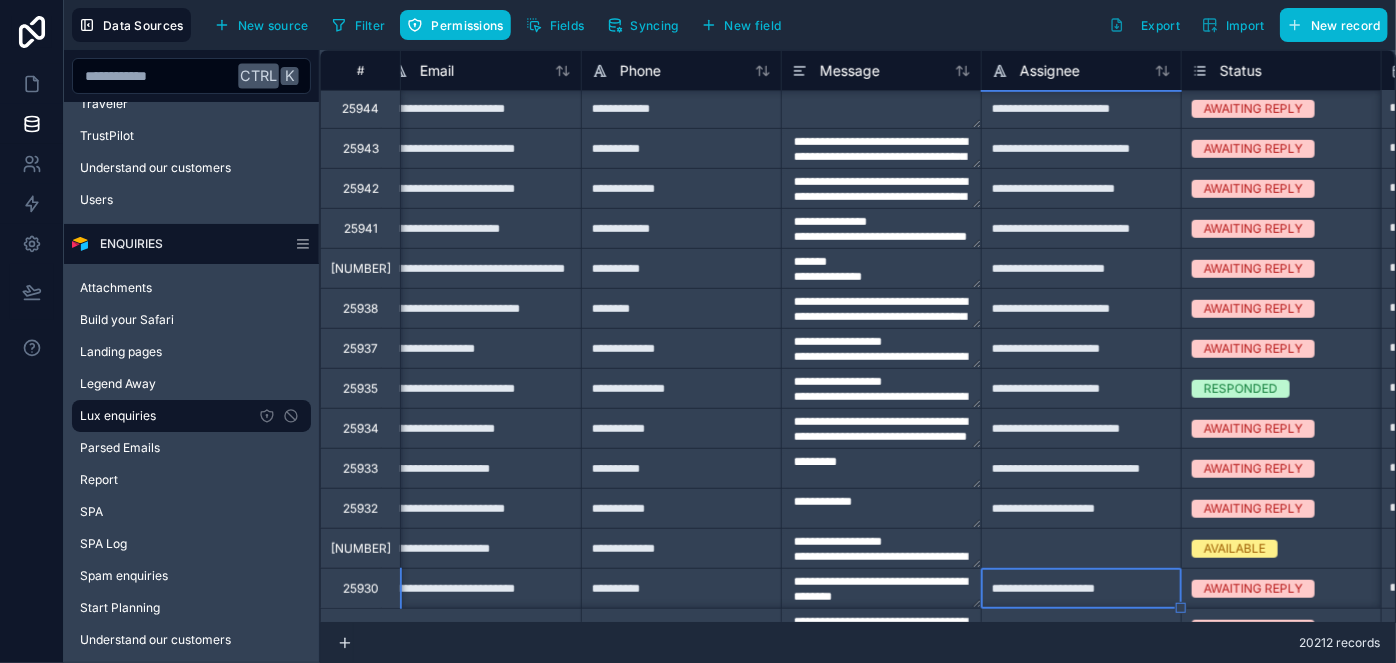 type on "**********" 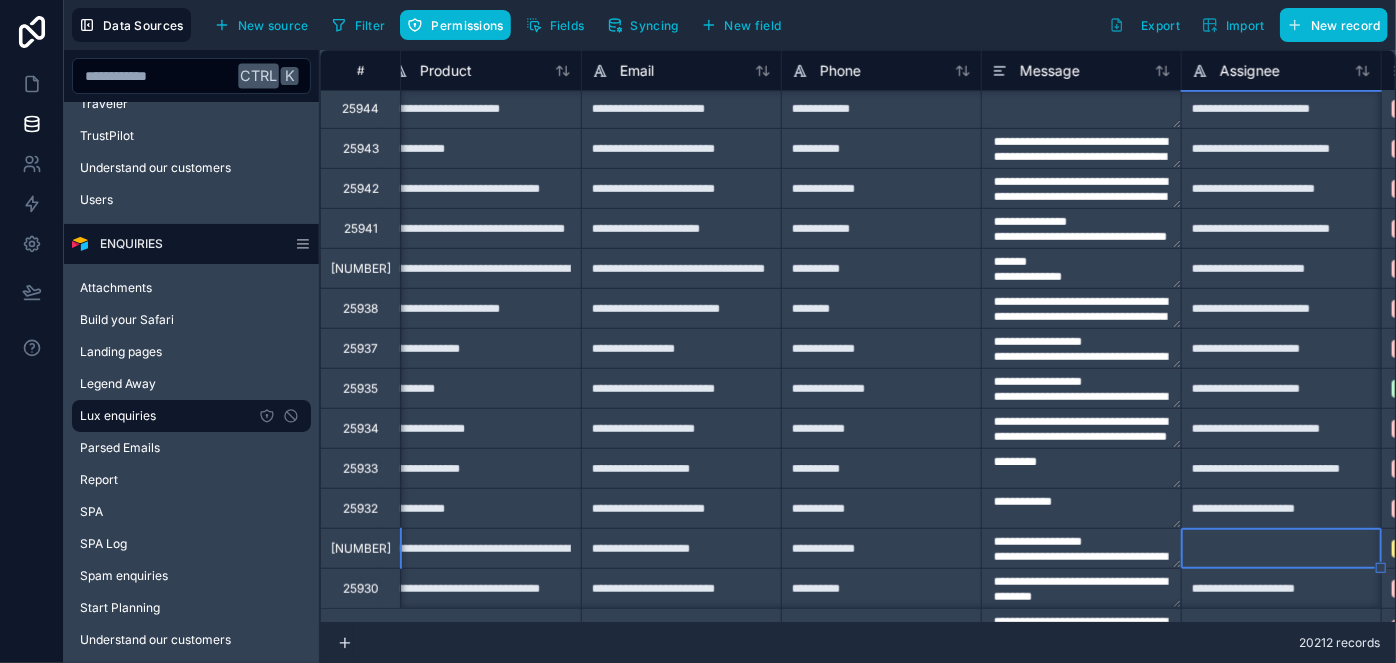 scroll, scrollTop: 602, scrollLeft: 819, axis: both 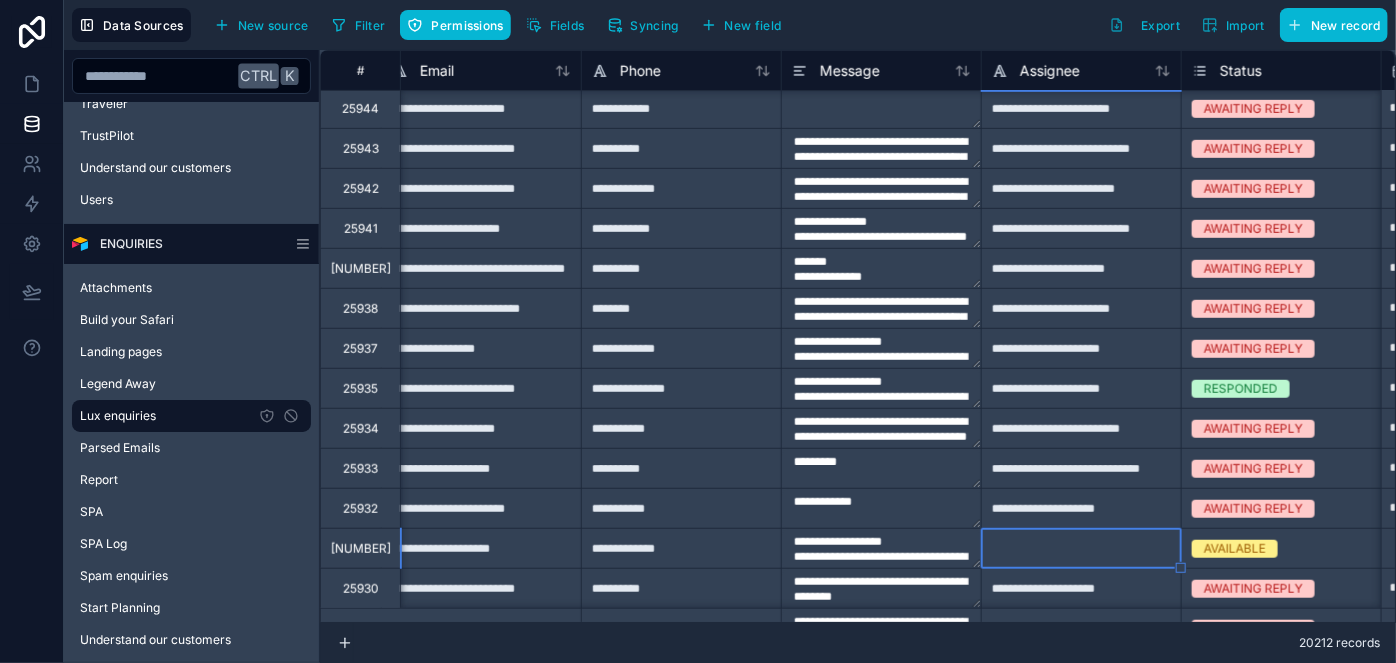 type on "**********" 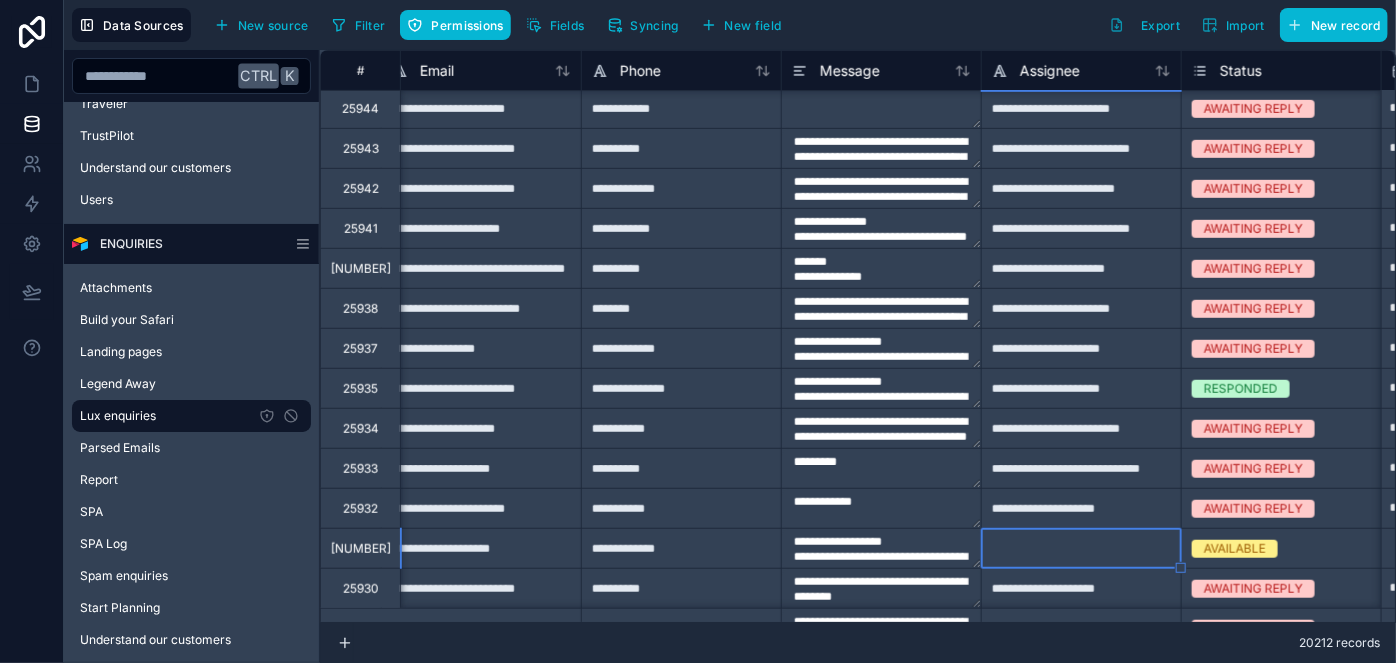 type on "**********" 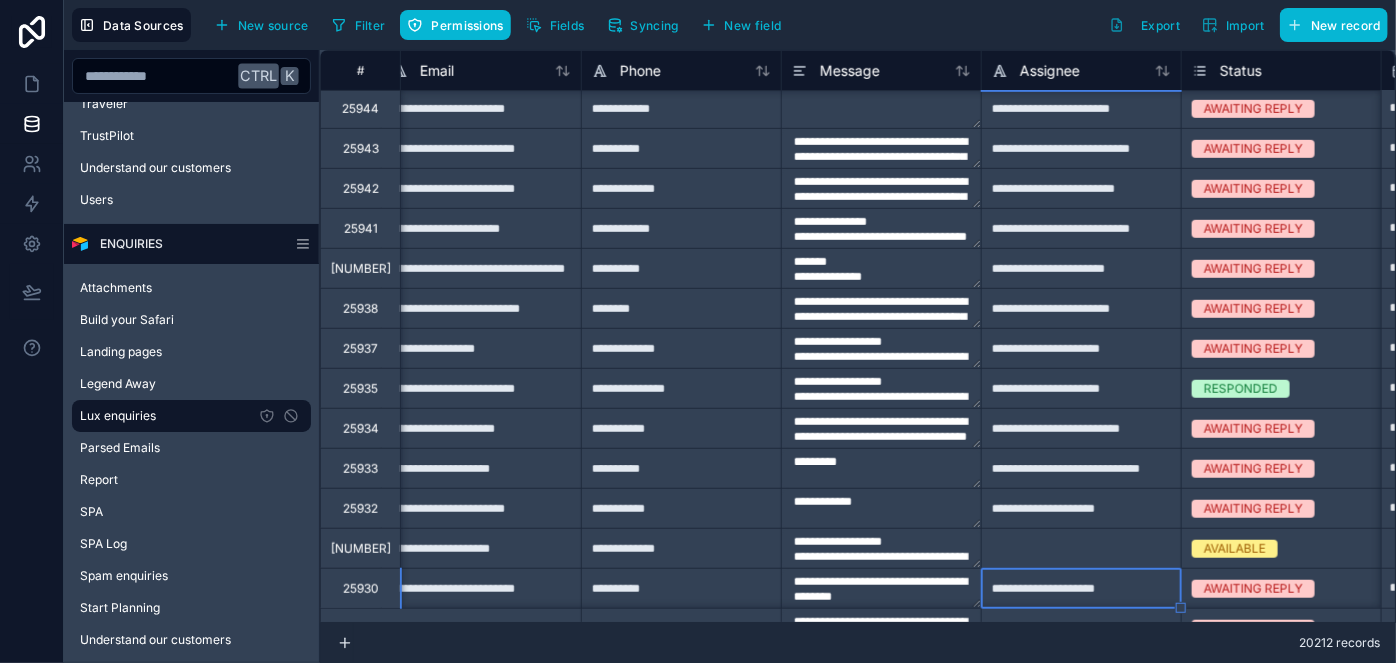 type on "**********" 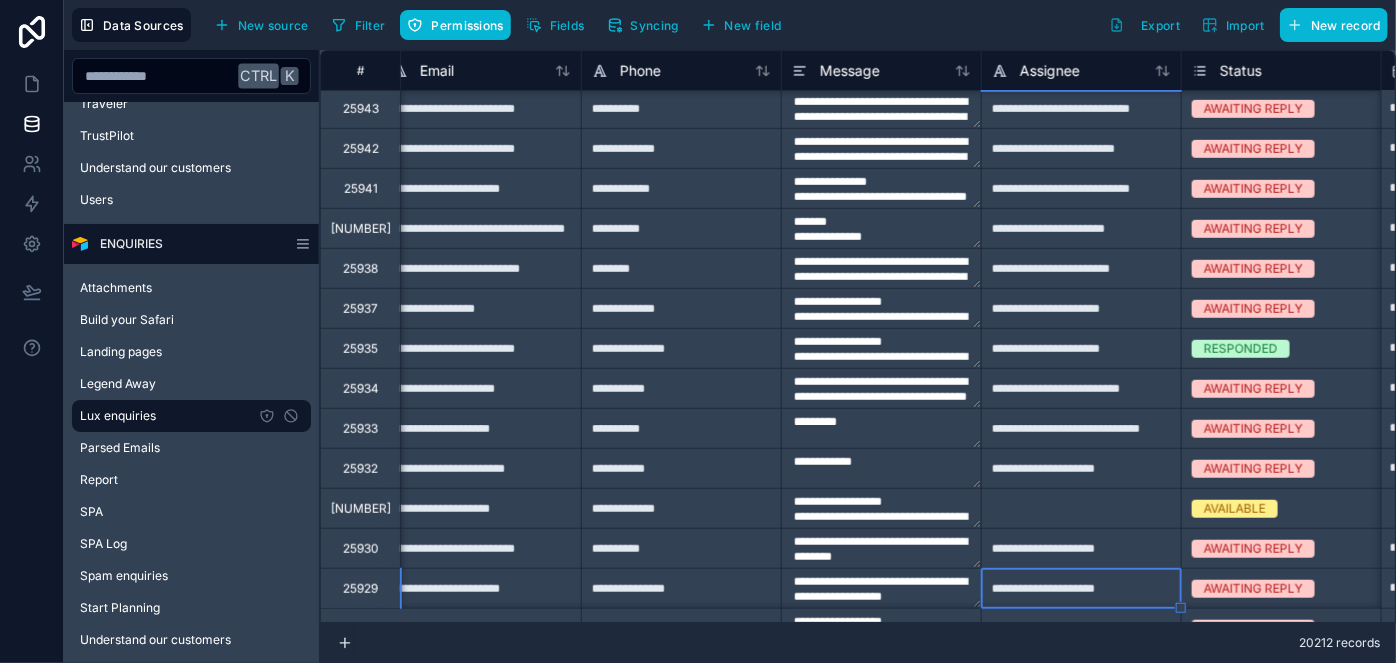 type on "**********" 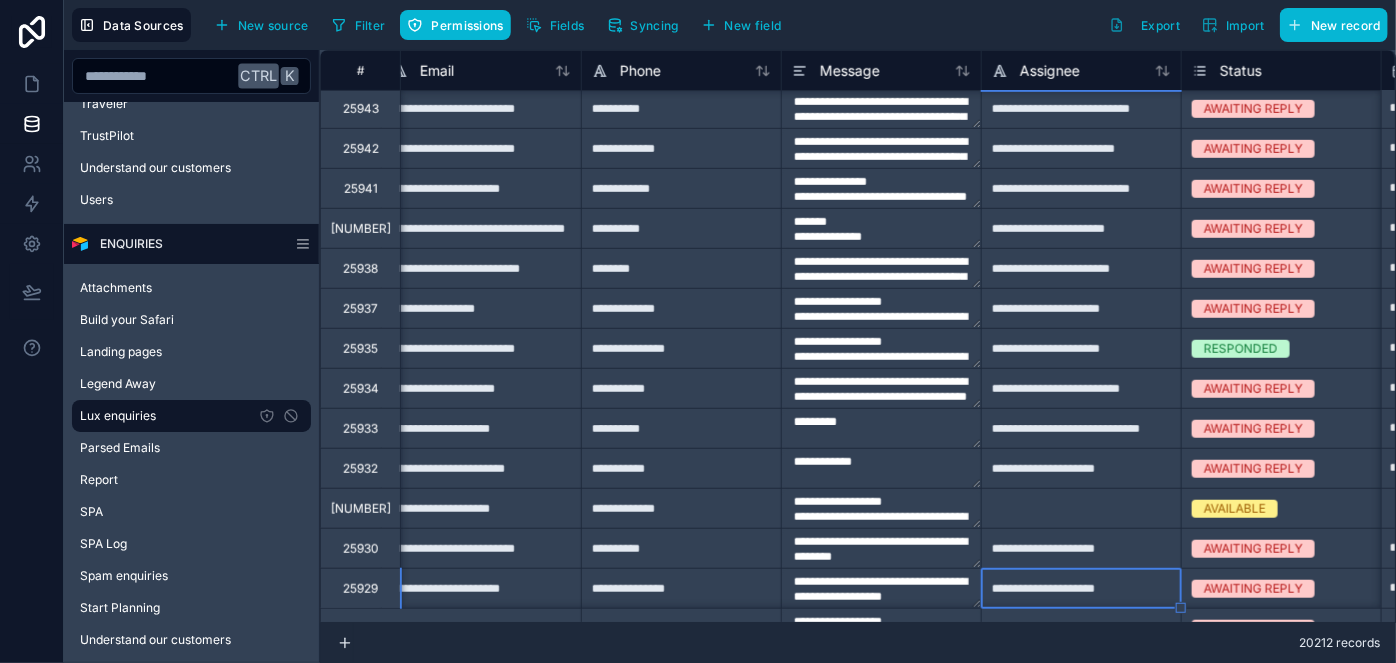 type on "**********" 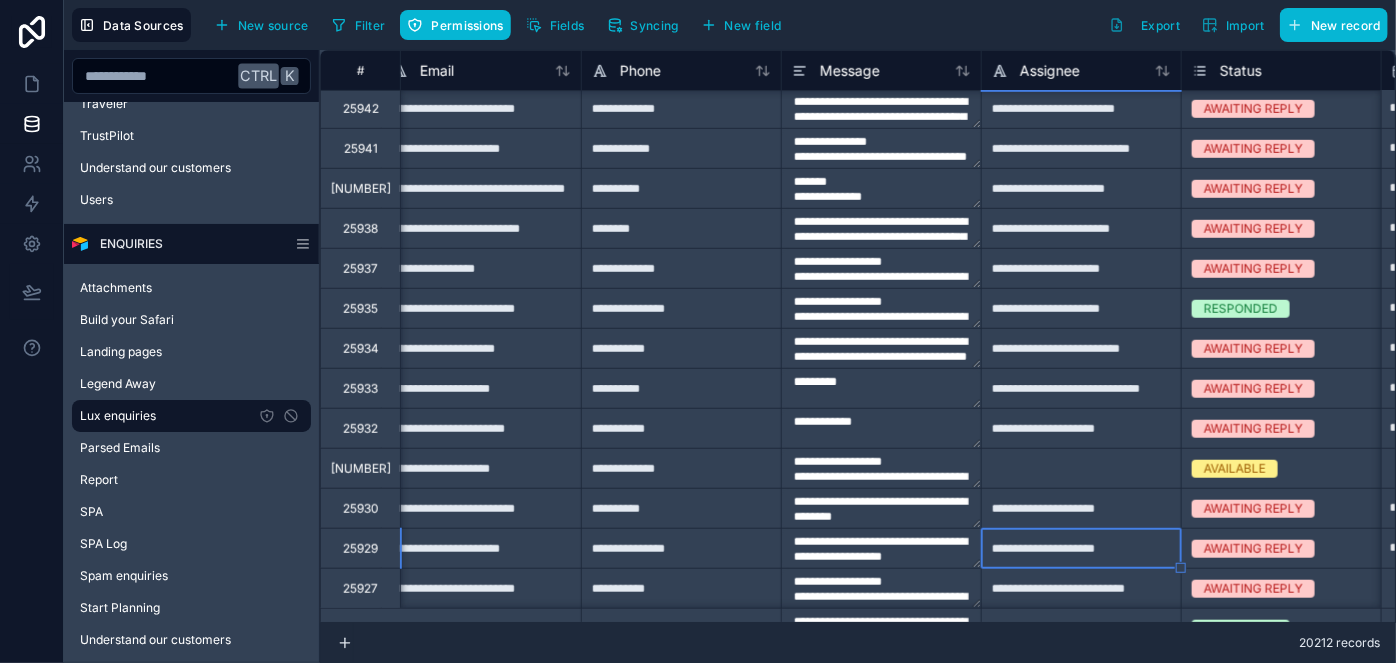 type on "**********" 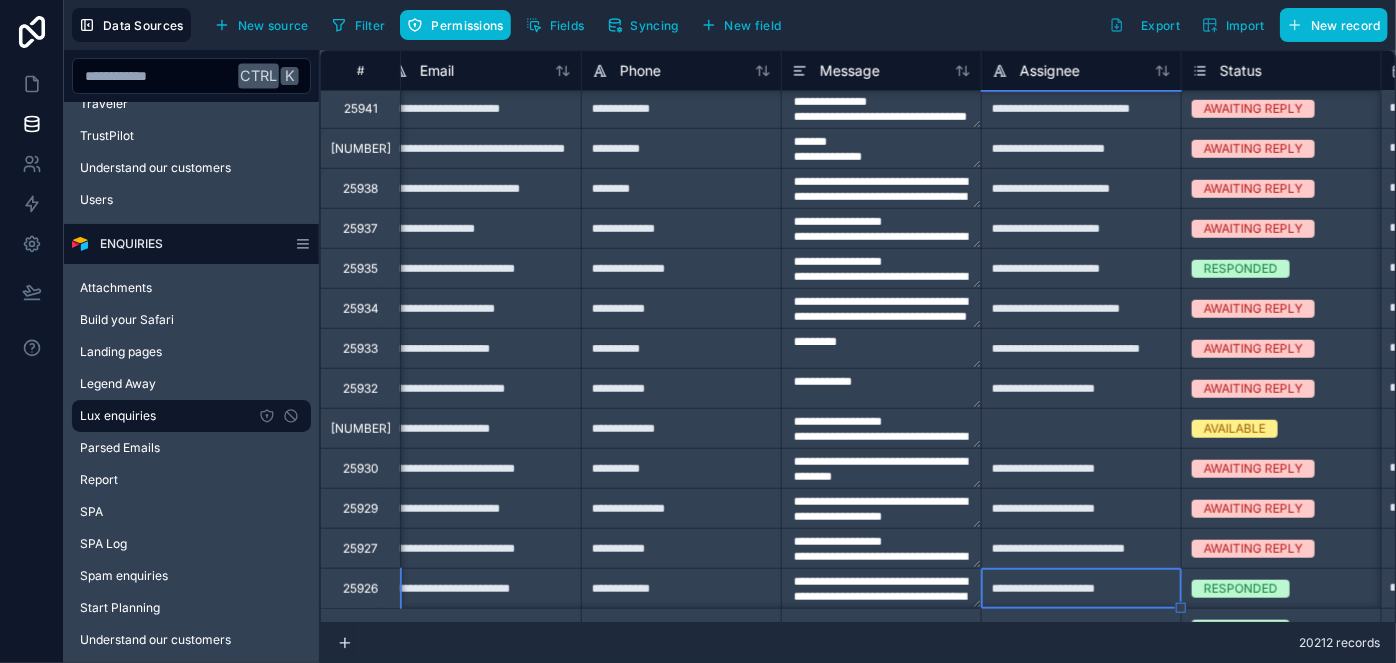 type on "**********" 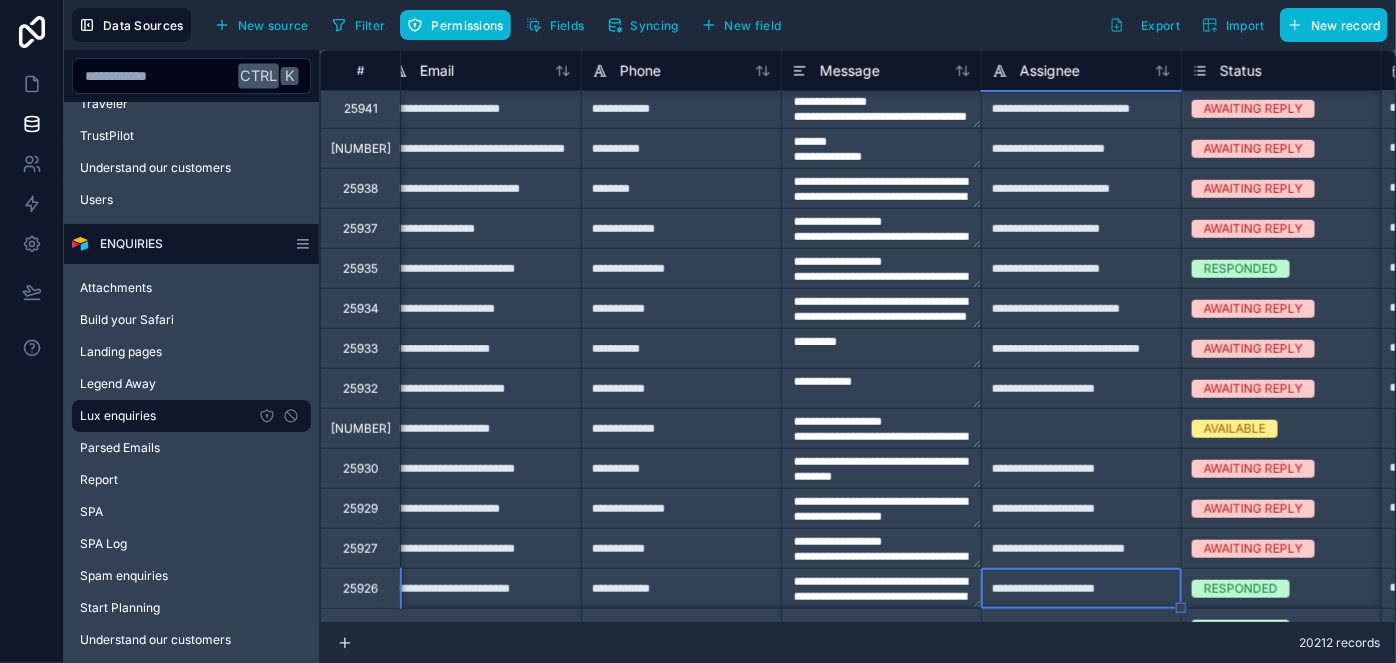 type on "**********" 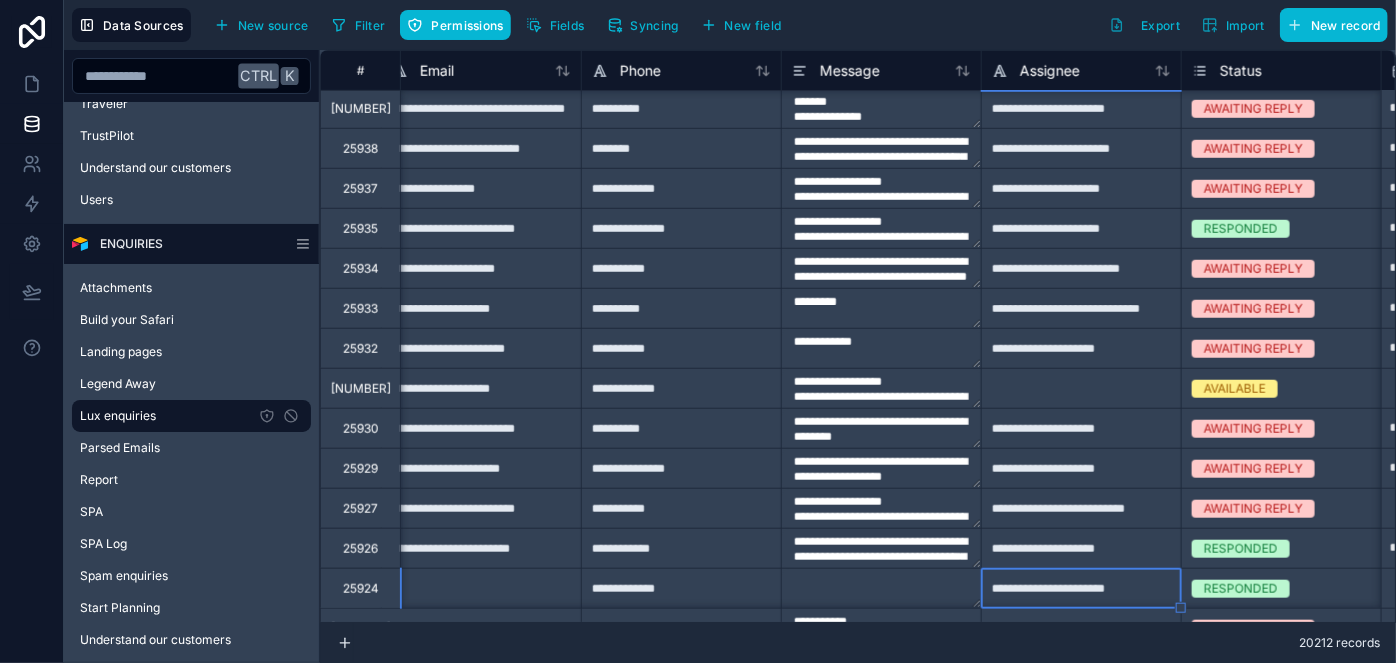 type on "**********" 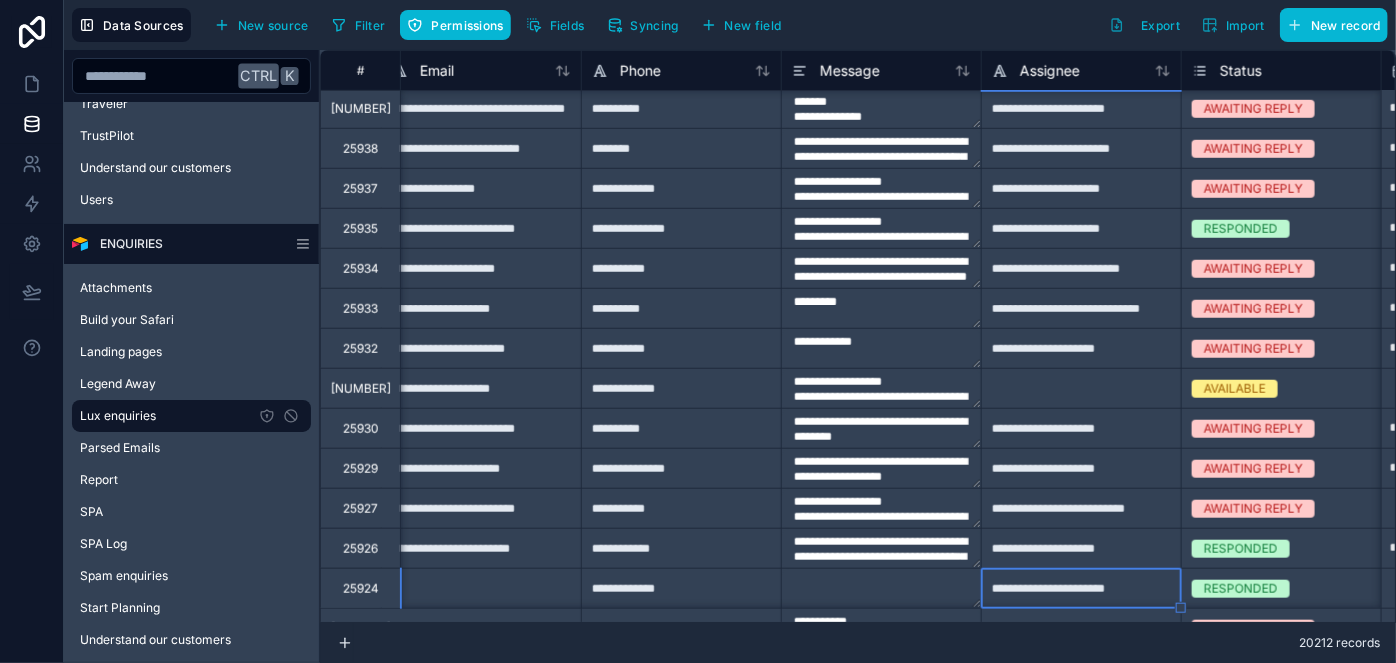 type on "**********" 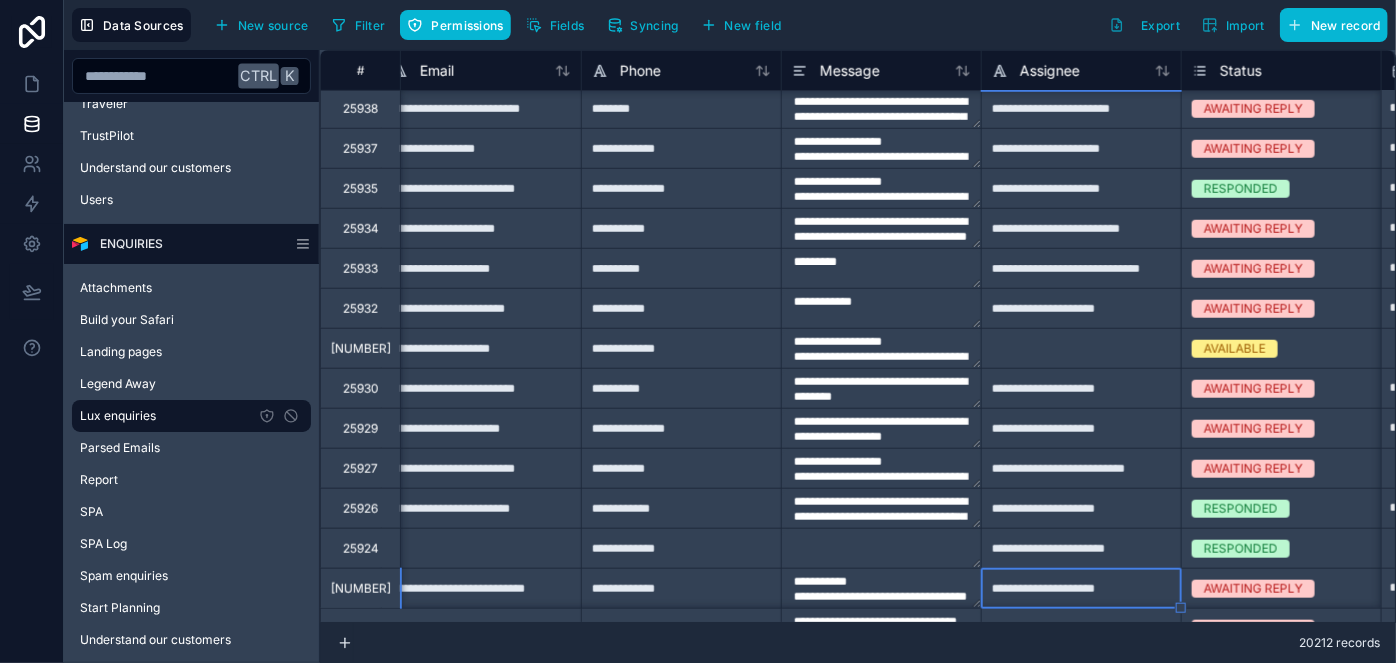 type on "**********" 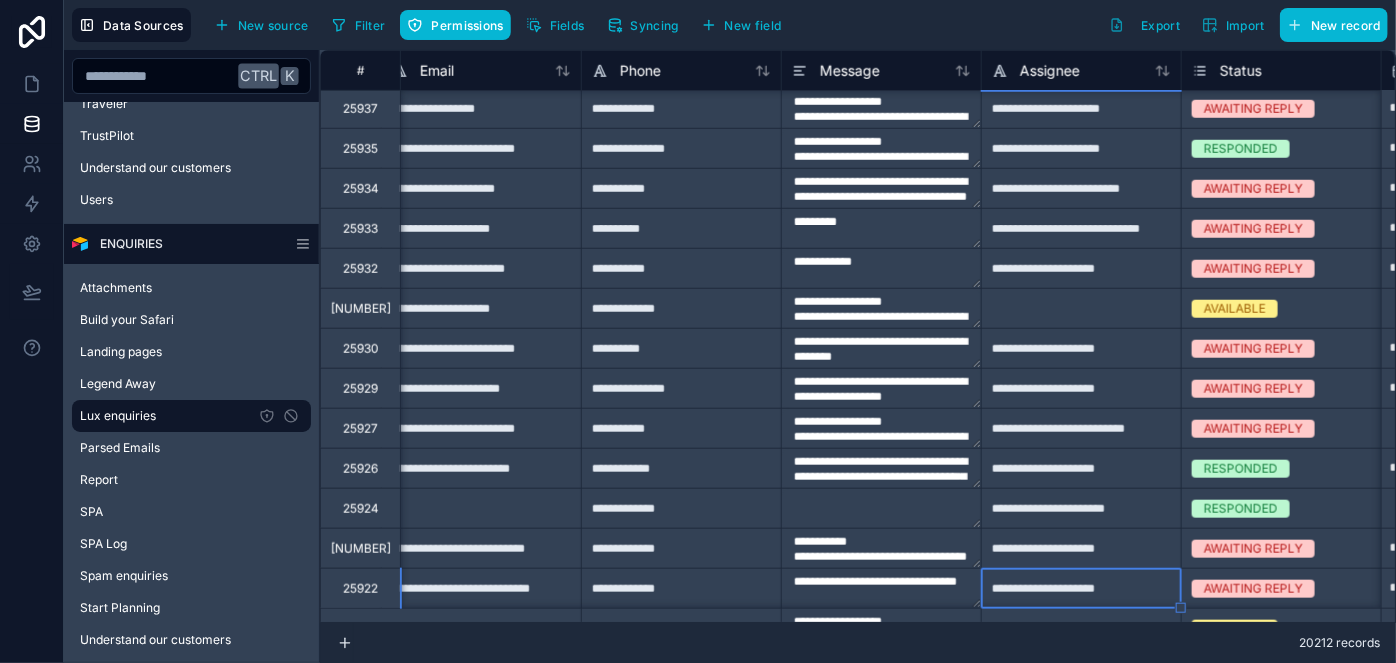 type on "**********" 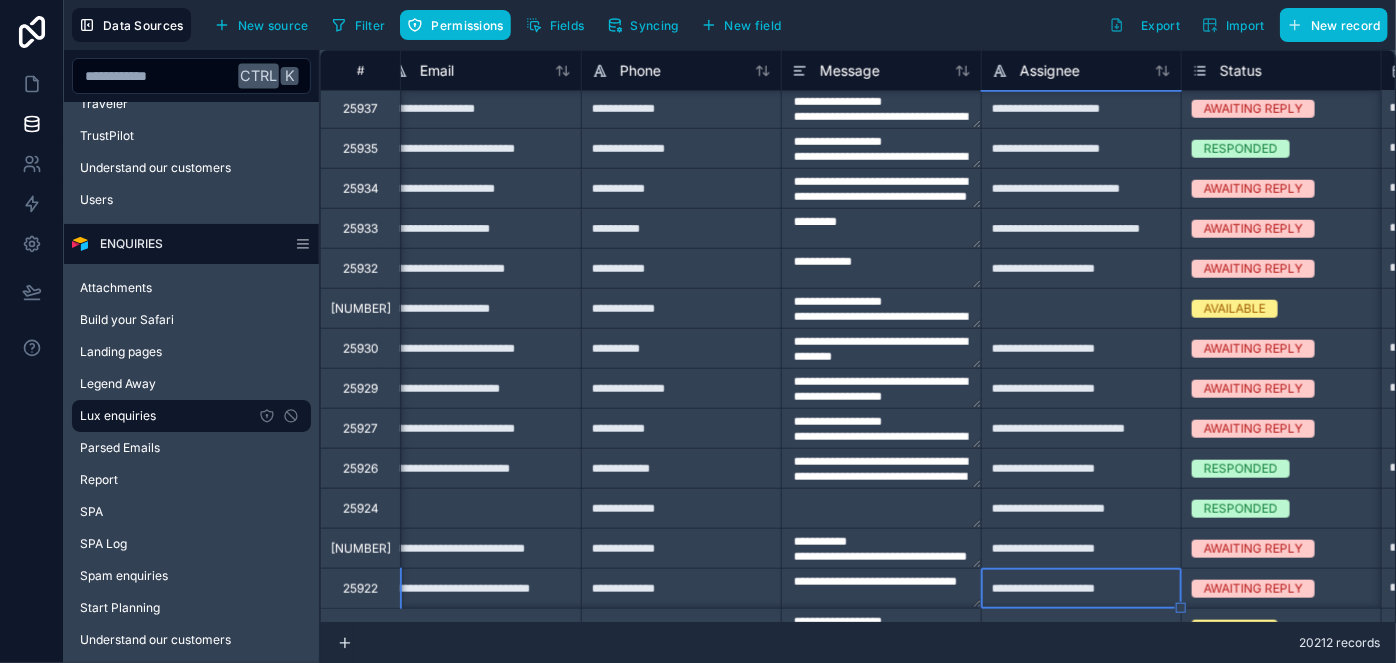 type on "**********" 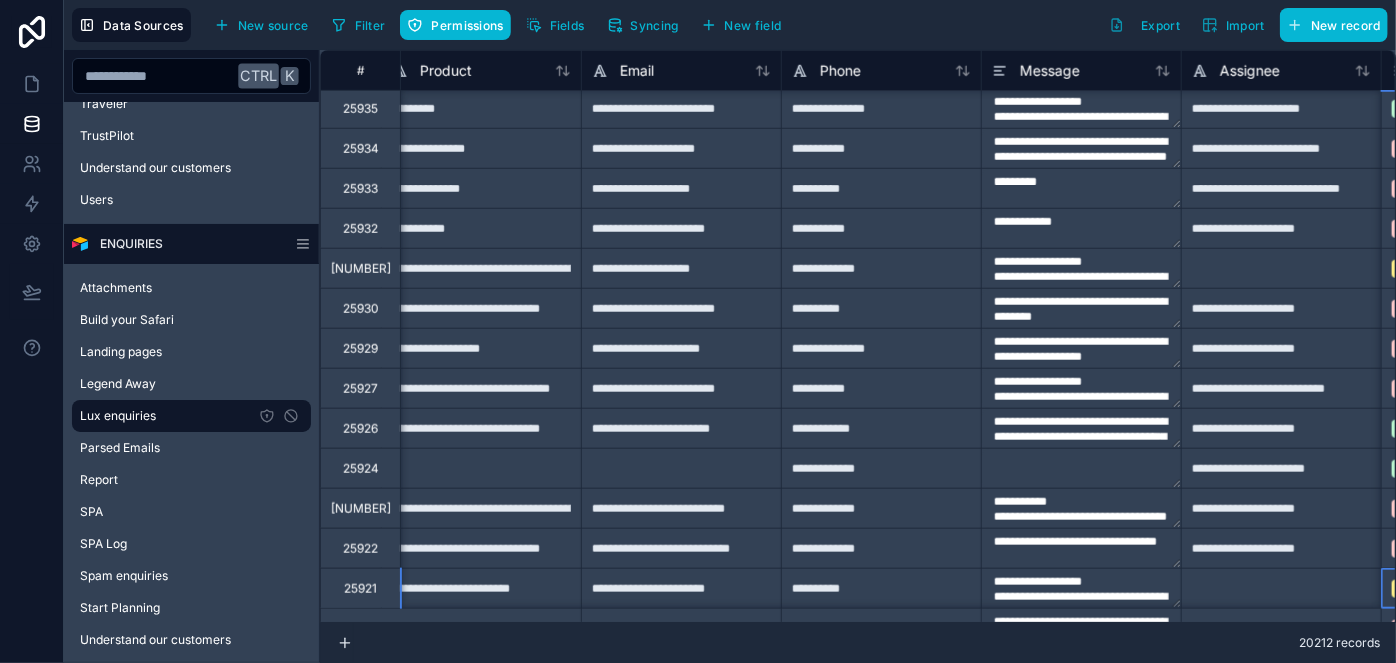 scroll, scrollTop: 882, scrollLeft: 819, axis: both 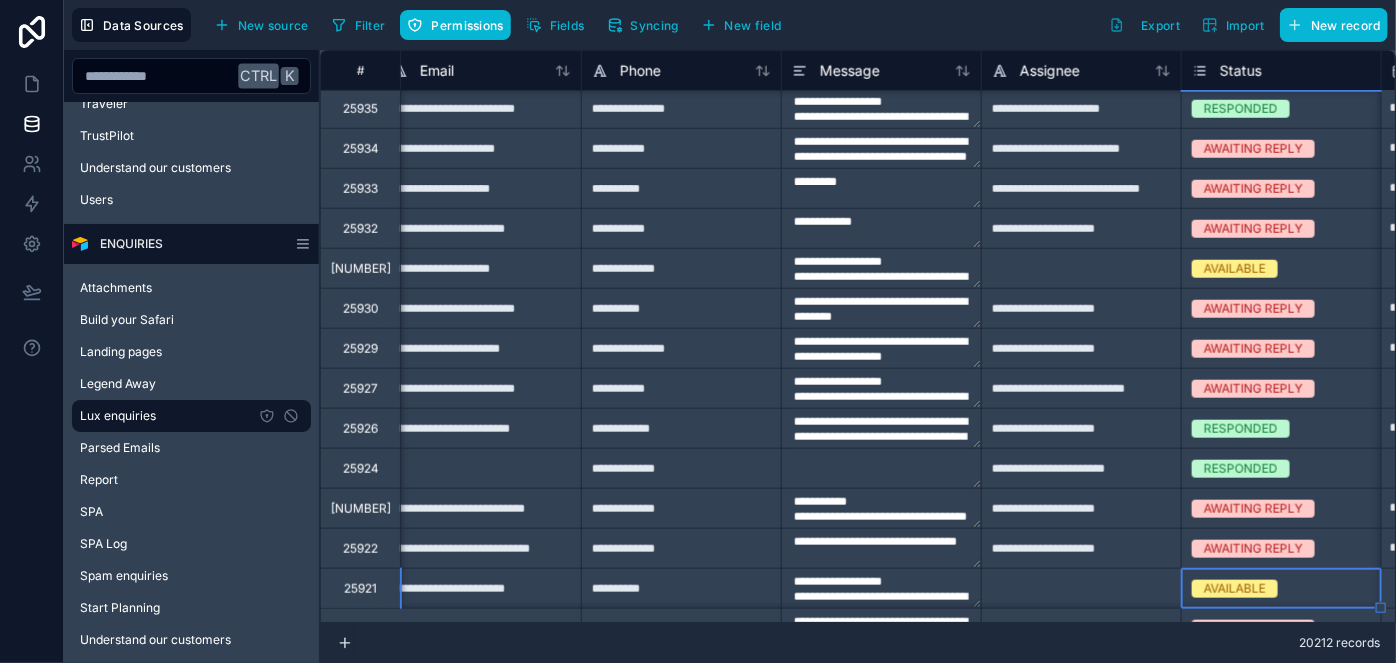 type on "**********" 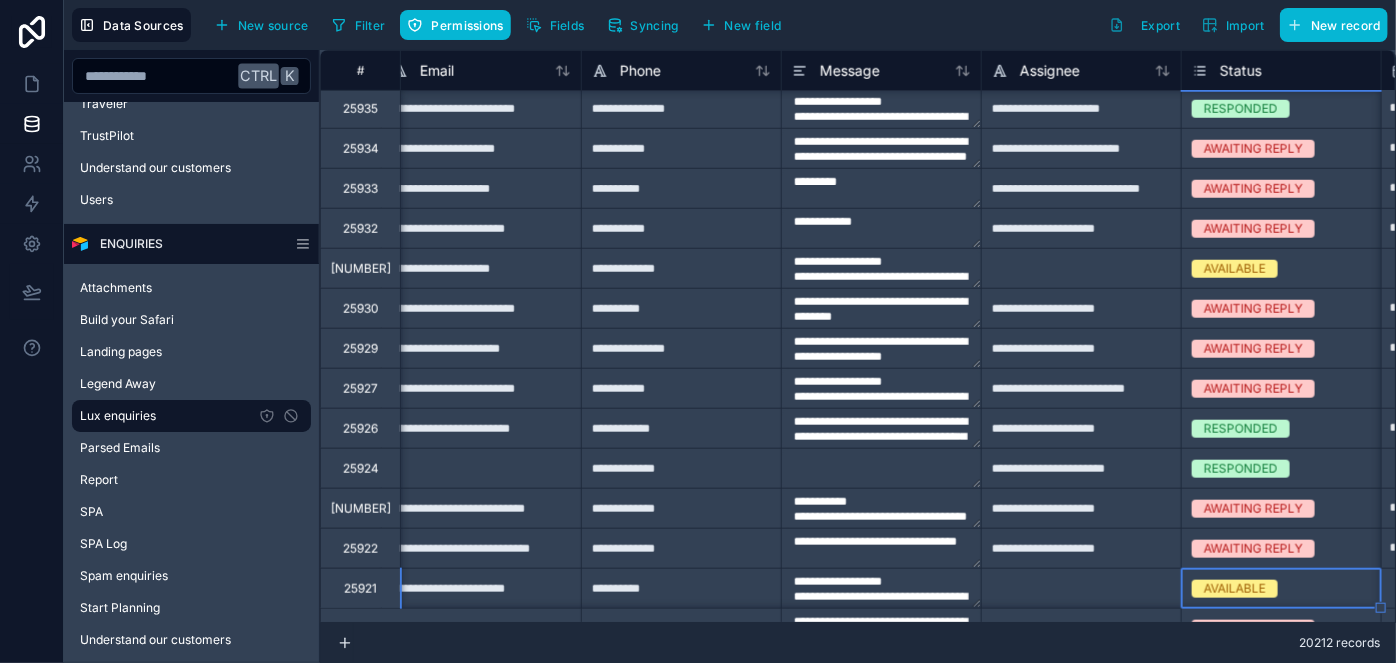type on "**********" 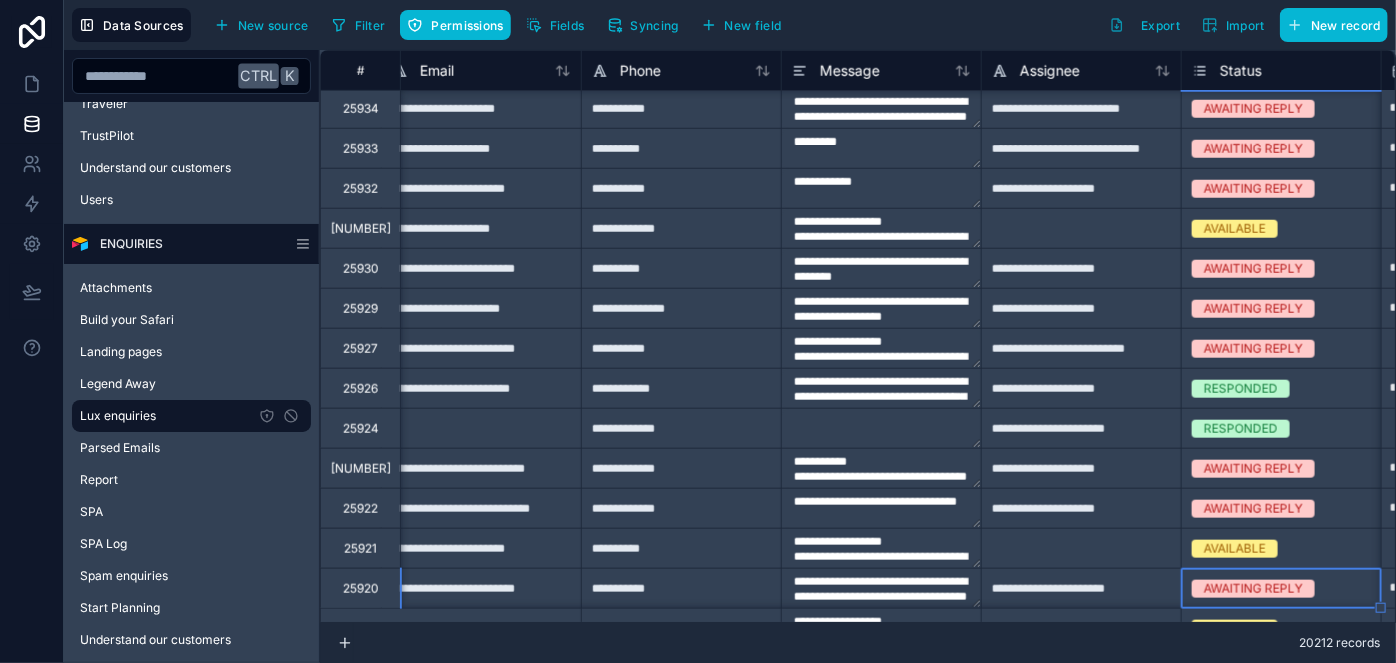 type on "**********" 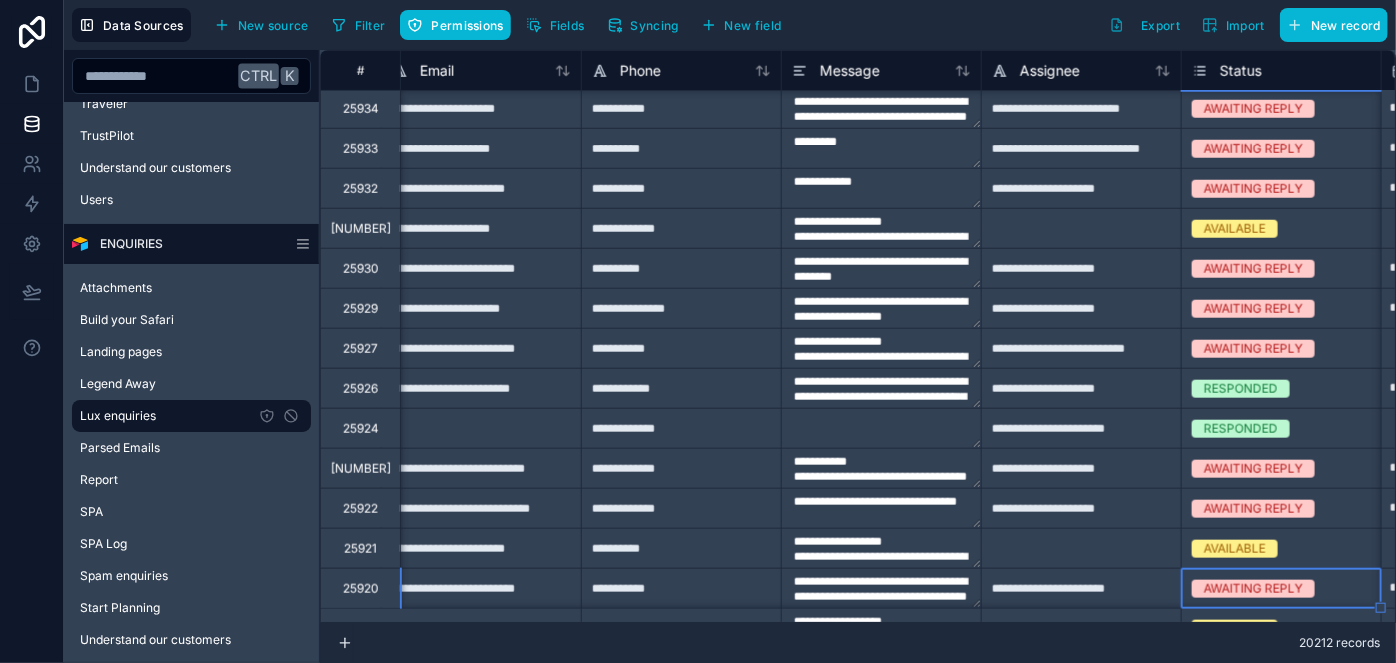type on "**********" 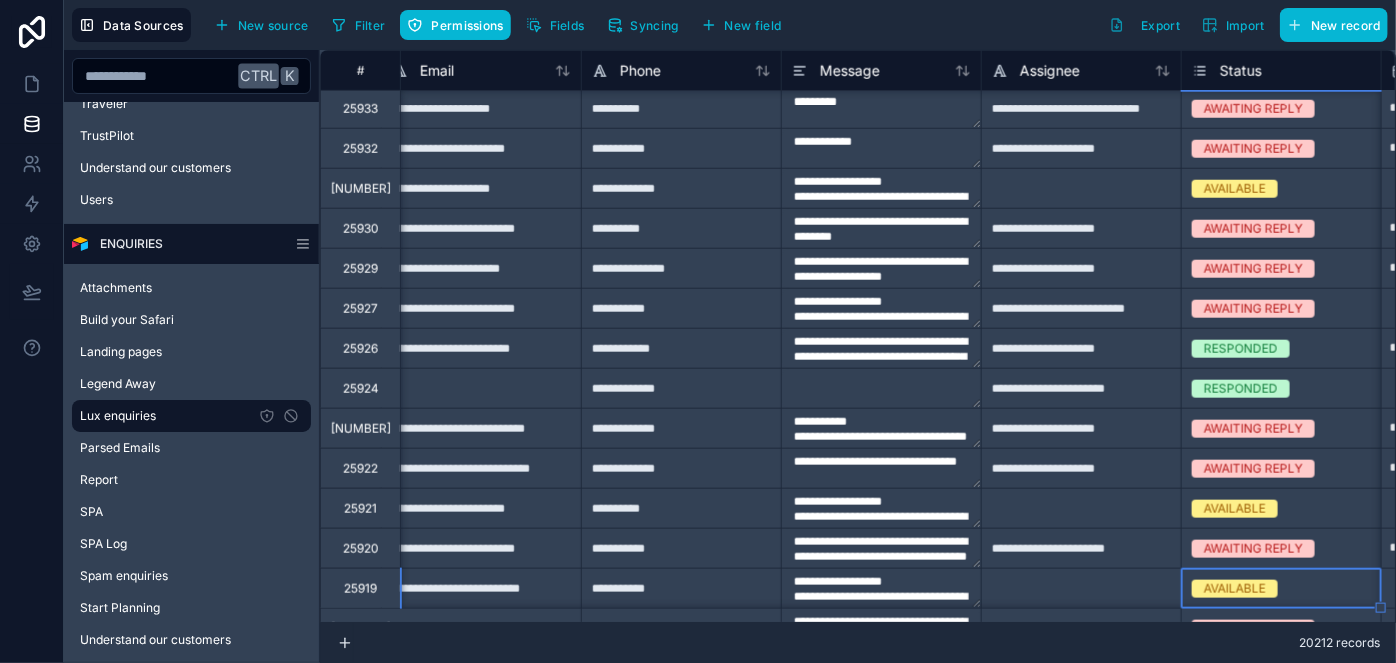 type on "**********" 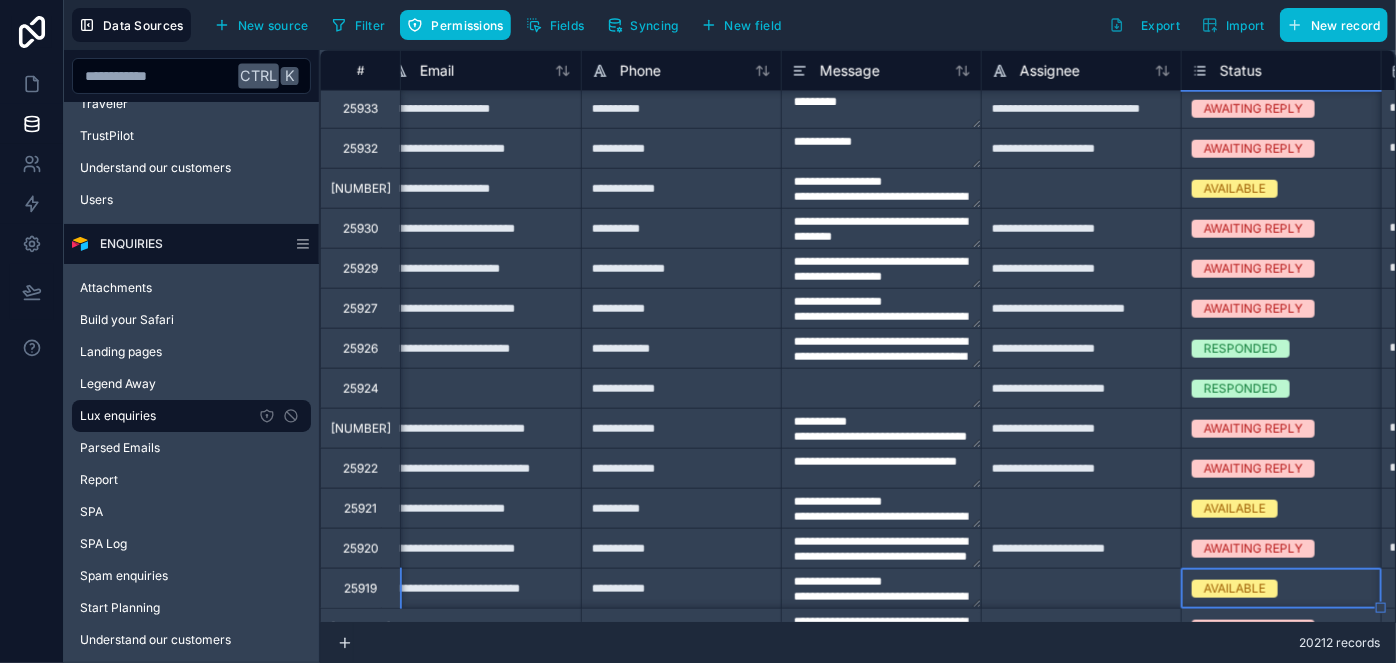 type on "**********" 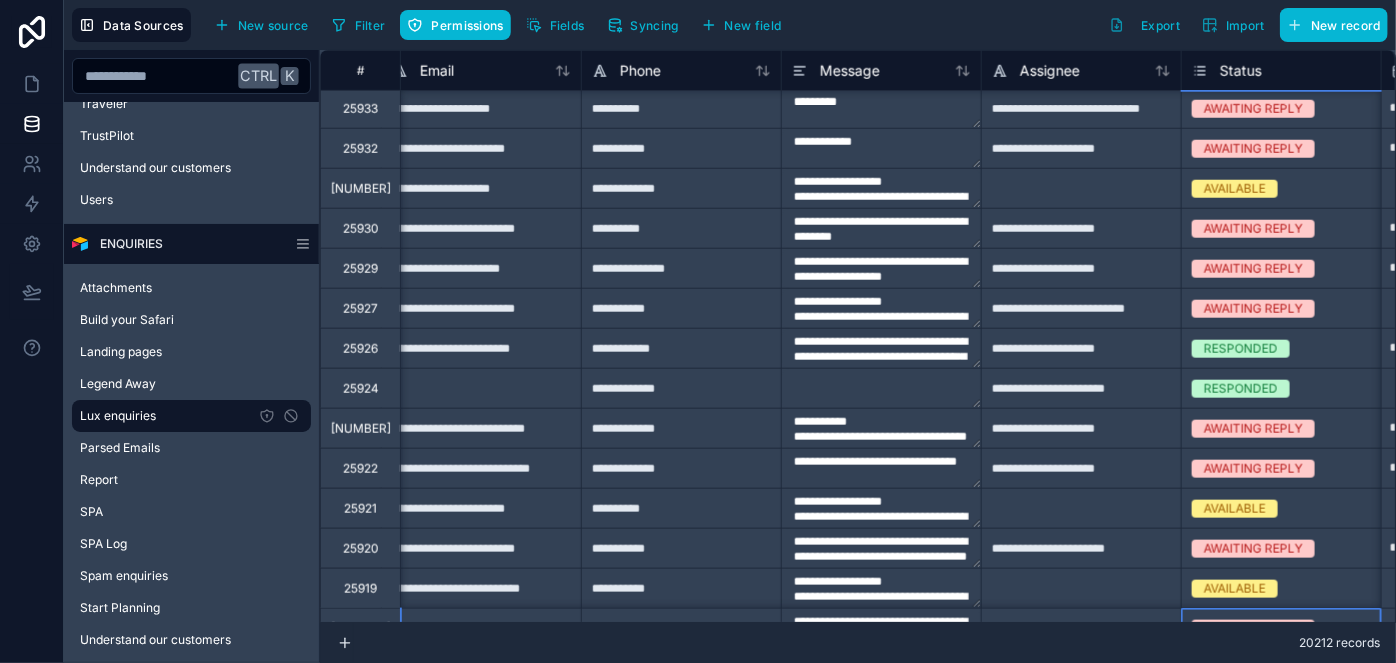 scroll, scrollTop: 1002, scrollLeft: 819, axis: both 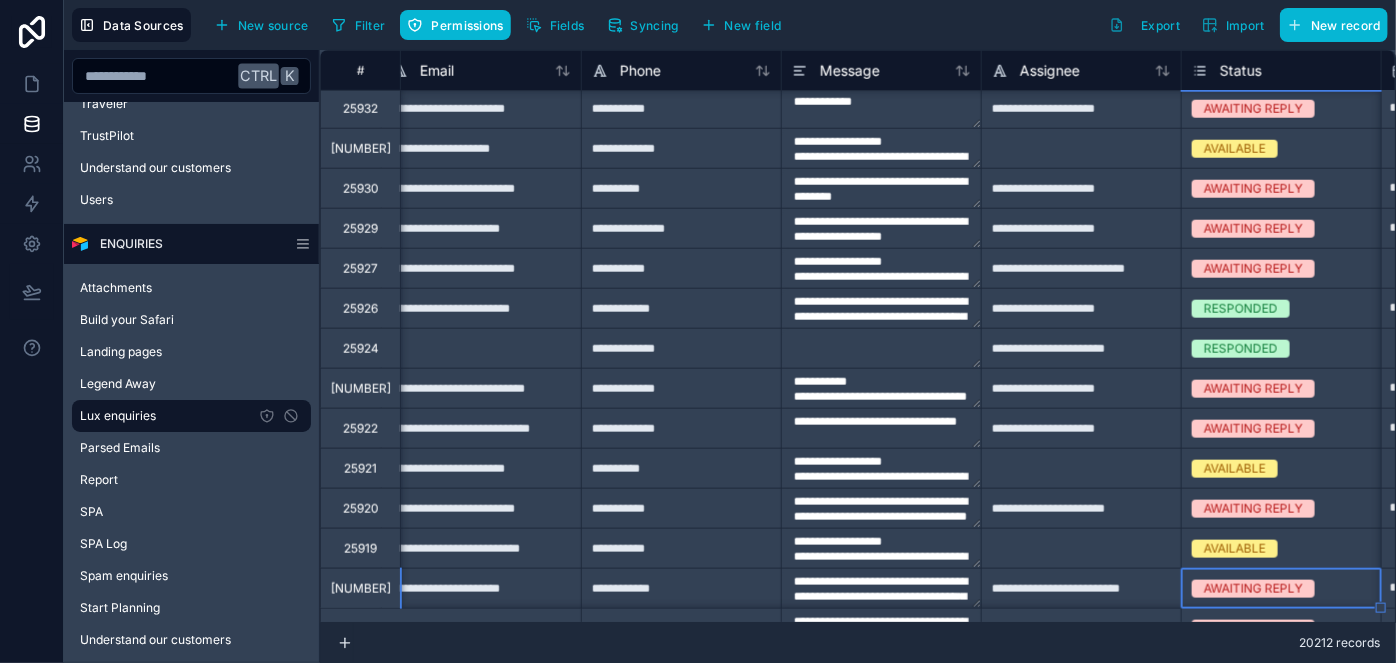 type on "**********" 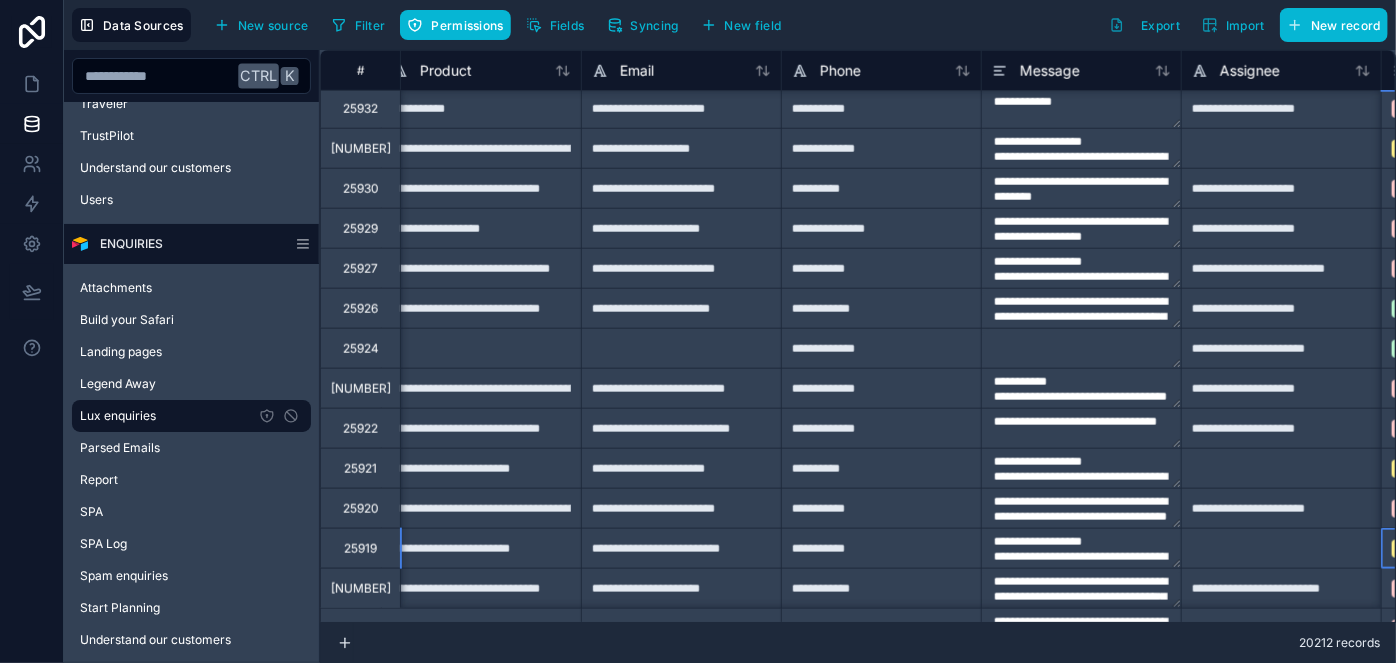 scroll, scrollTop: 1002, scrollLeft: 819, axis: both 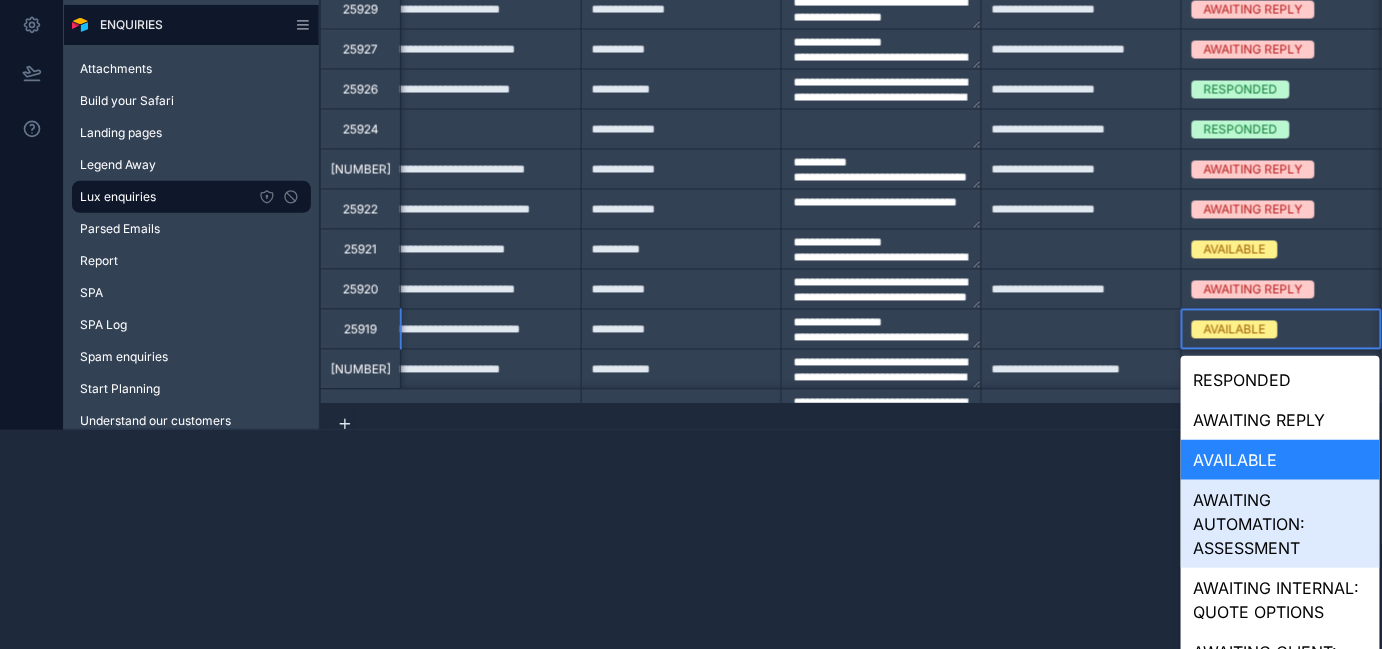click on "**********" at bounding box center (691, 105) 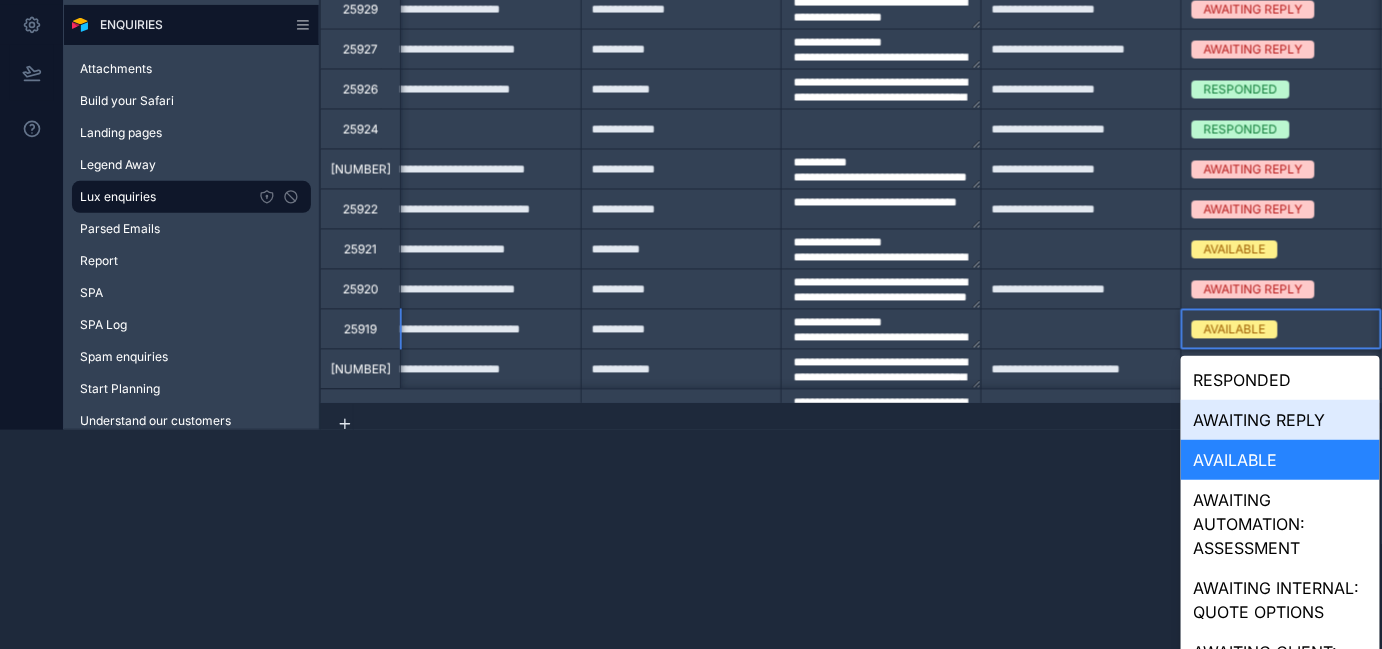 click on "AWAITING REPLY" at bounding box center [1280, 420] 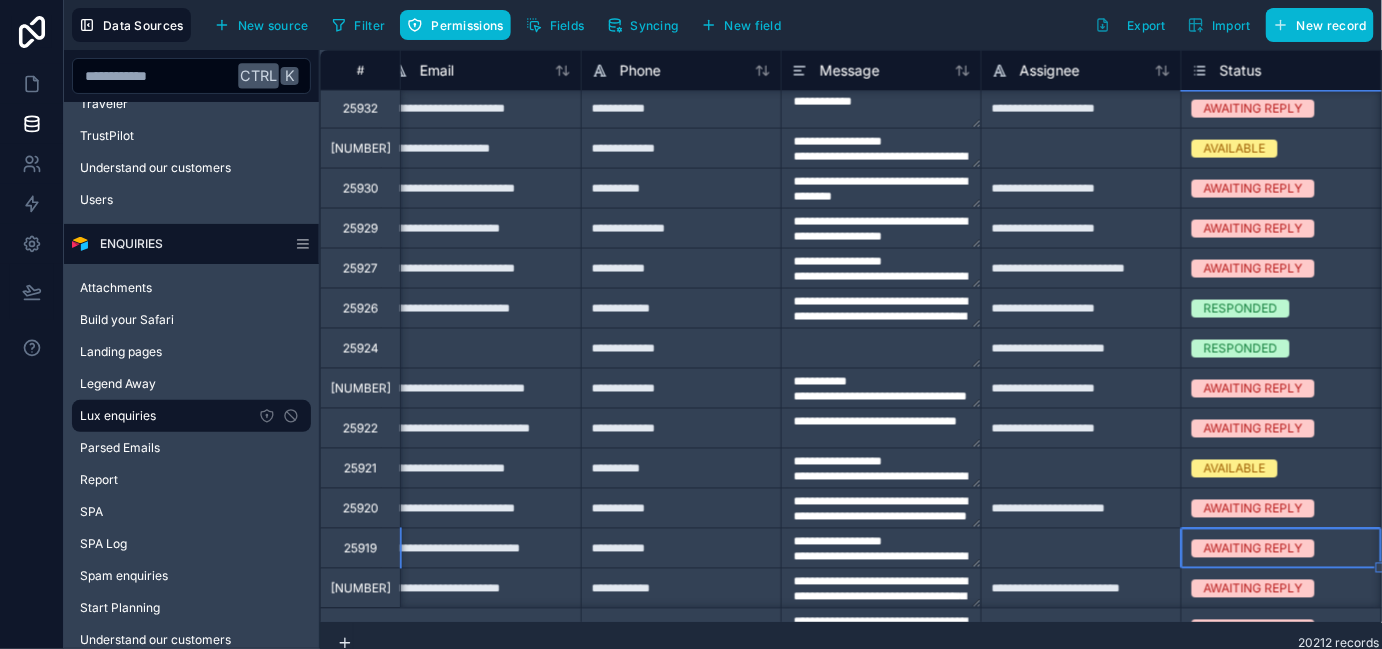 type on "**********" 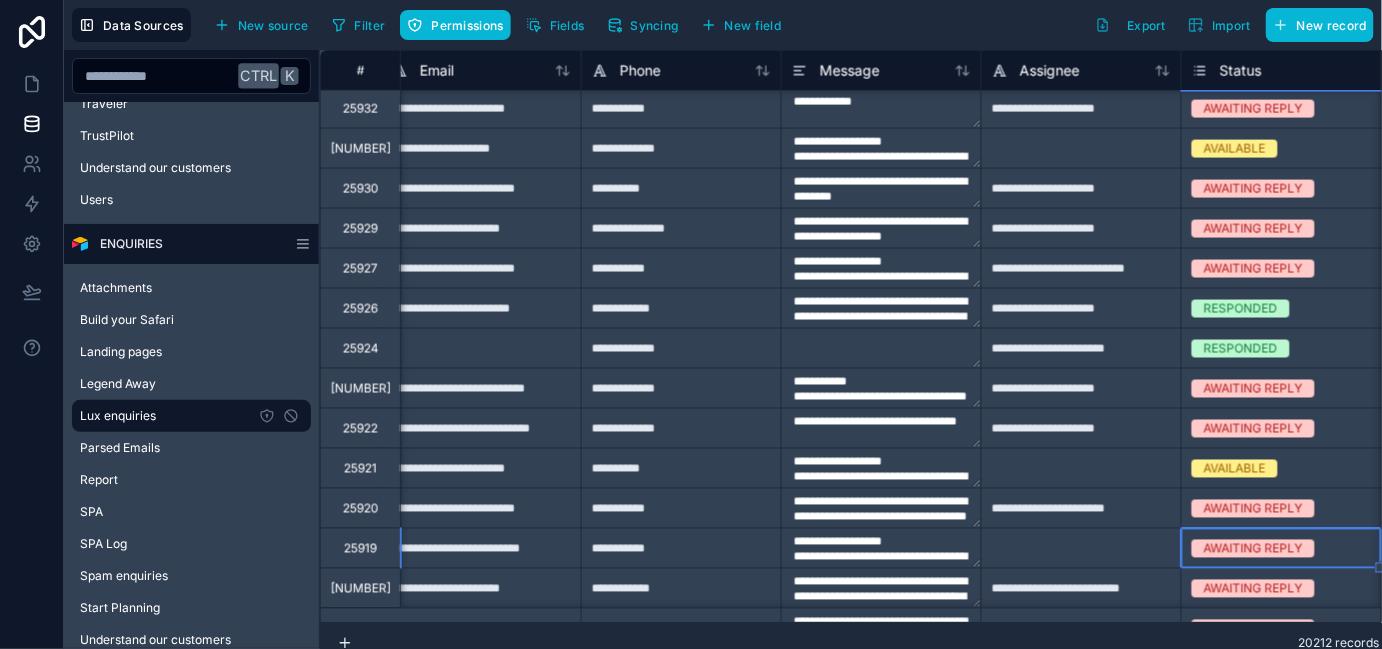 type on "**********" 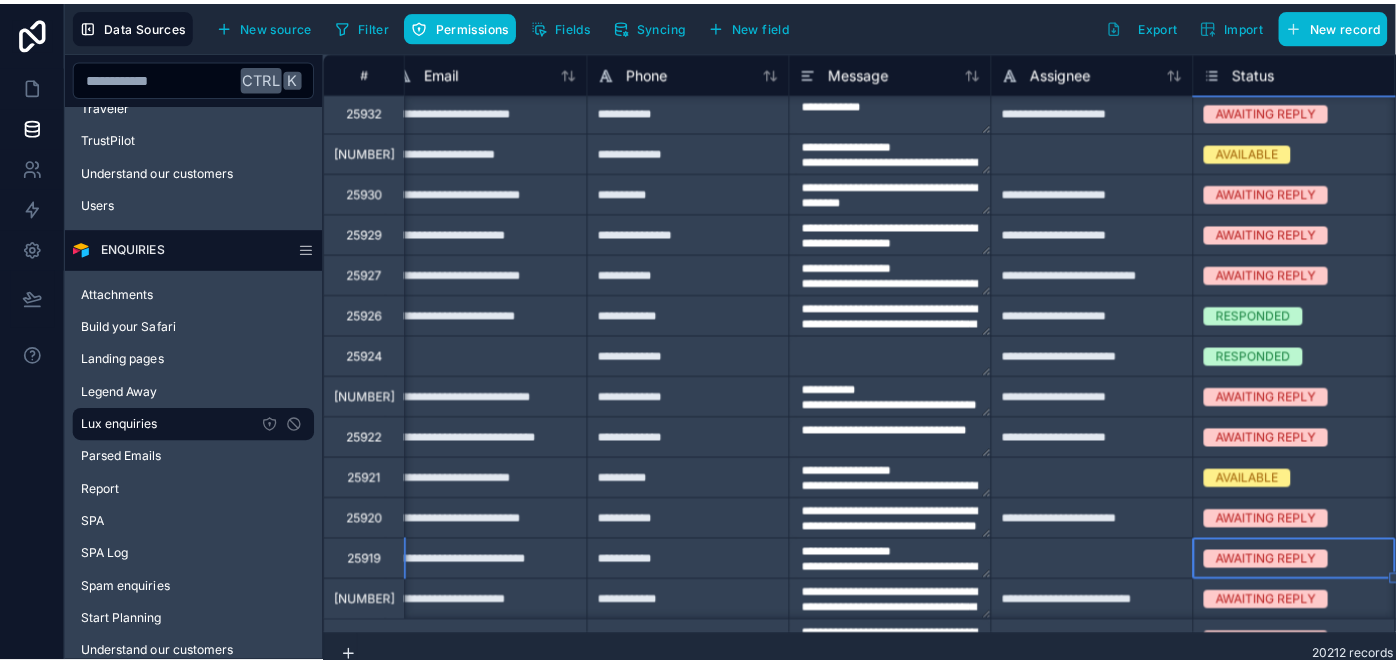 scroll, scrollTop: 0, scrollLeft: 0, axis: both 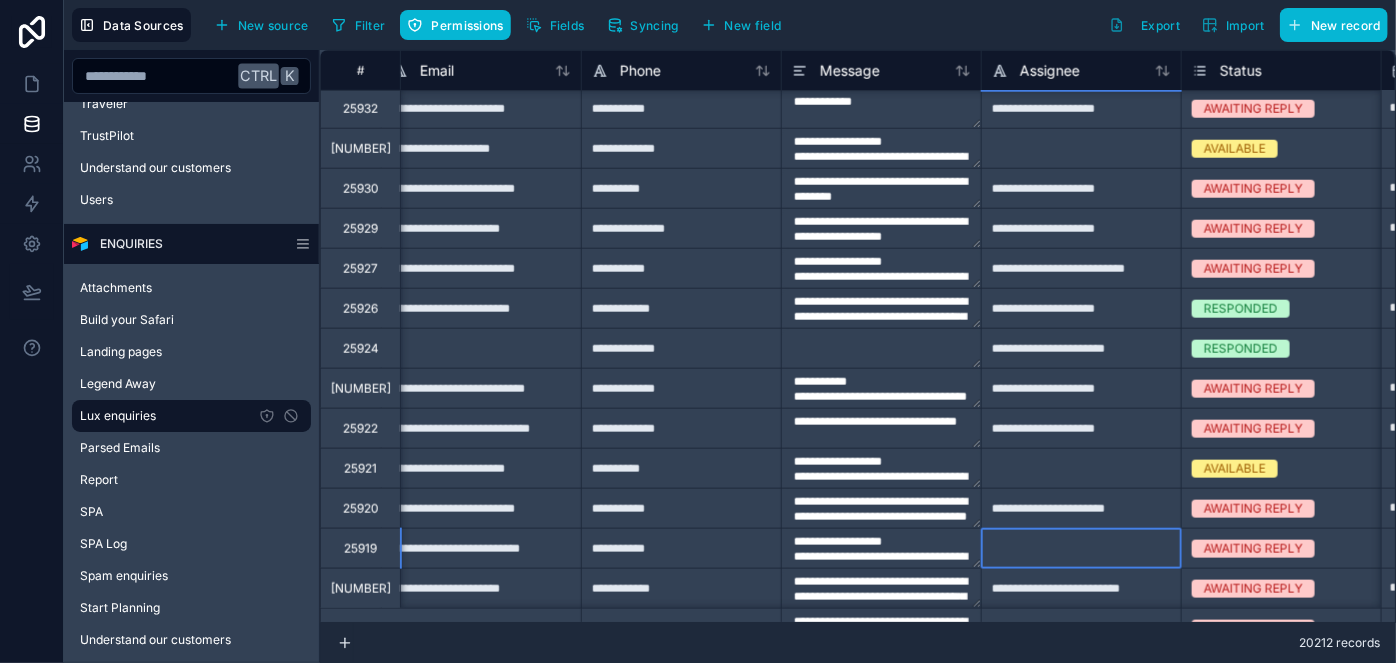 click at bounding box center (1081, 548) 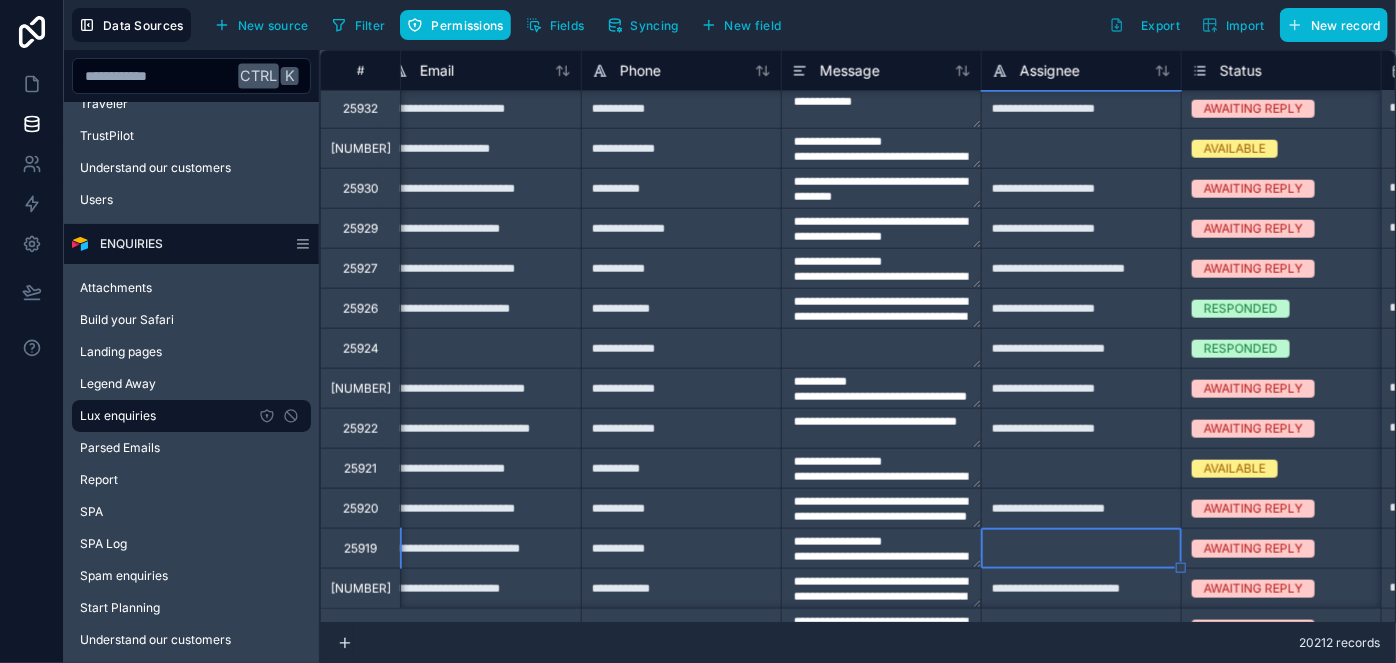 type on "**********" 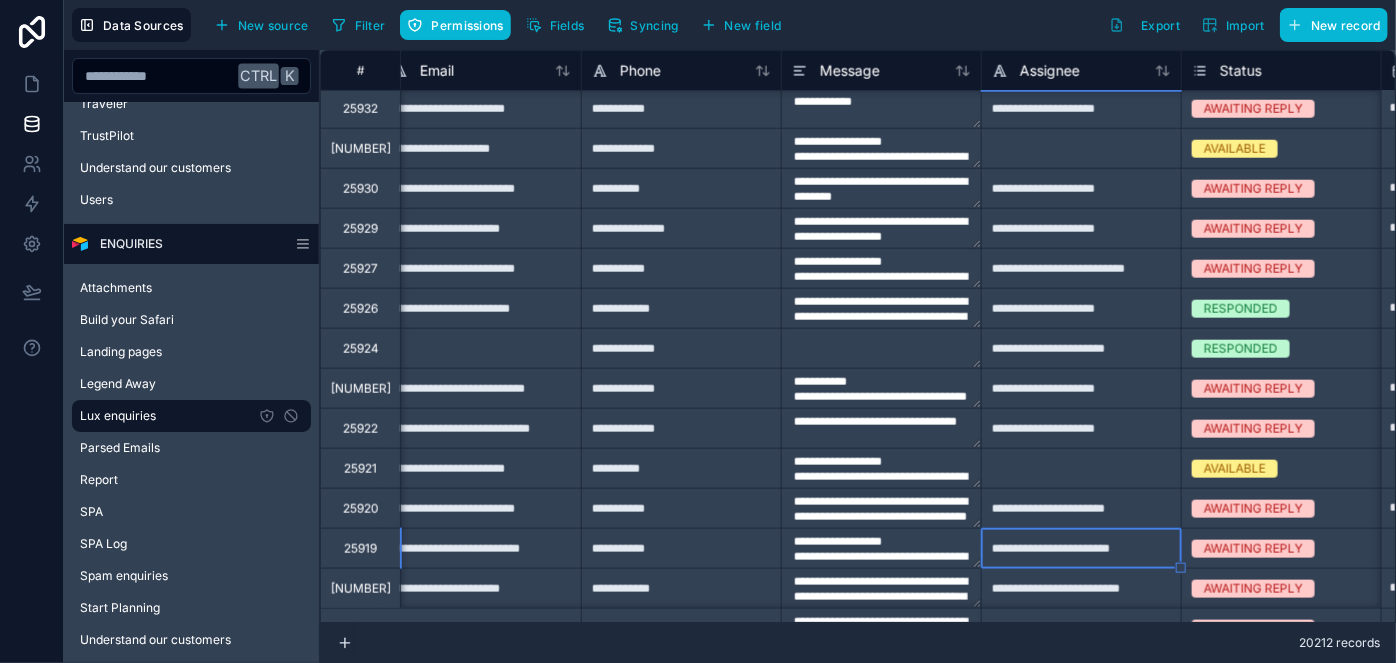 type on "**********" 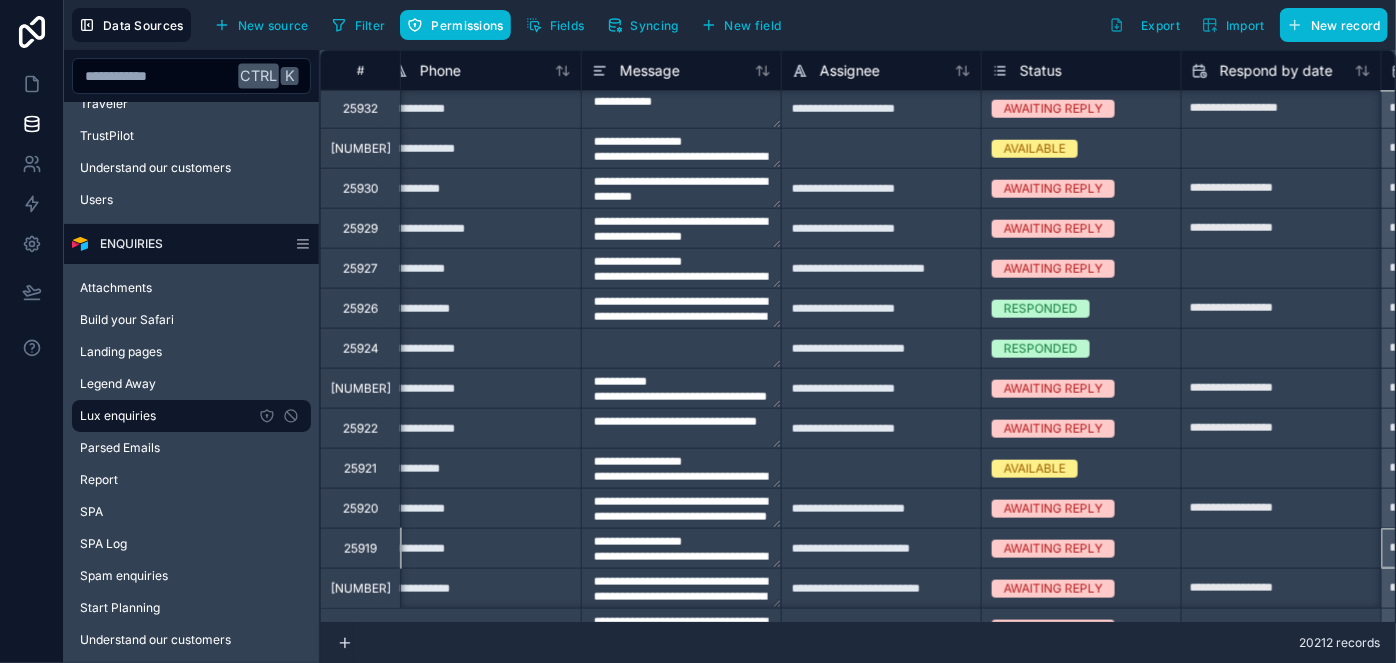 scroll, scrollTop: 1002, scrollLeft: 1219, axis: both 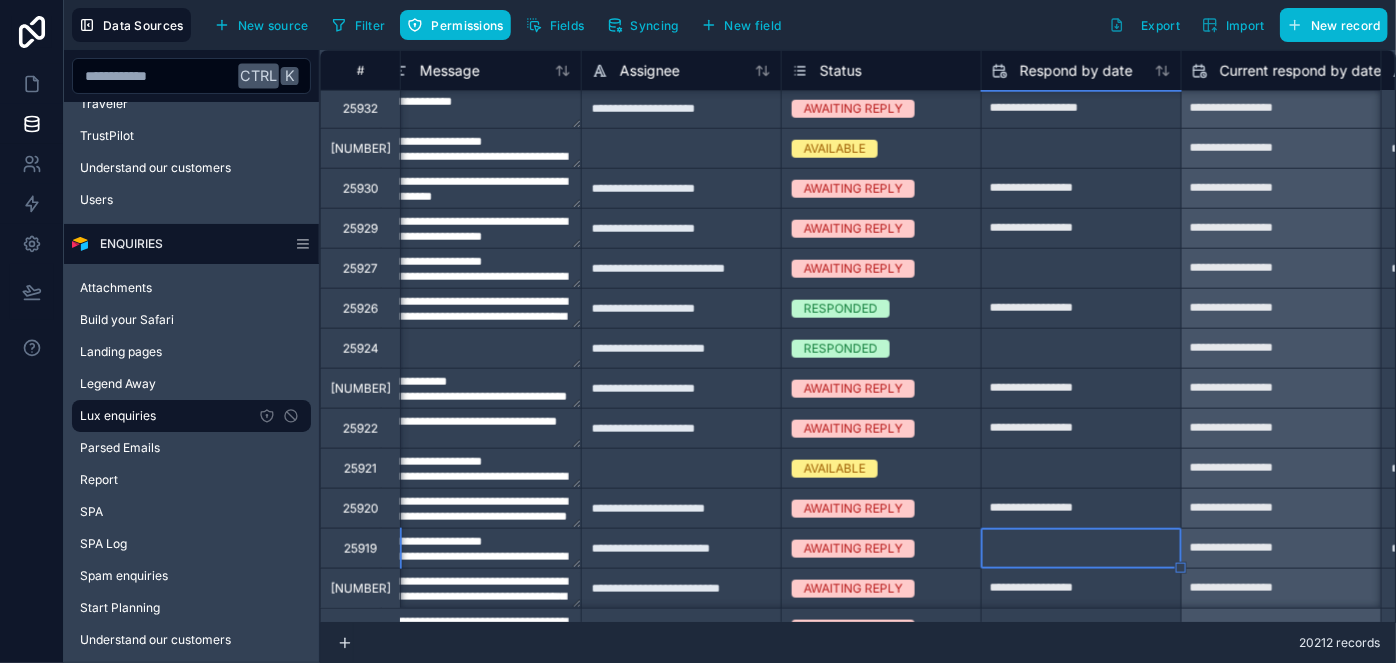 type on "**********" 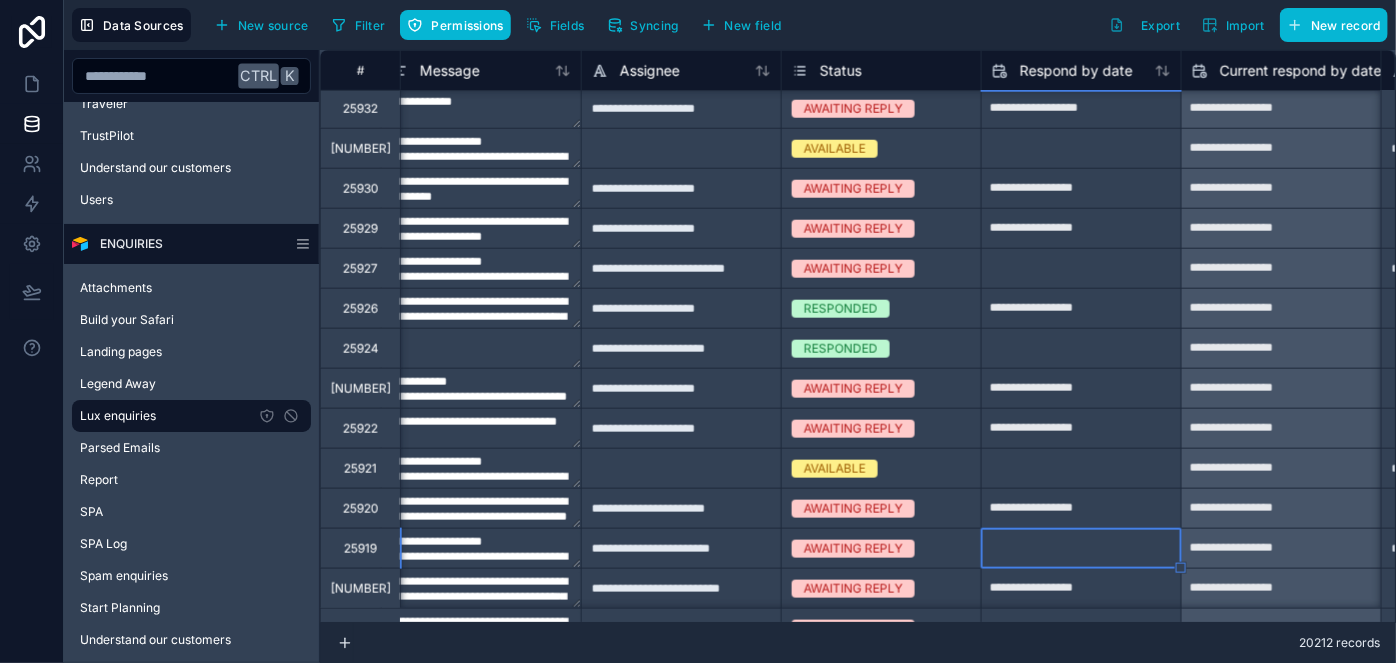 type on "**********" 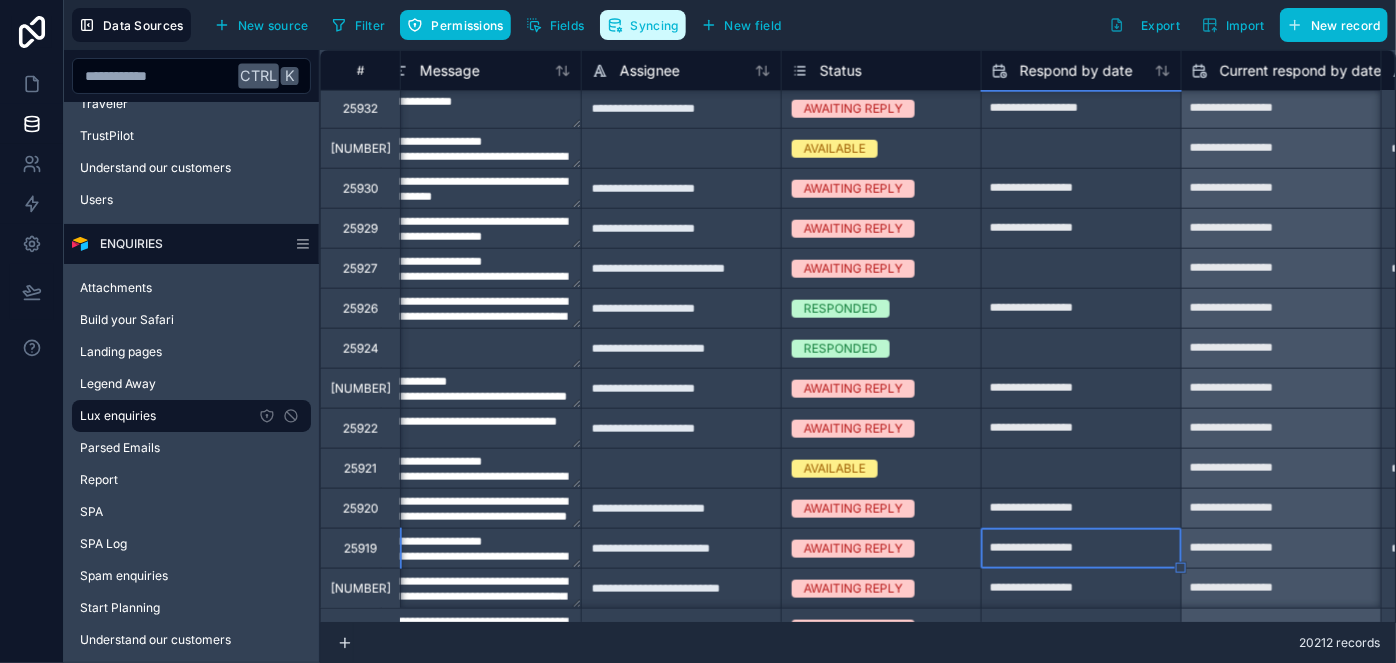 type on "**********" 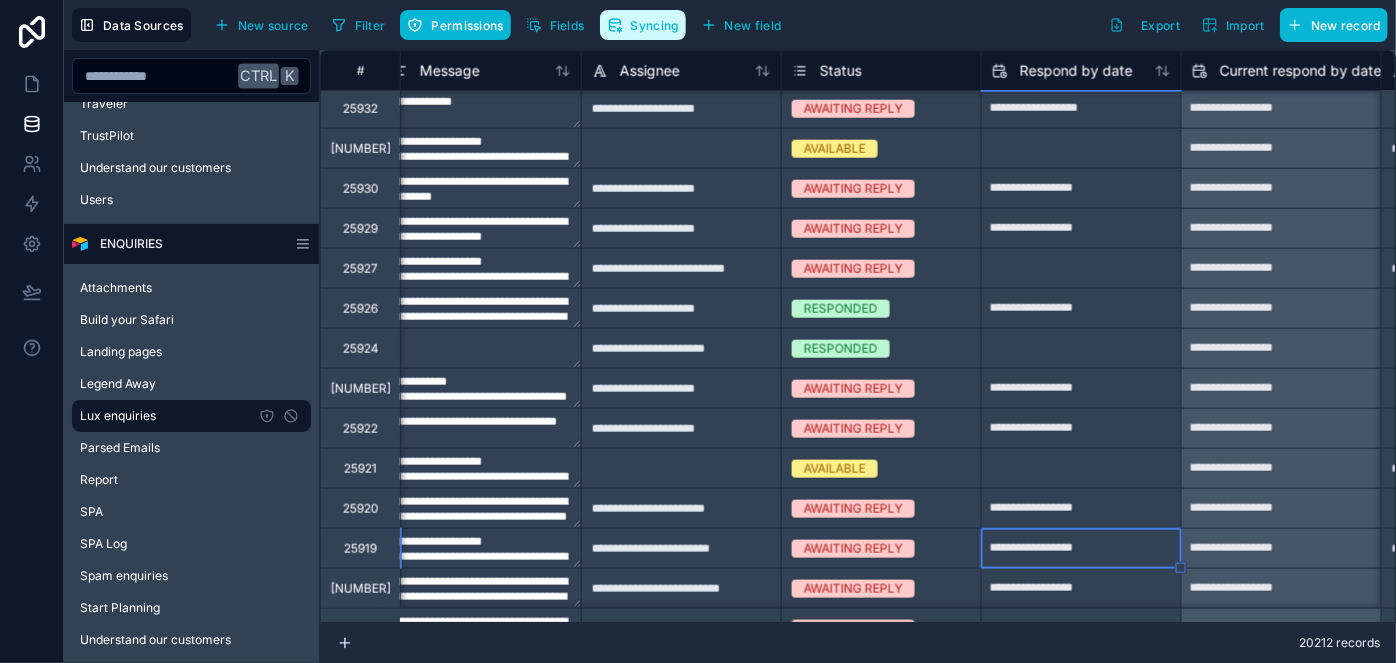 type on "**********" 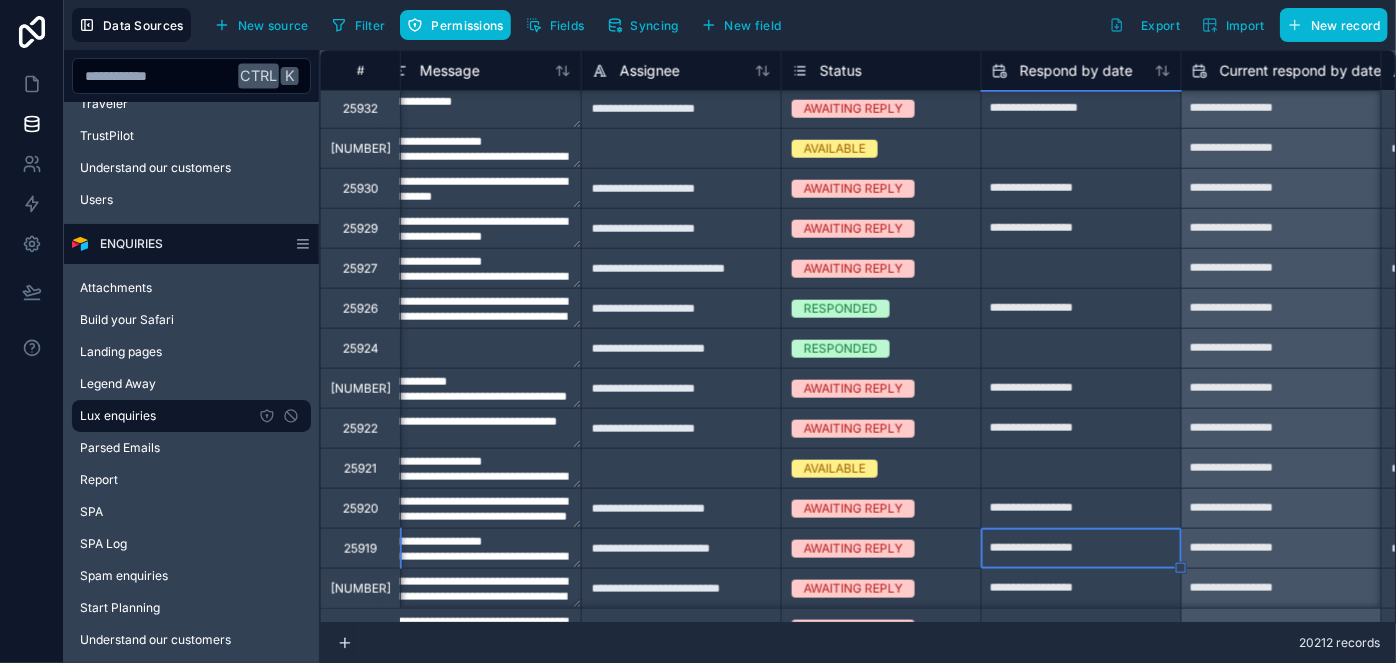 type on "**********" 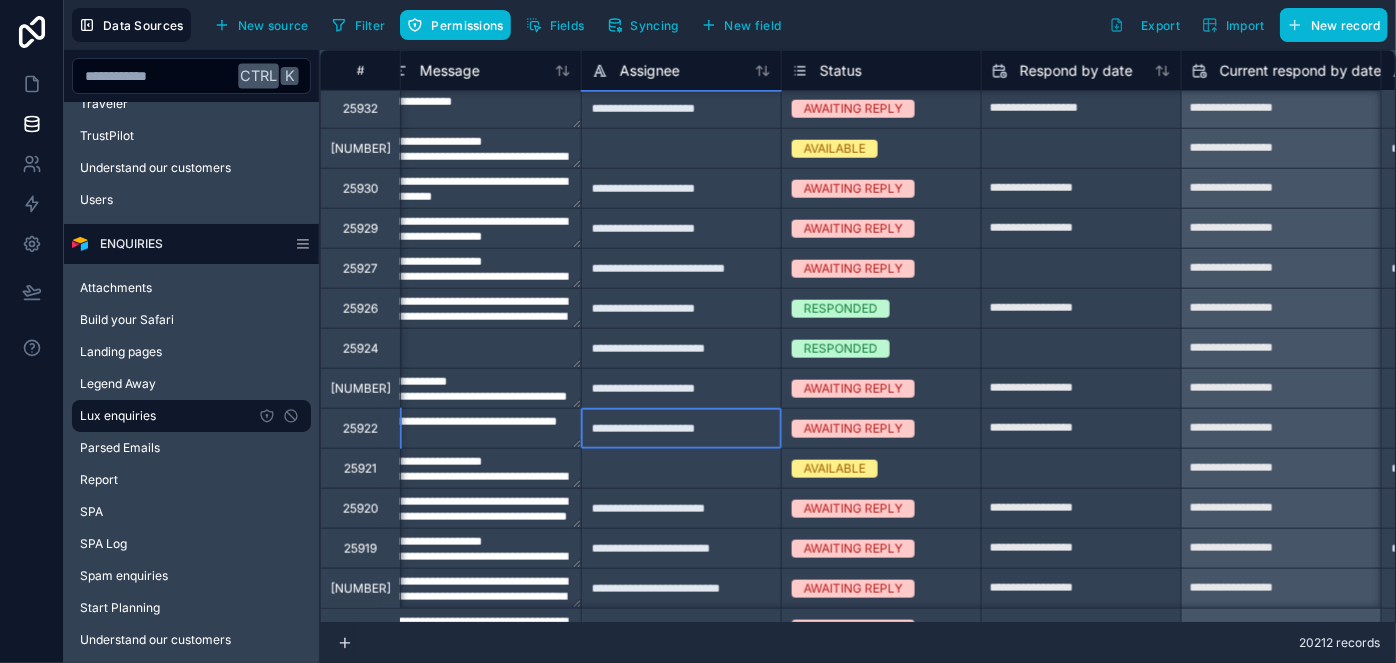 click on "**********" at bounding box center (681, 428) 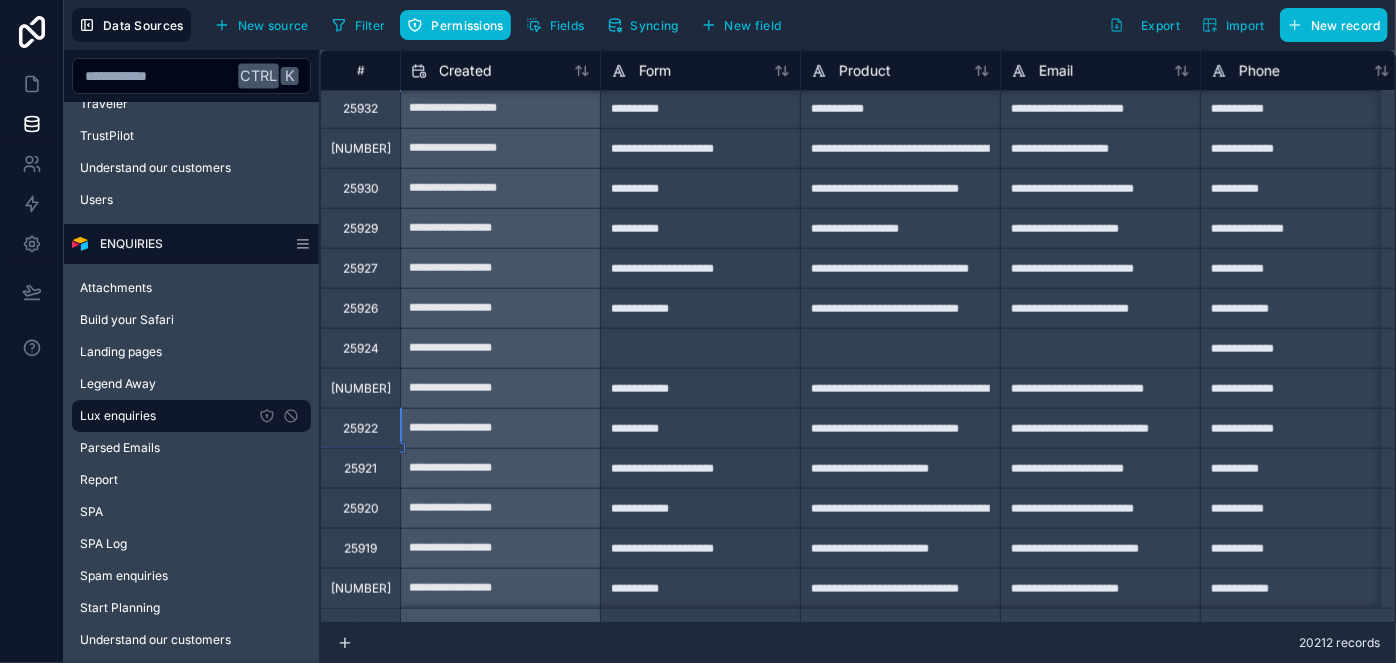 scroll, scrollTop: 1002, scrollLeft: 0, axis: vertical 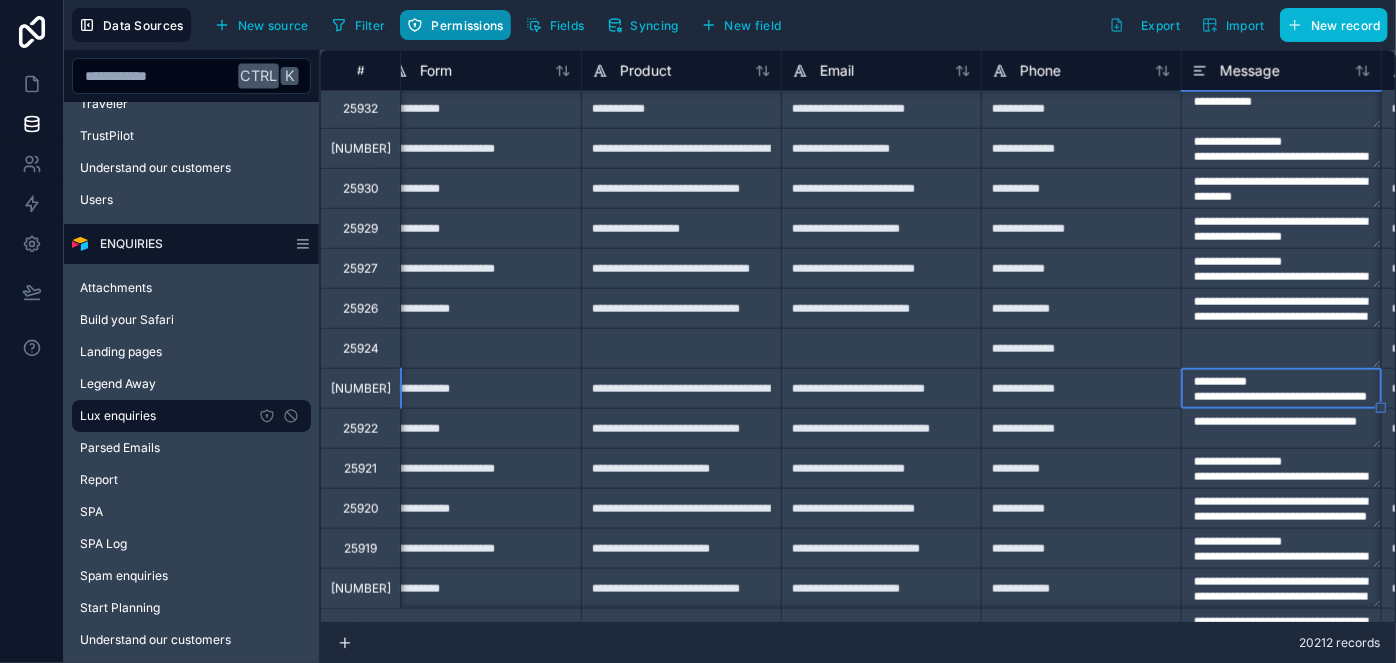 type on "**********" 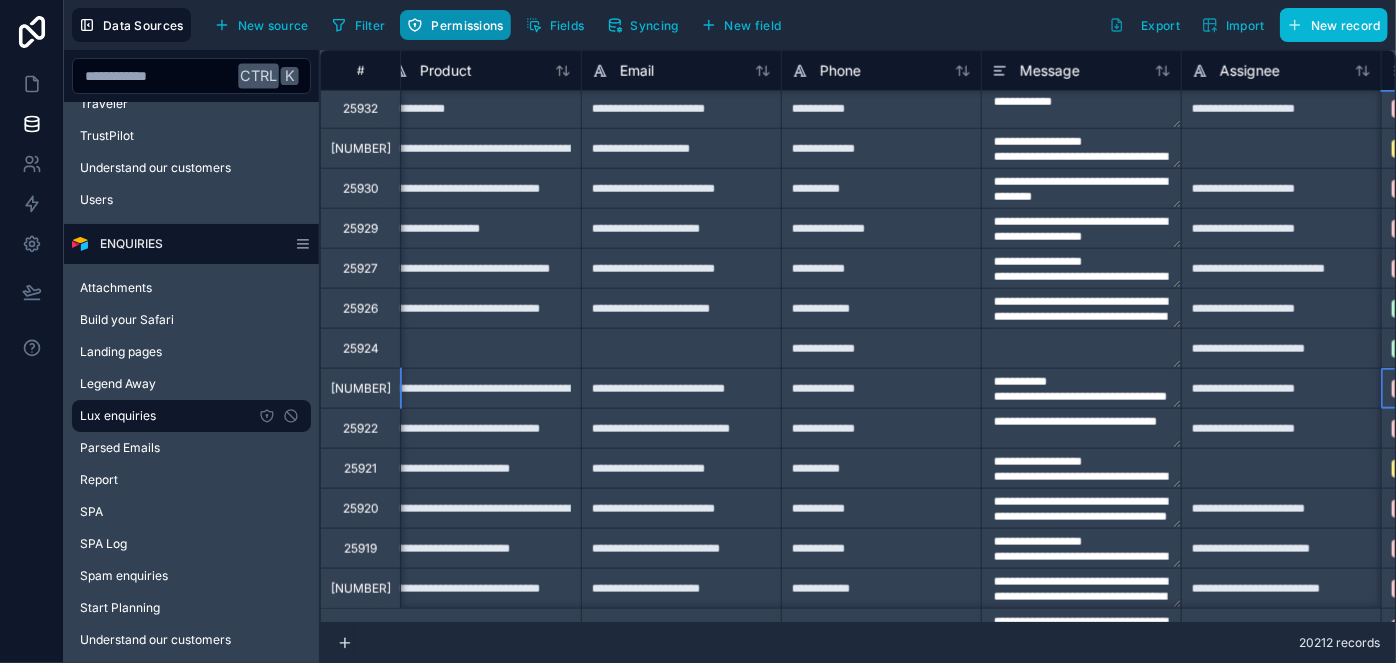 scroll, scrollTop: 1002, scrollLeft: 819, axis: both 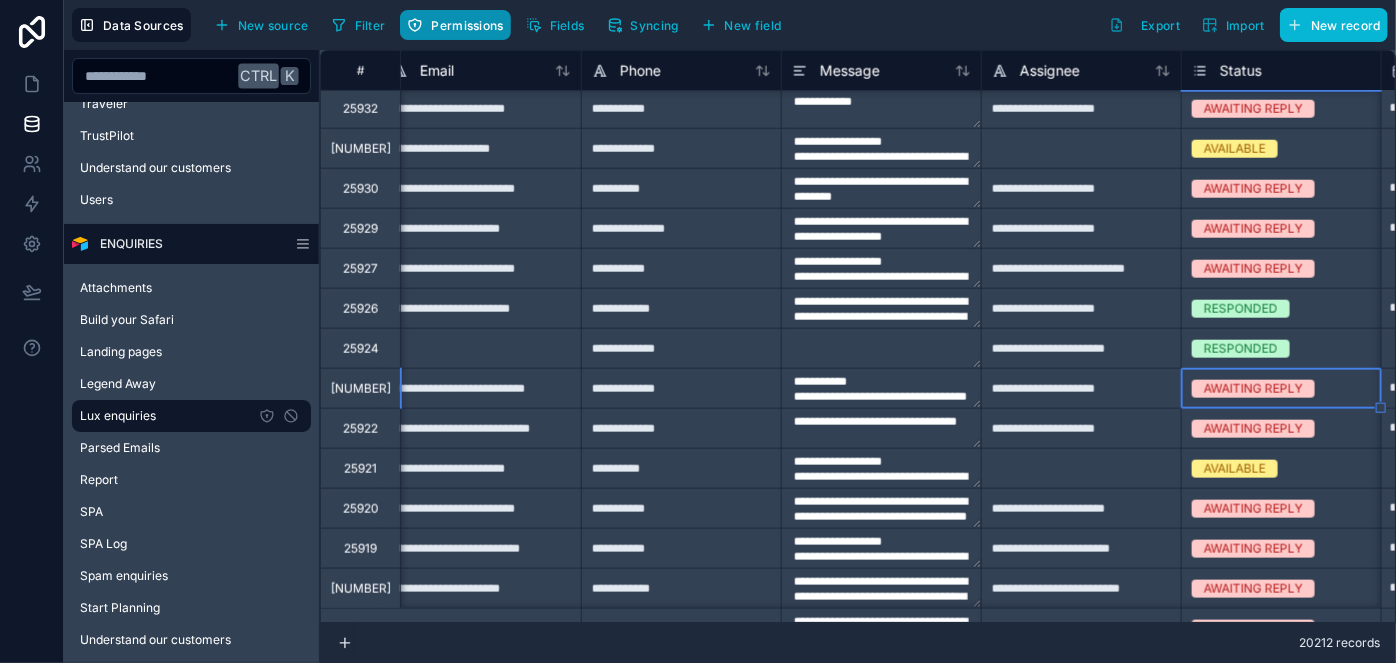 type on "**********" 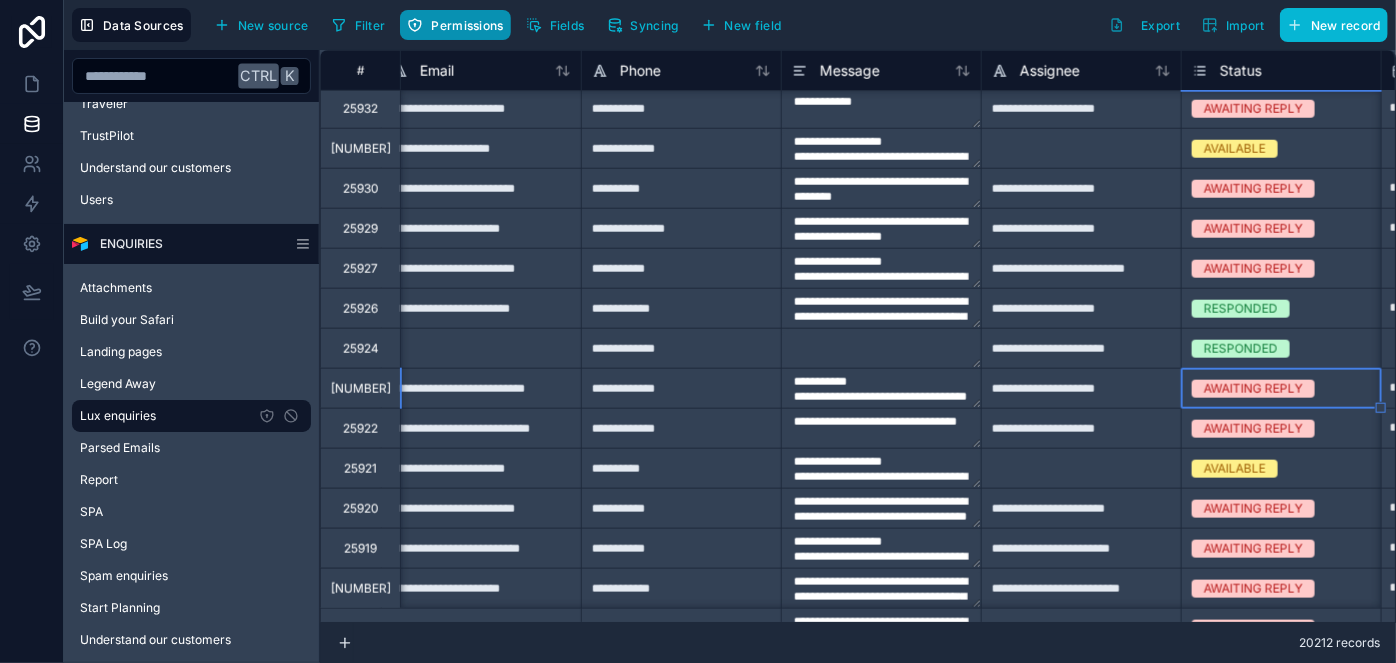 type on "**********" 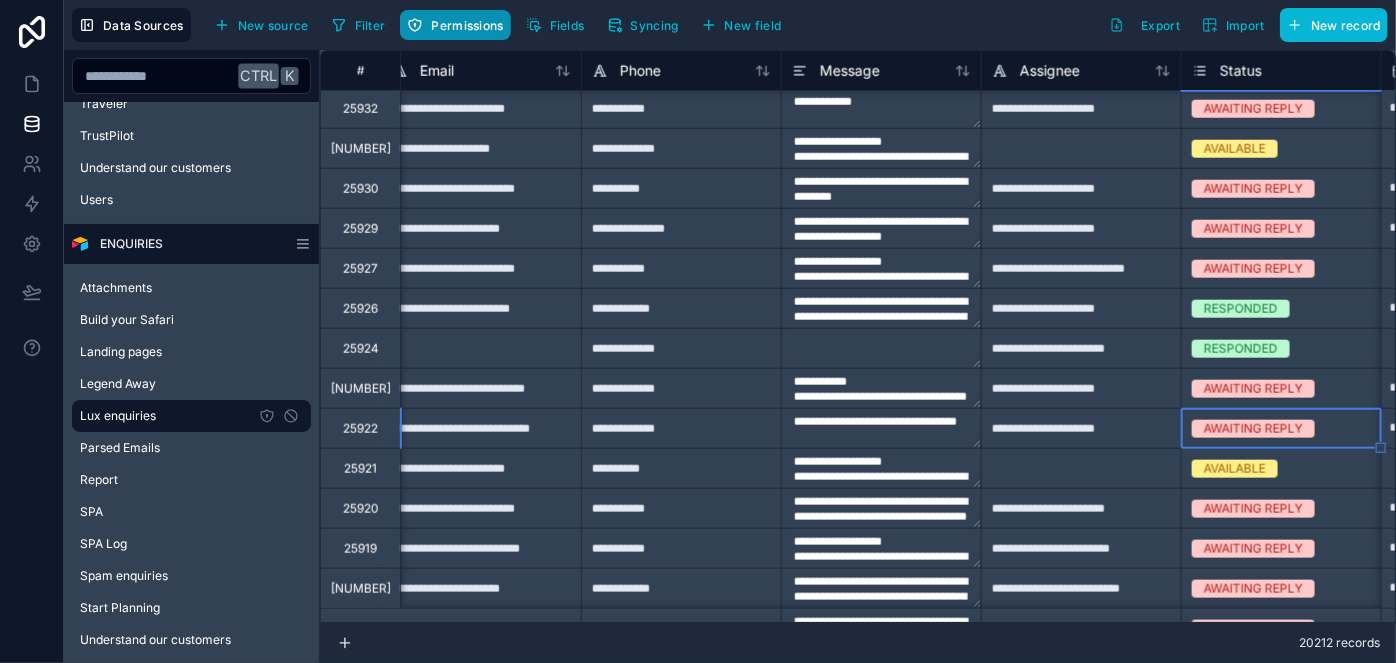 type on "**********" 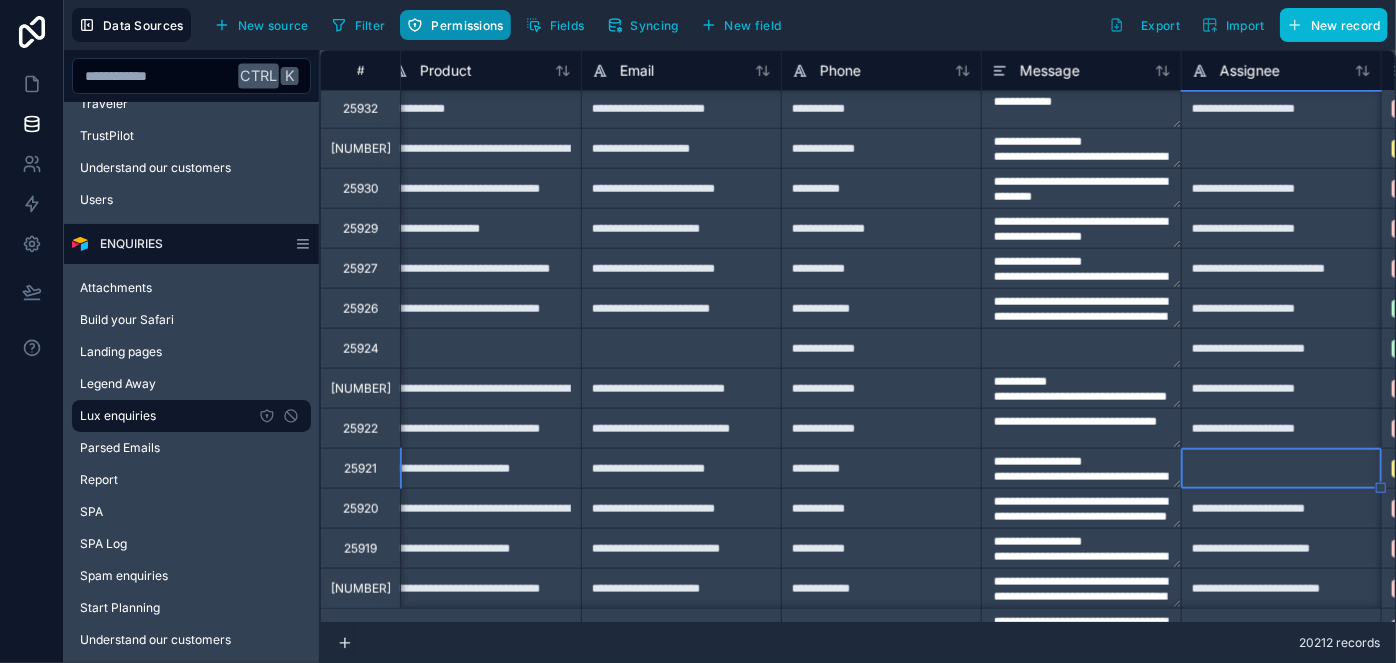scroll, scrollTop: 1002, scrollLeft: 819, axis: both 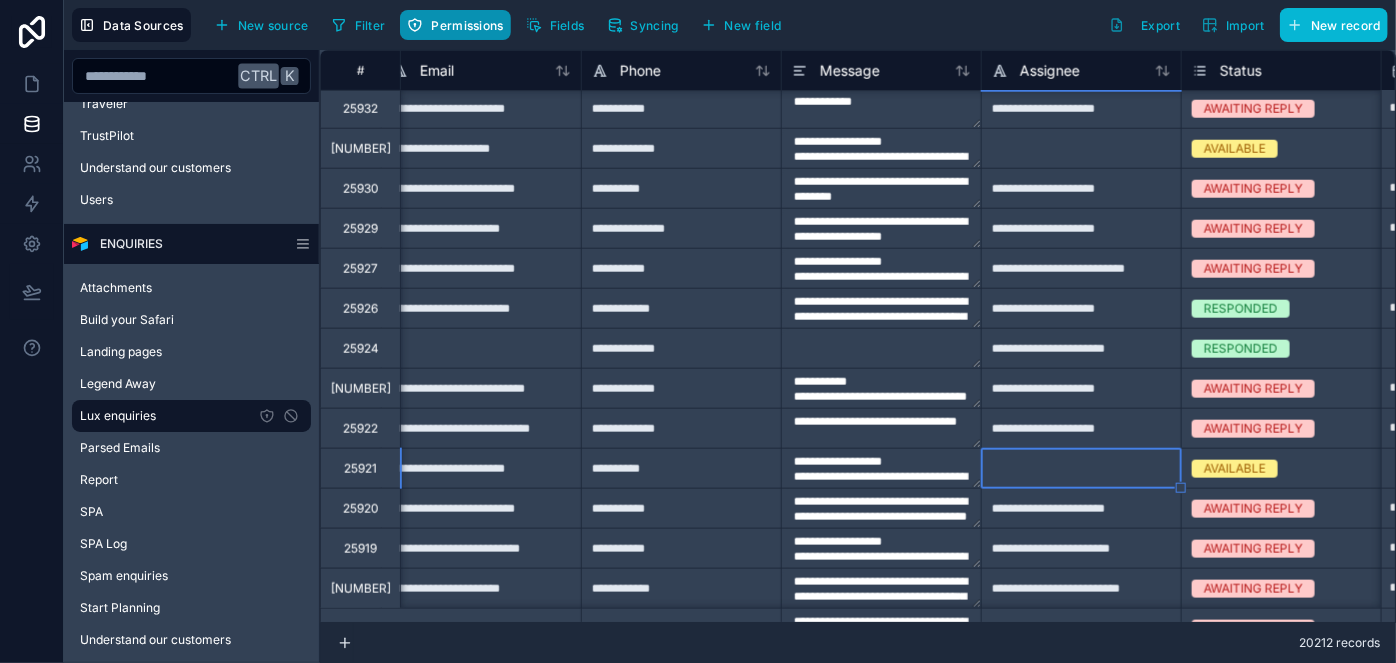 type on "**********" 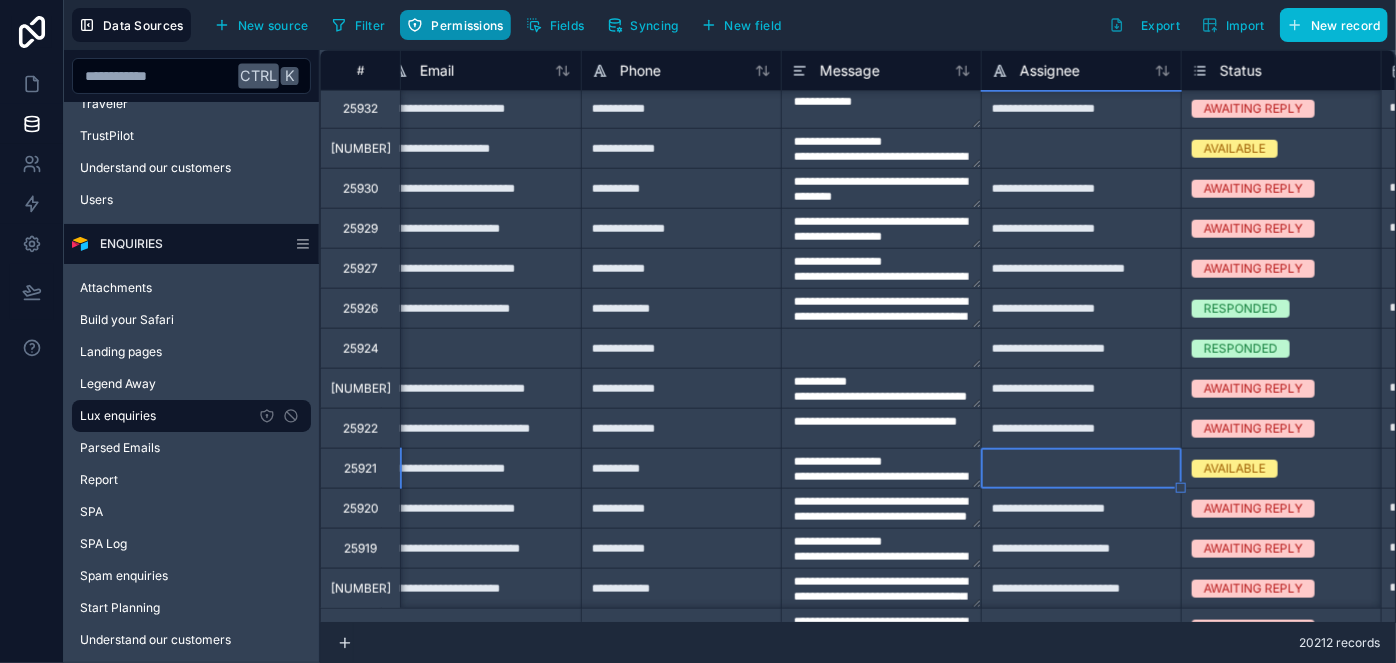 type on "**********" 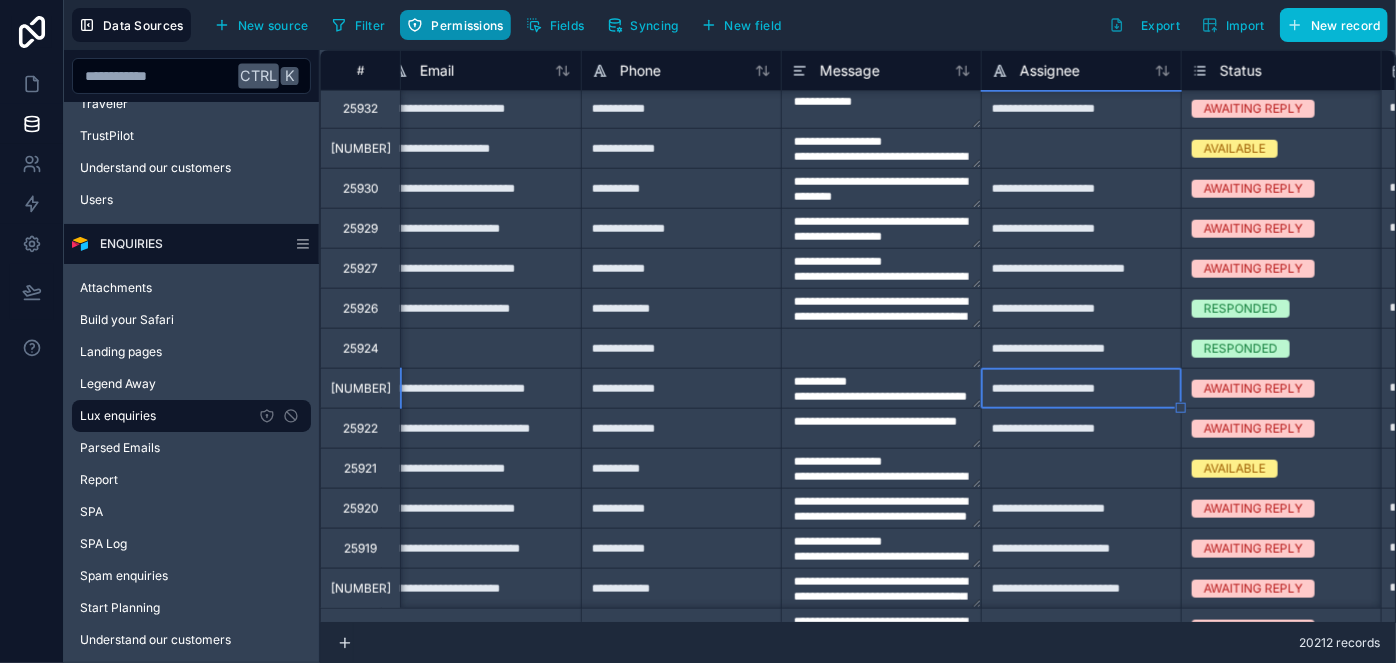 type on "**********" 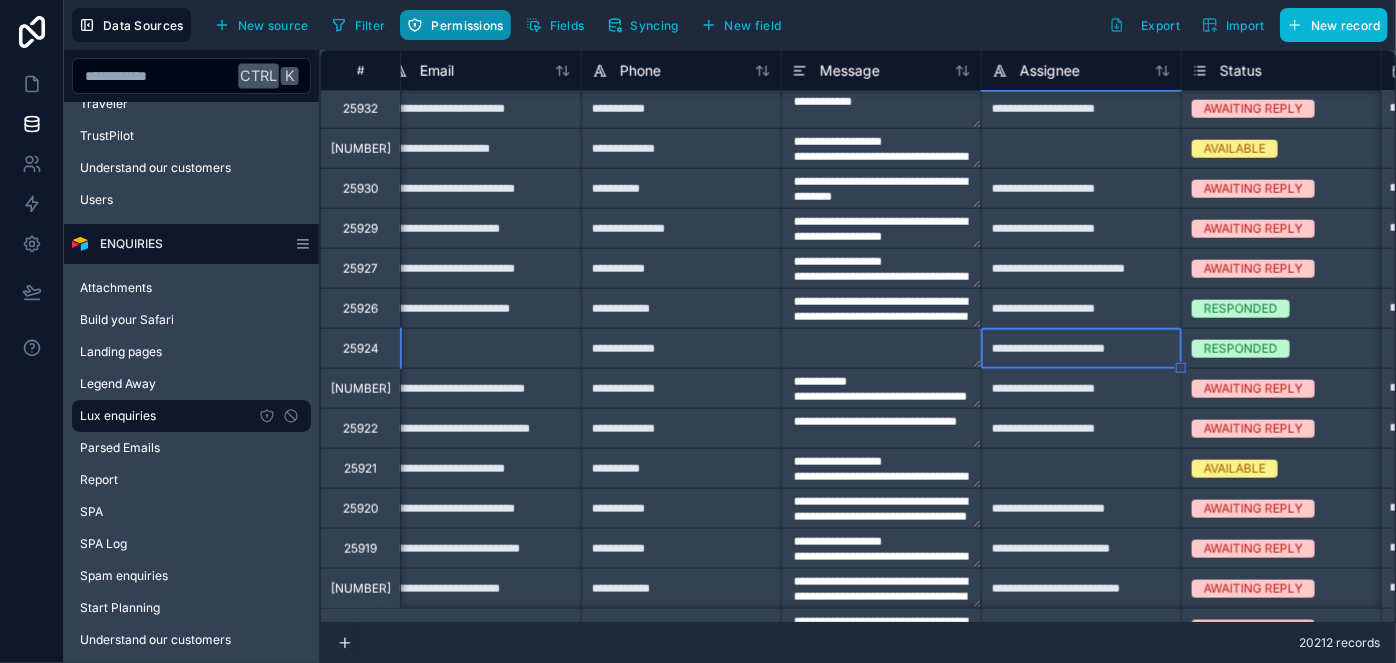 type on "**********" 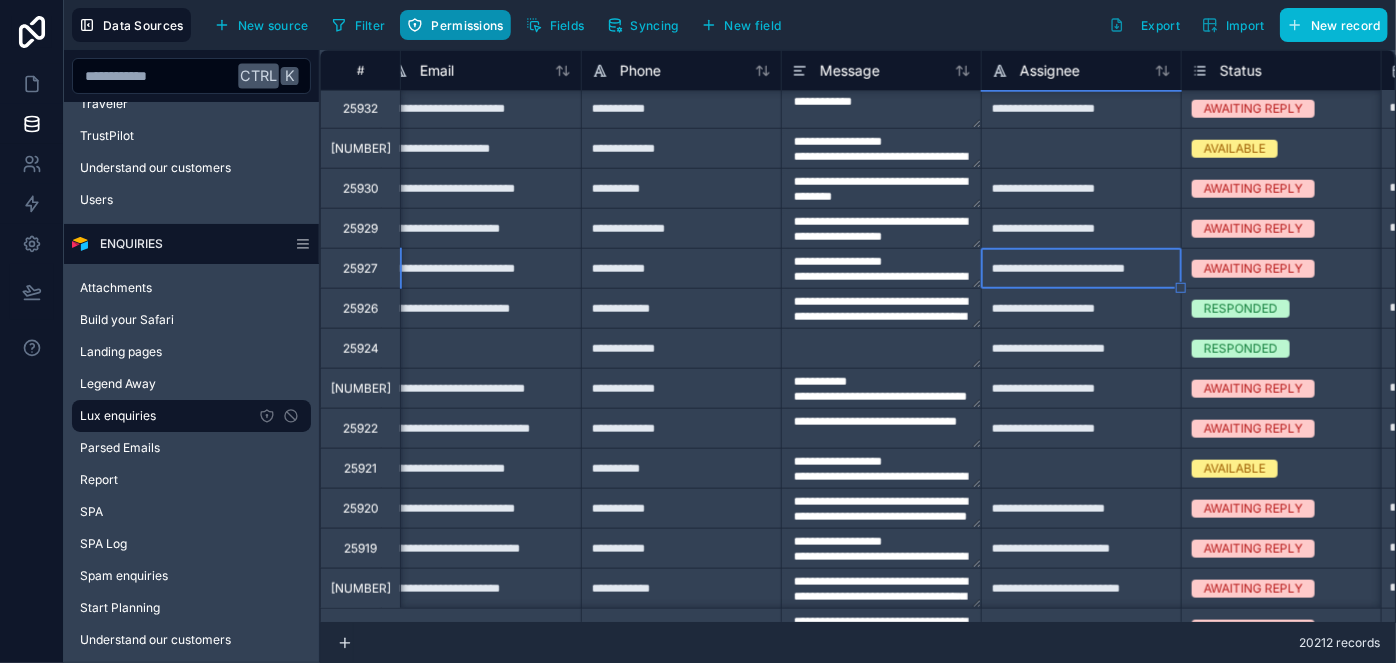 type on "**********" 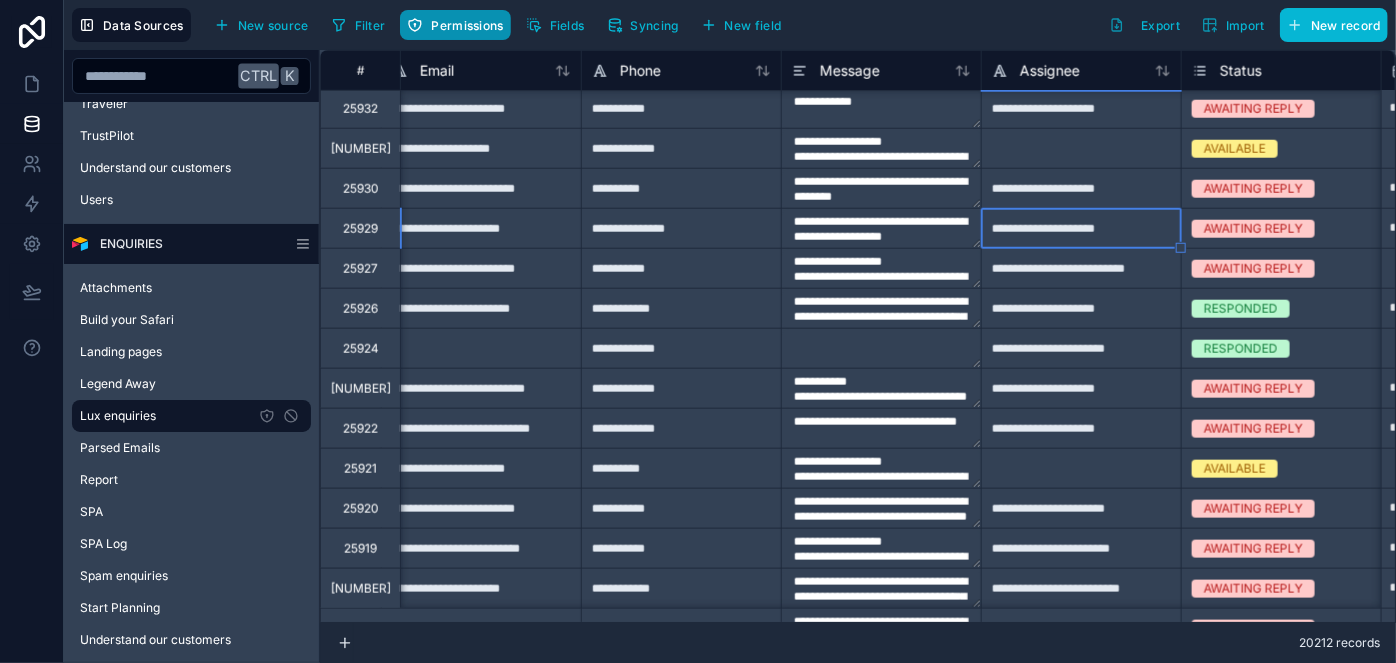 type on "**********" 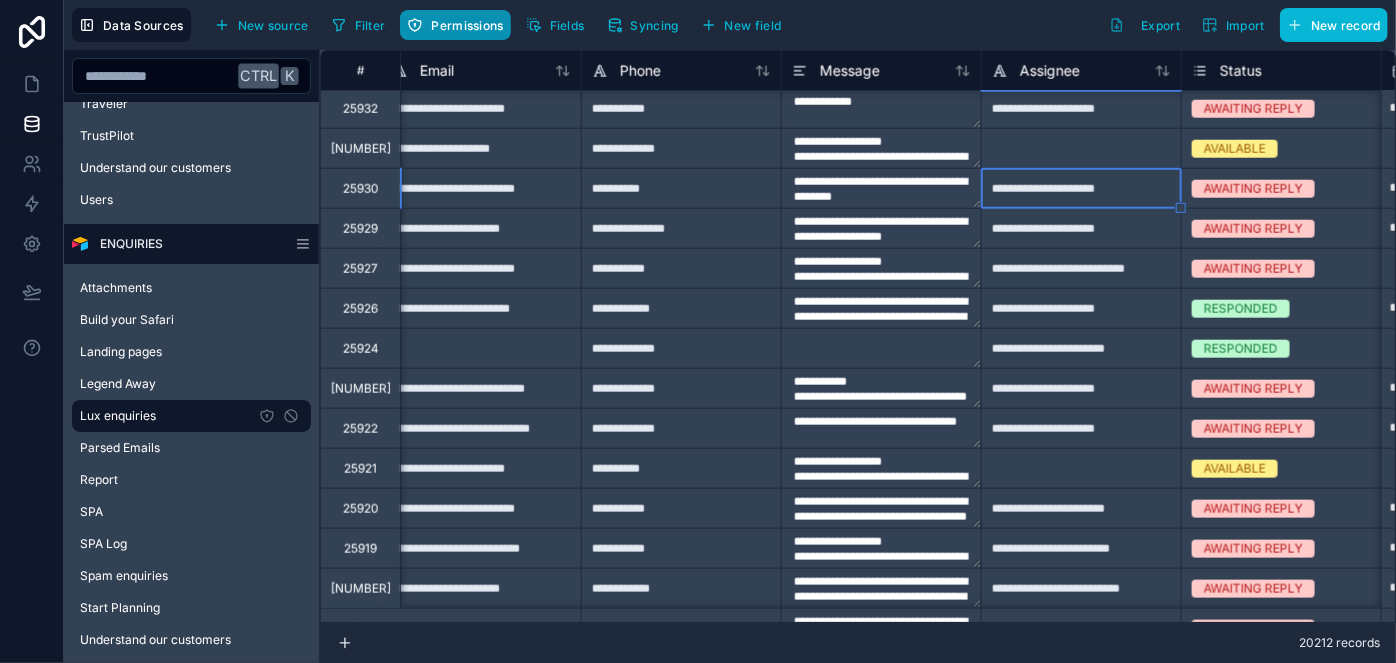 type on "**********" 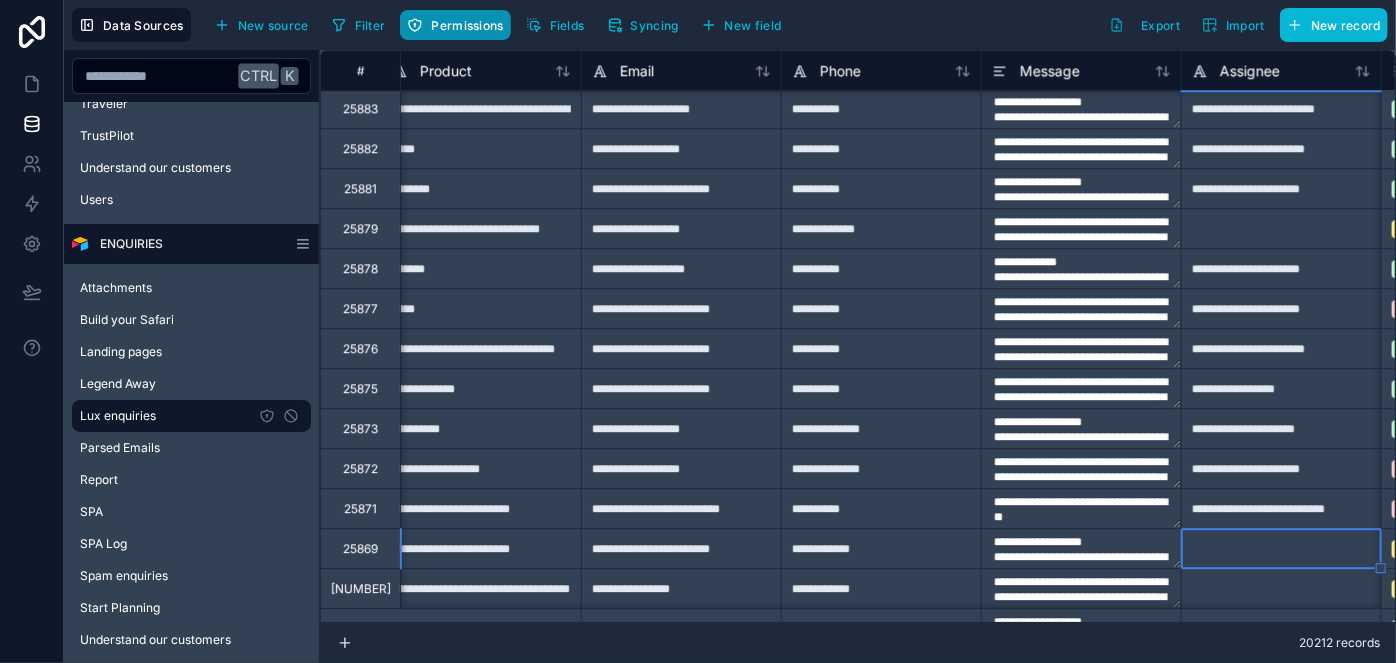 scroll, scrollTop: 2762, scrollLeft: 819, axis: both 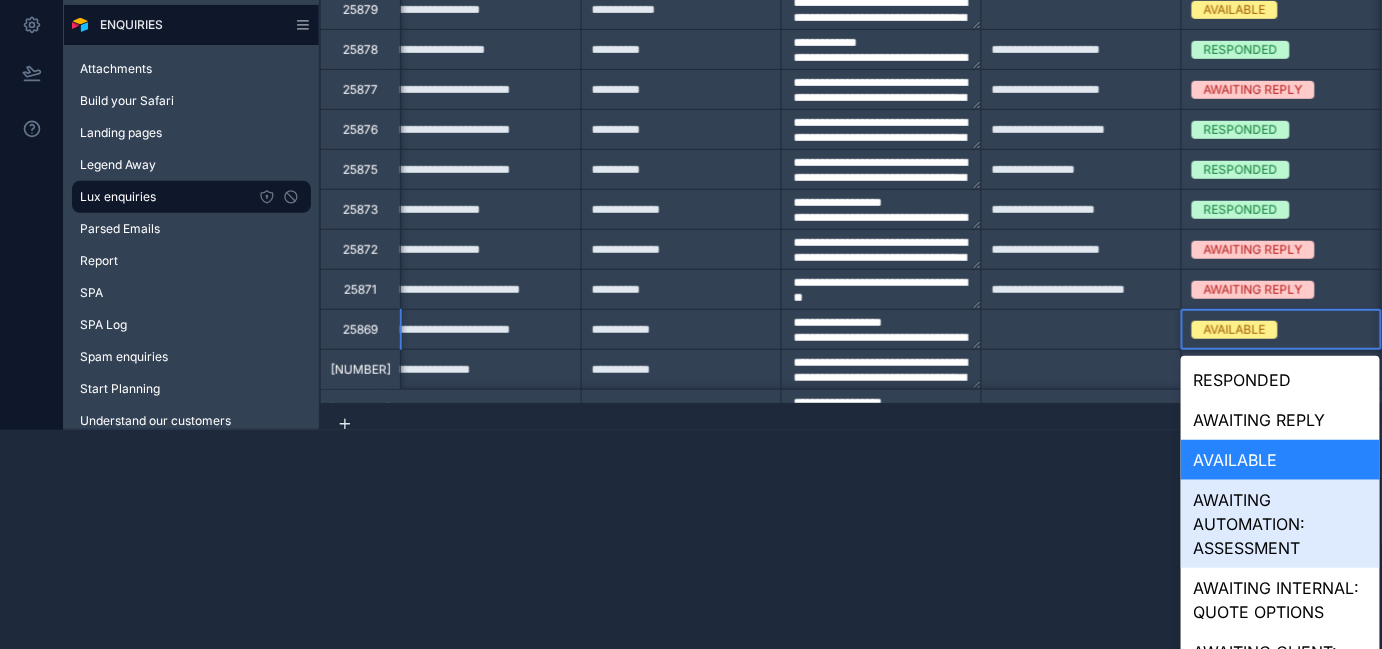 click on "**********" at bounding box center [691, 105] 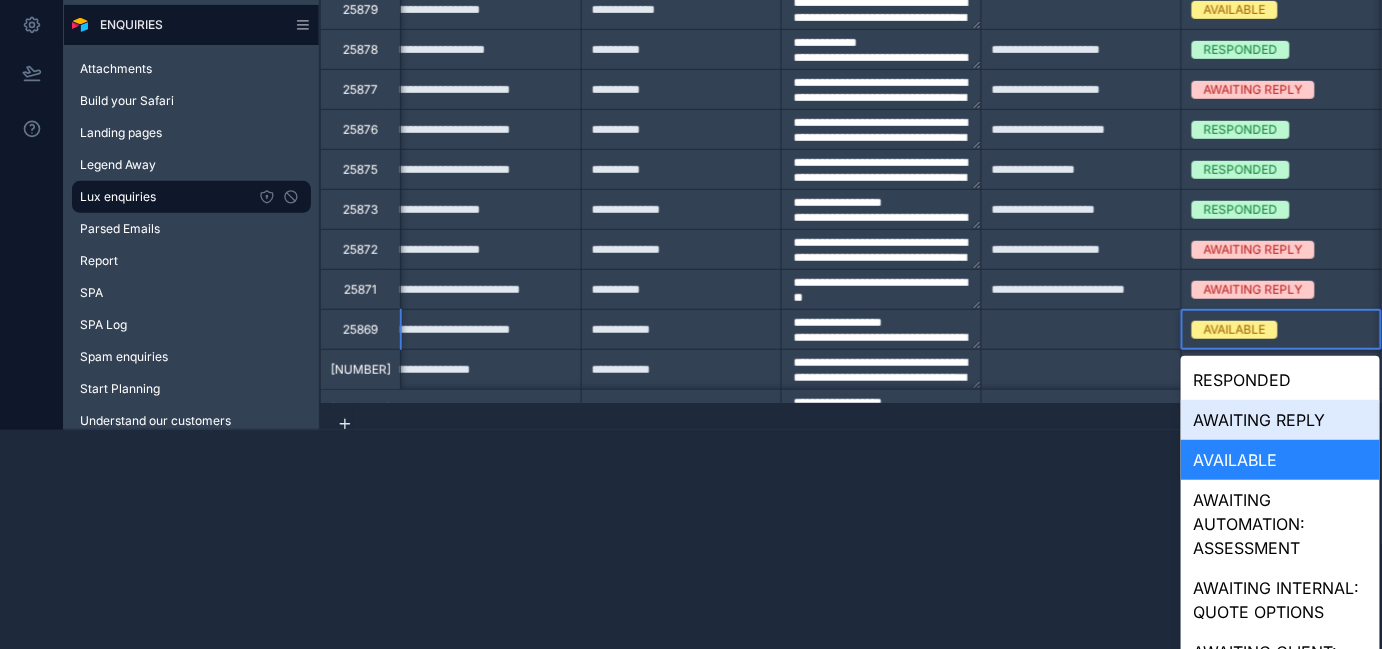 click on "AWAITING REPLY" at bounding box center [1280, 420] 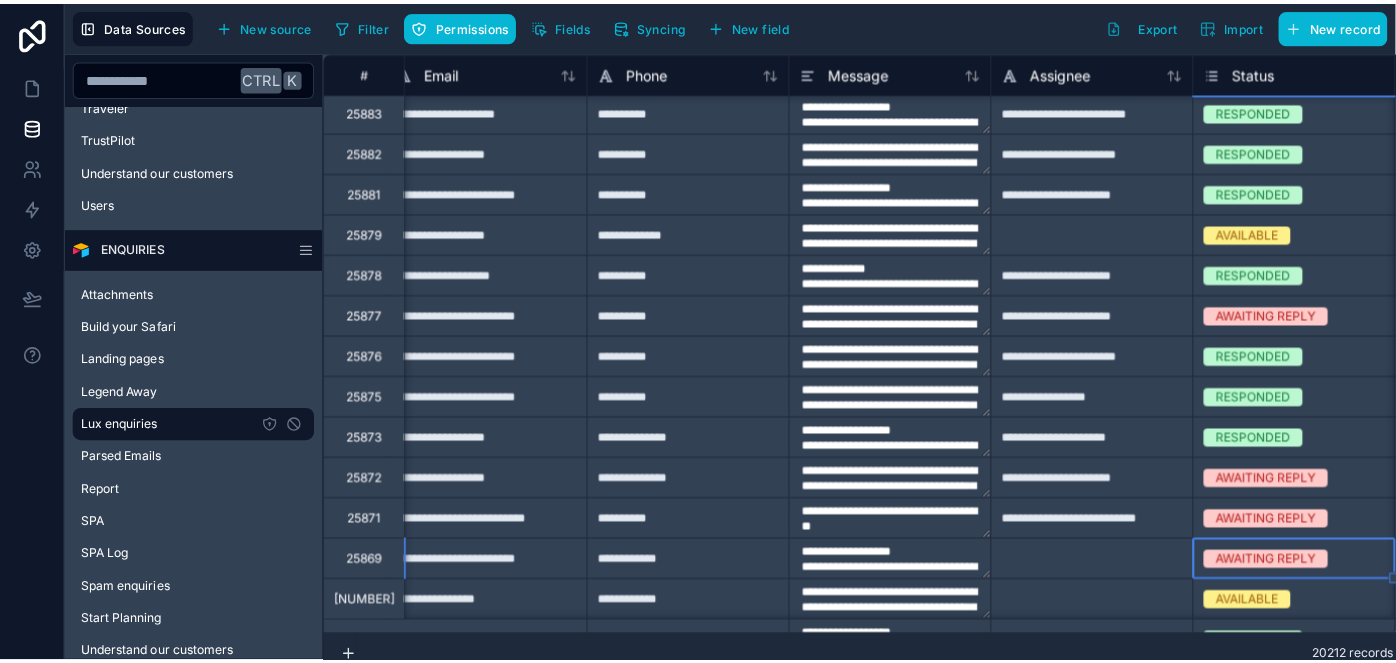 scroll, scrollTop: 0, scrollLeft: 0, axis: both 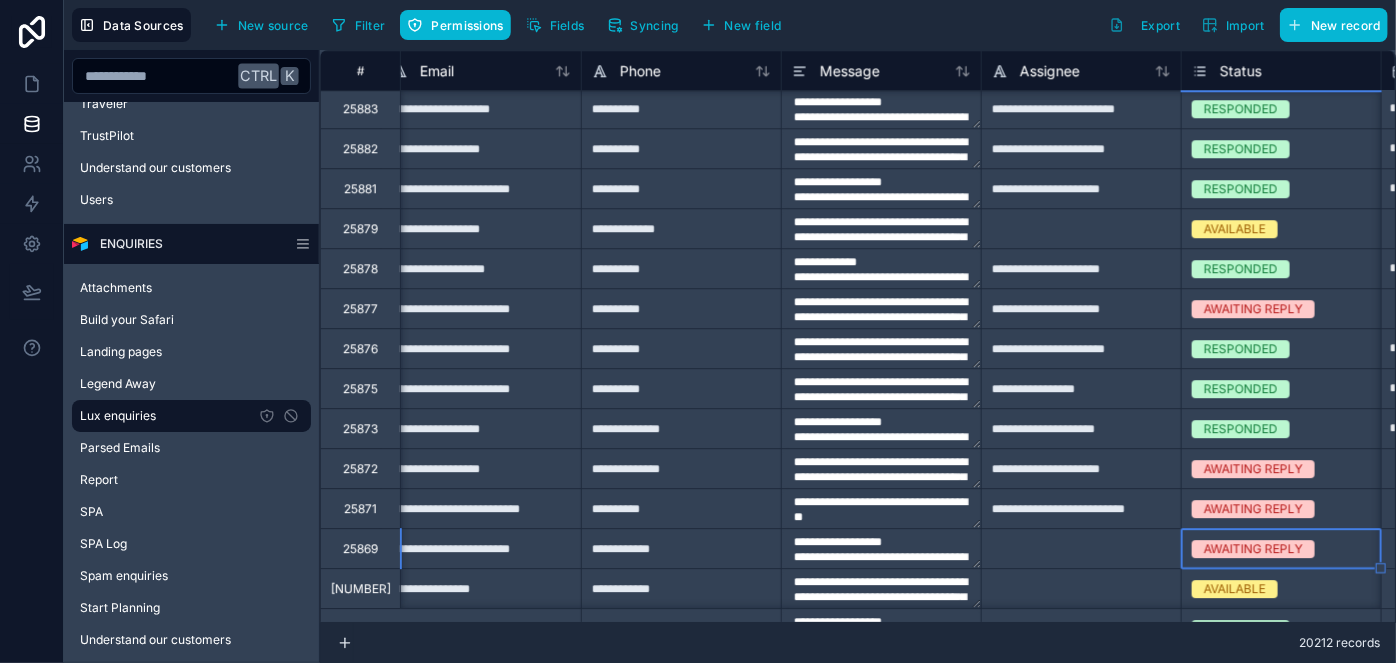 type on "**********" 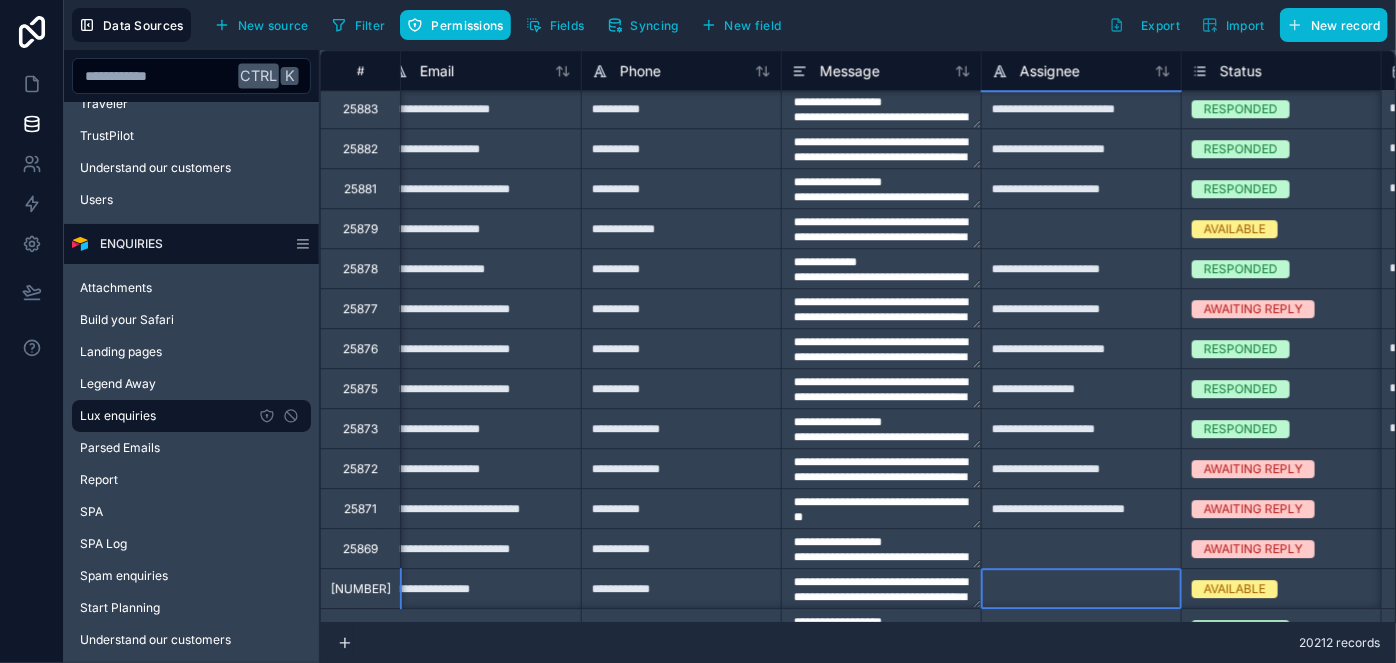 click at bounding box center [1081, 588] 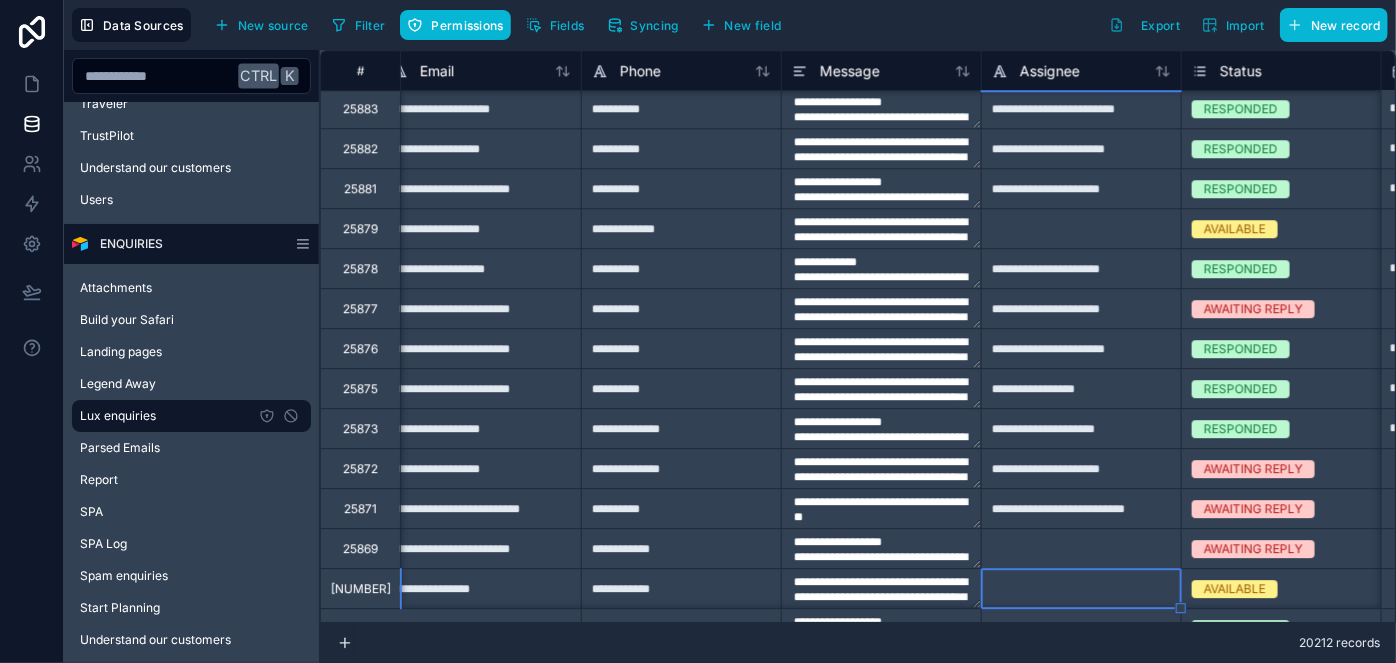 type on "**********" 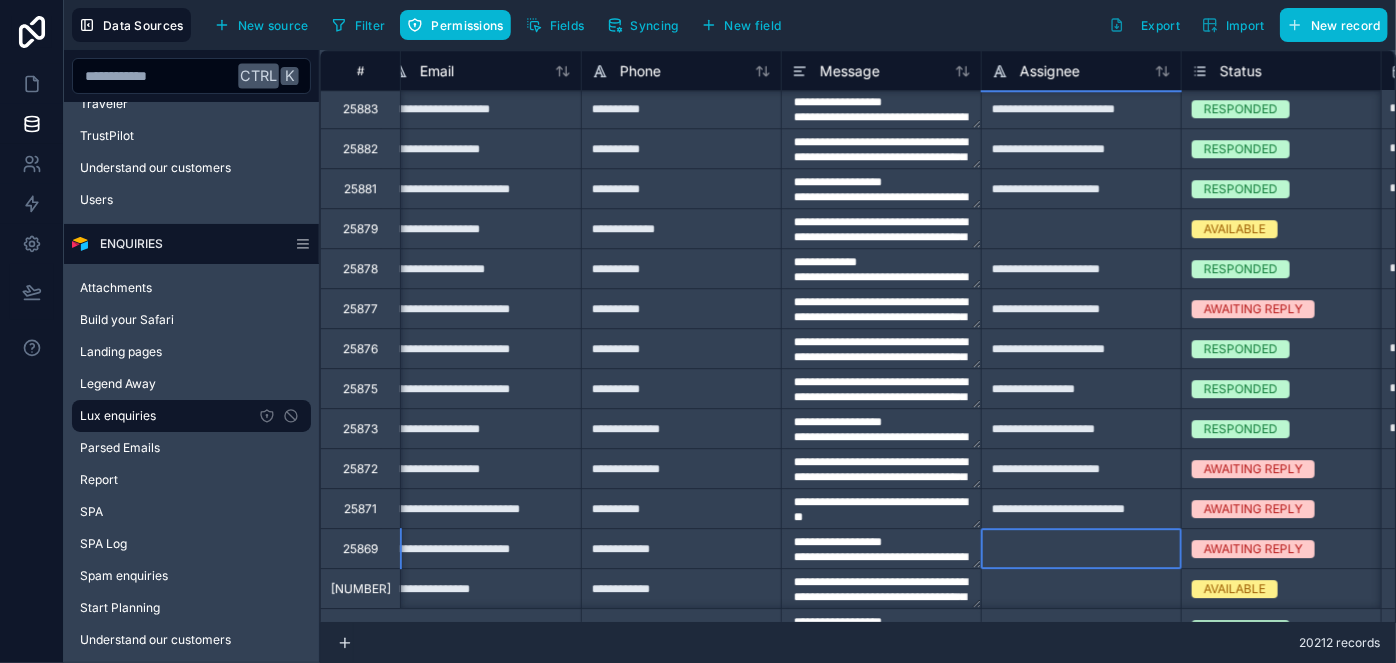 click at bounding box center [1081, 548] 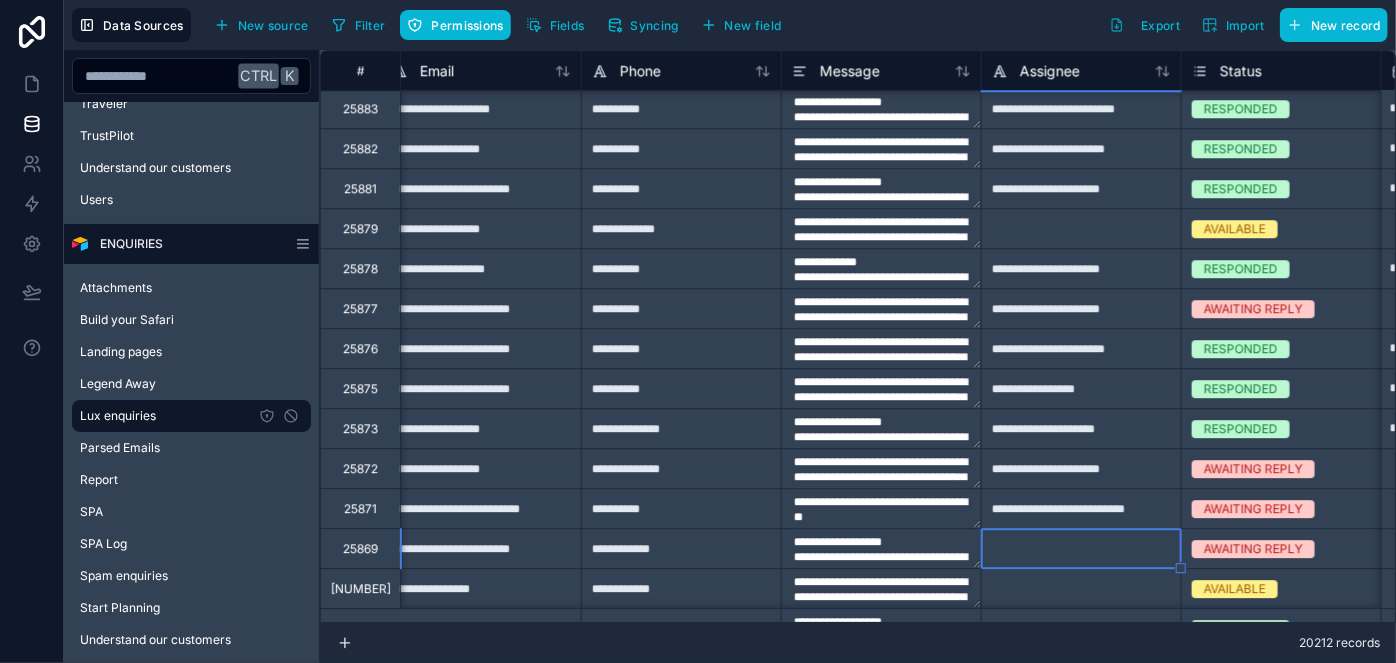 type on "**********" 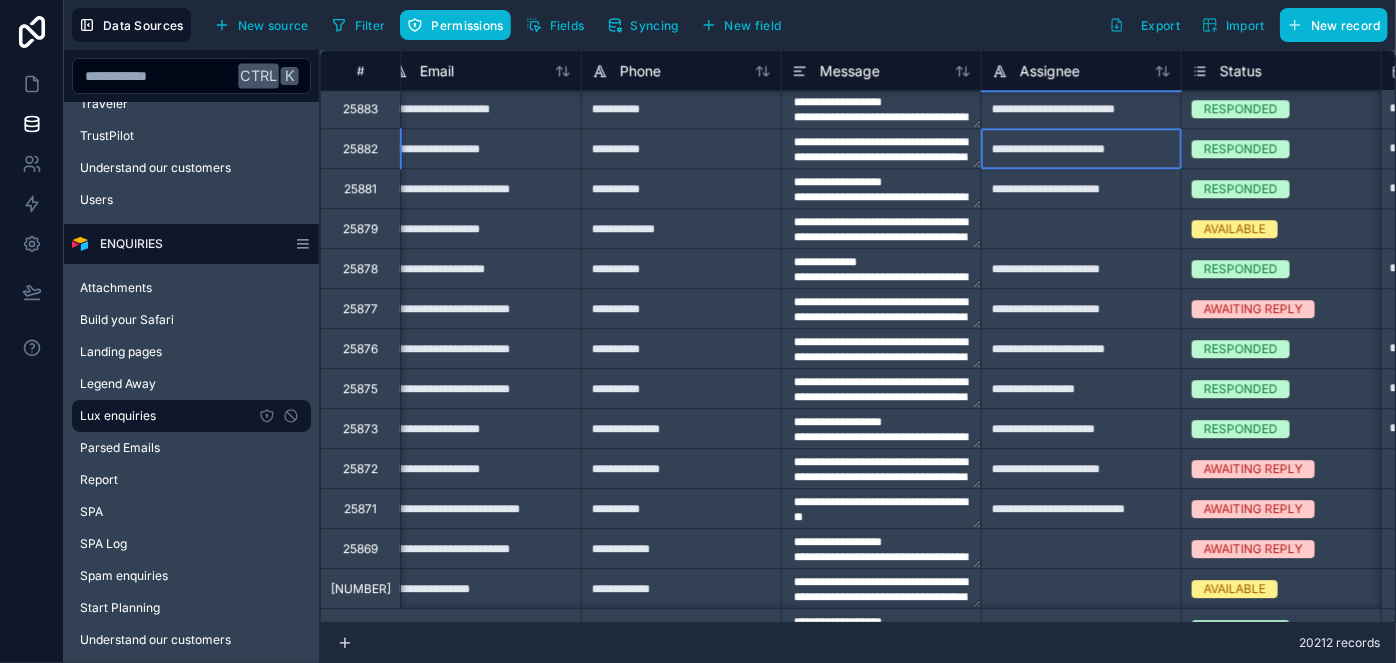 click on "**********" at bounding box center [1081, 148] 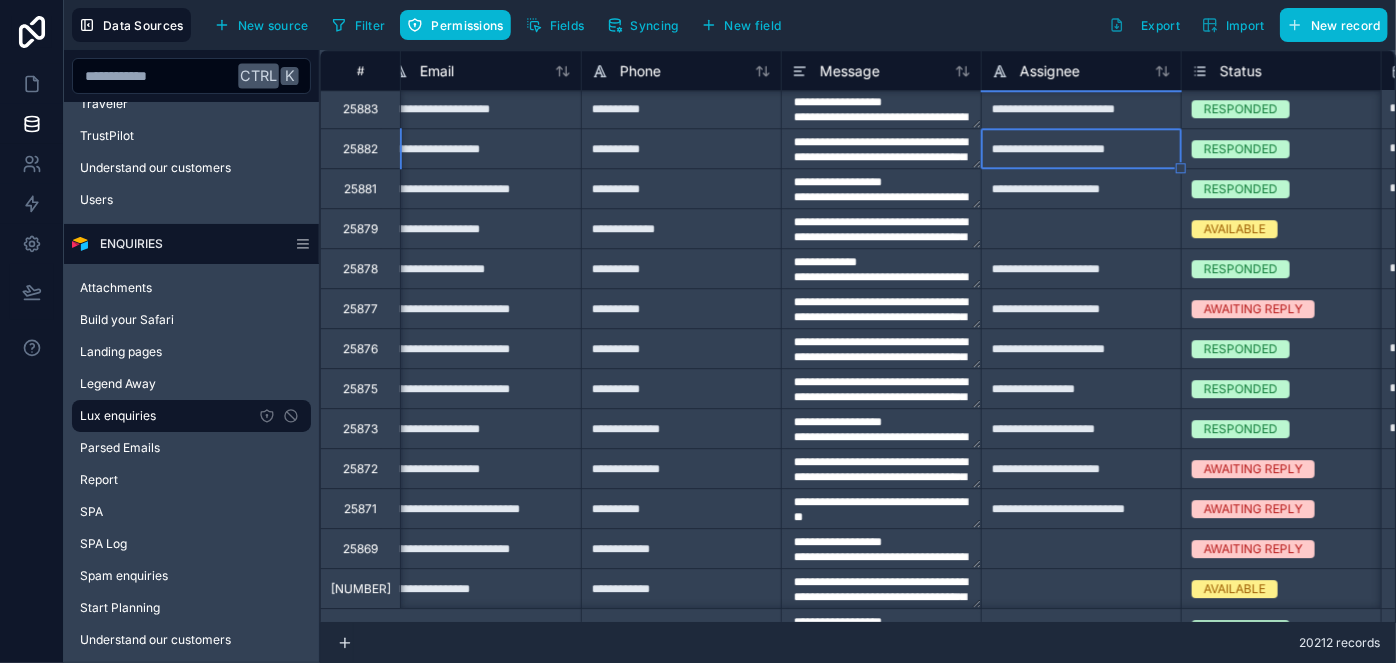 type on "**********" 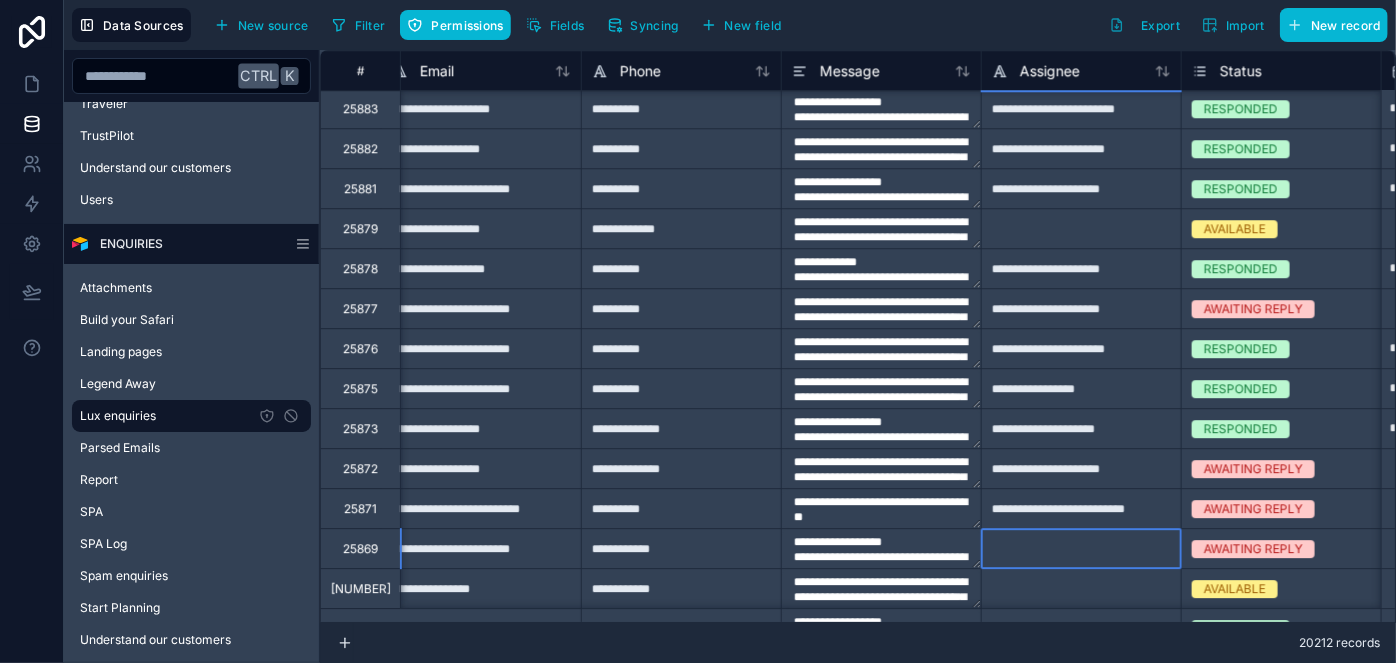 click at bounding box center (1081, 548) 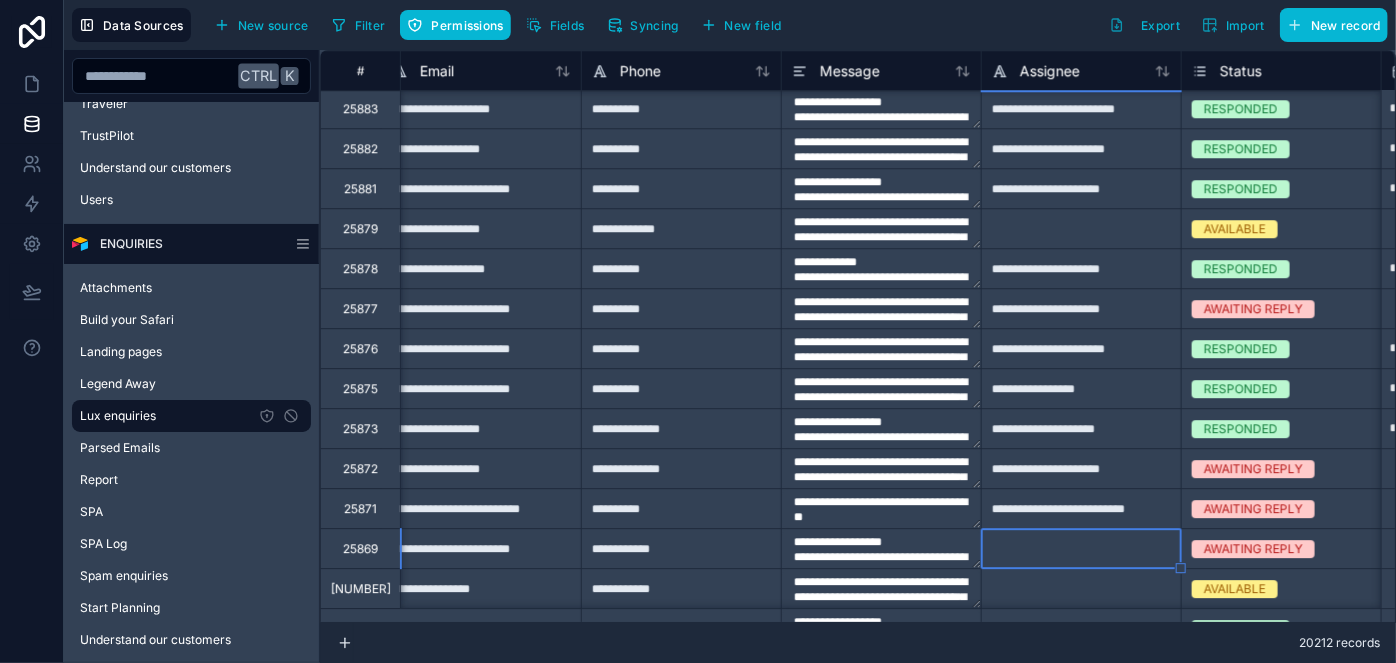 type on "**********" 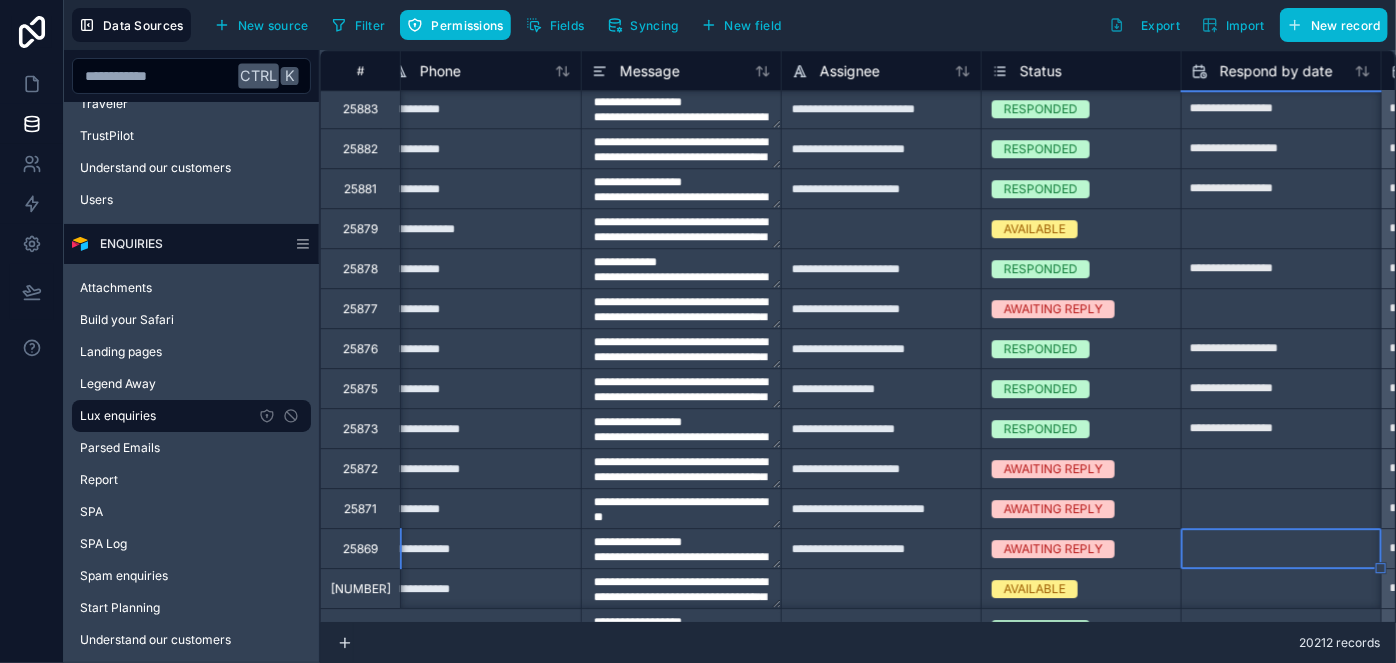 type on "**********" 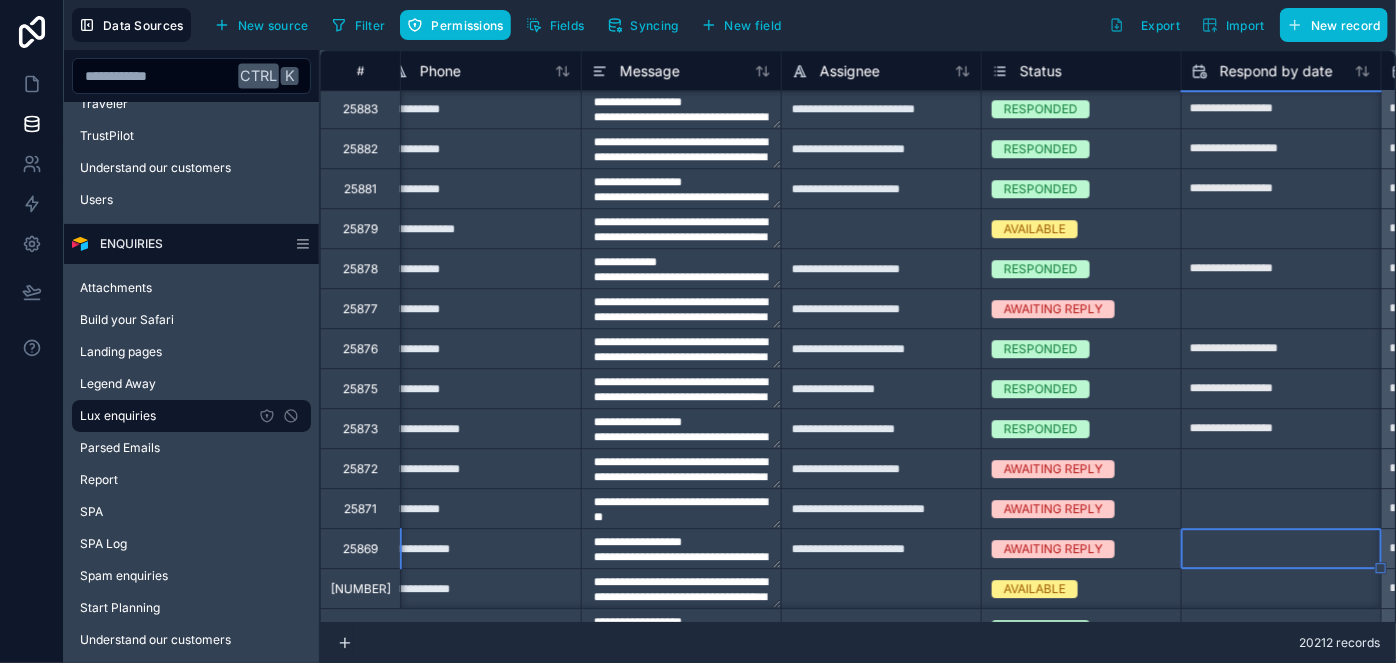 type on "**********" 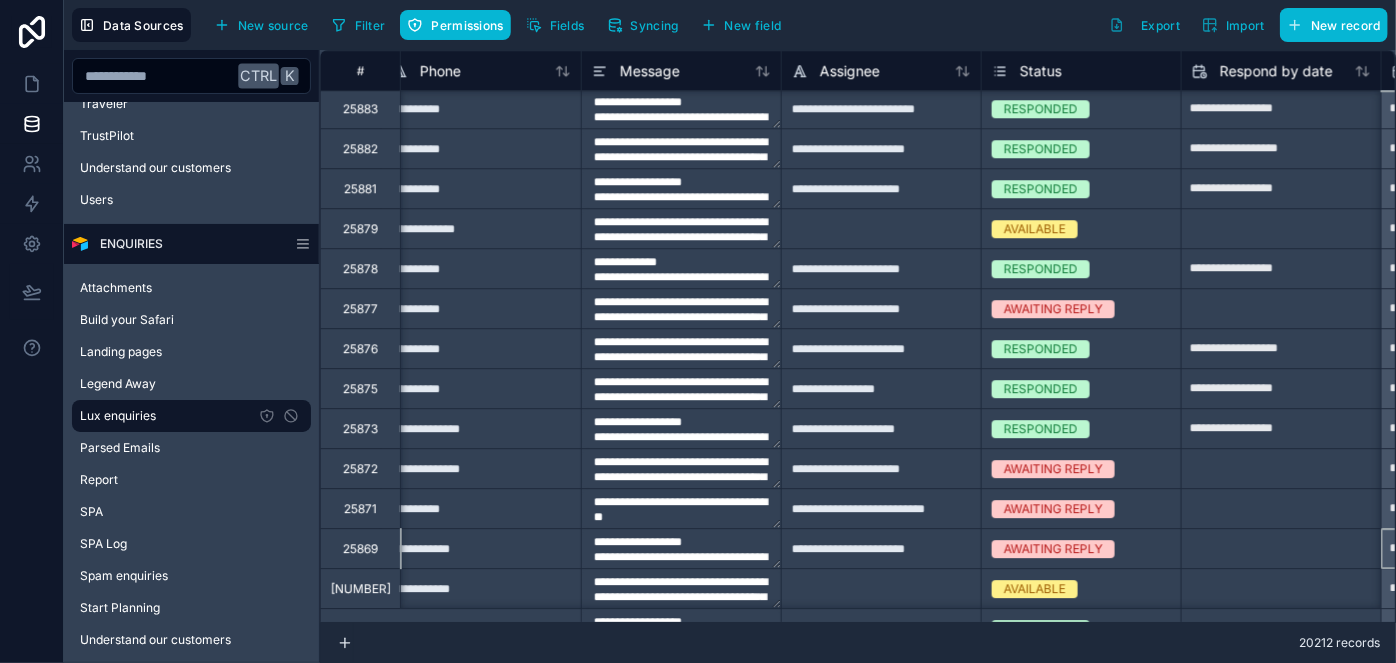 scroll, scrollTop: 2762, scrollLeft: 1219, axis: both 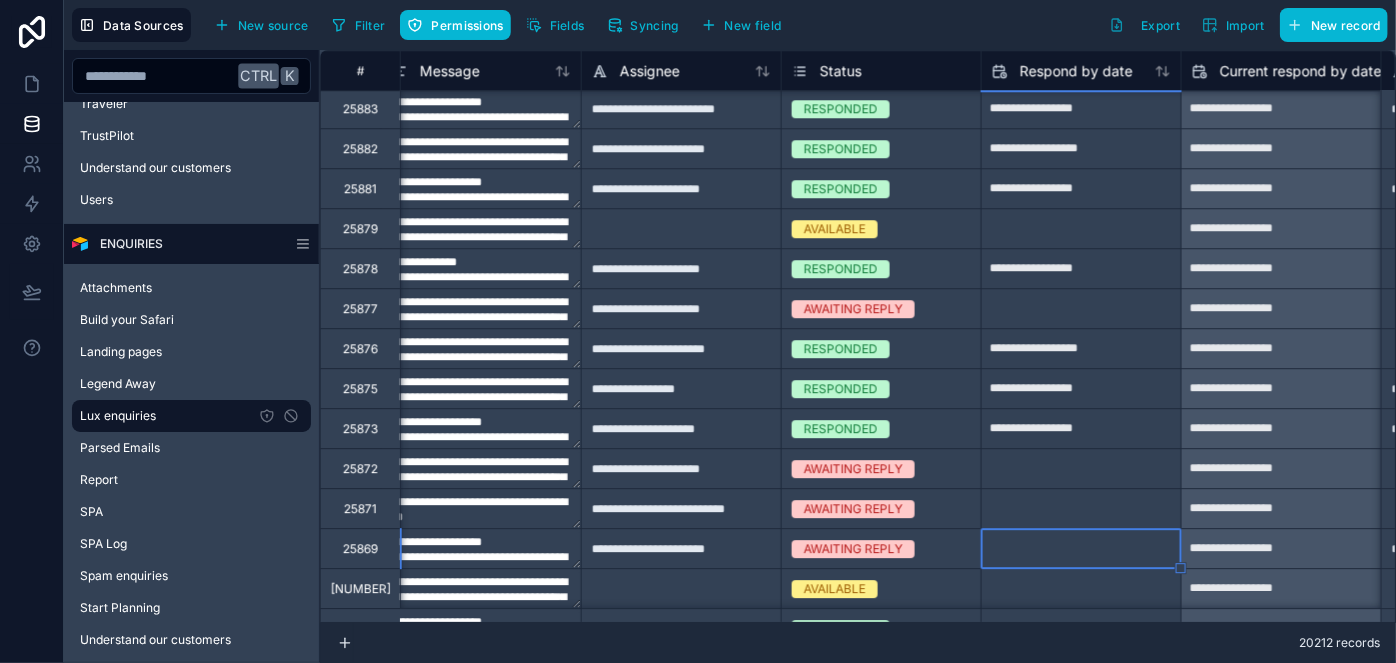 type on "**********" 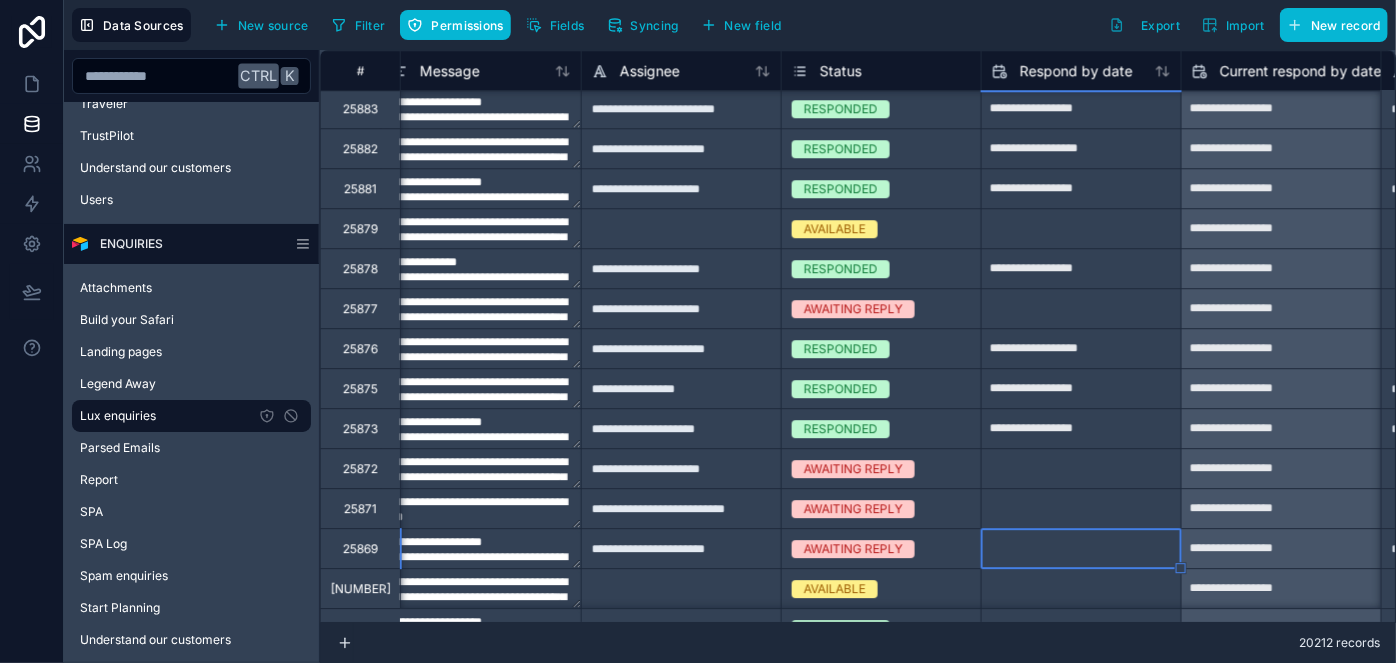 type on "**********" 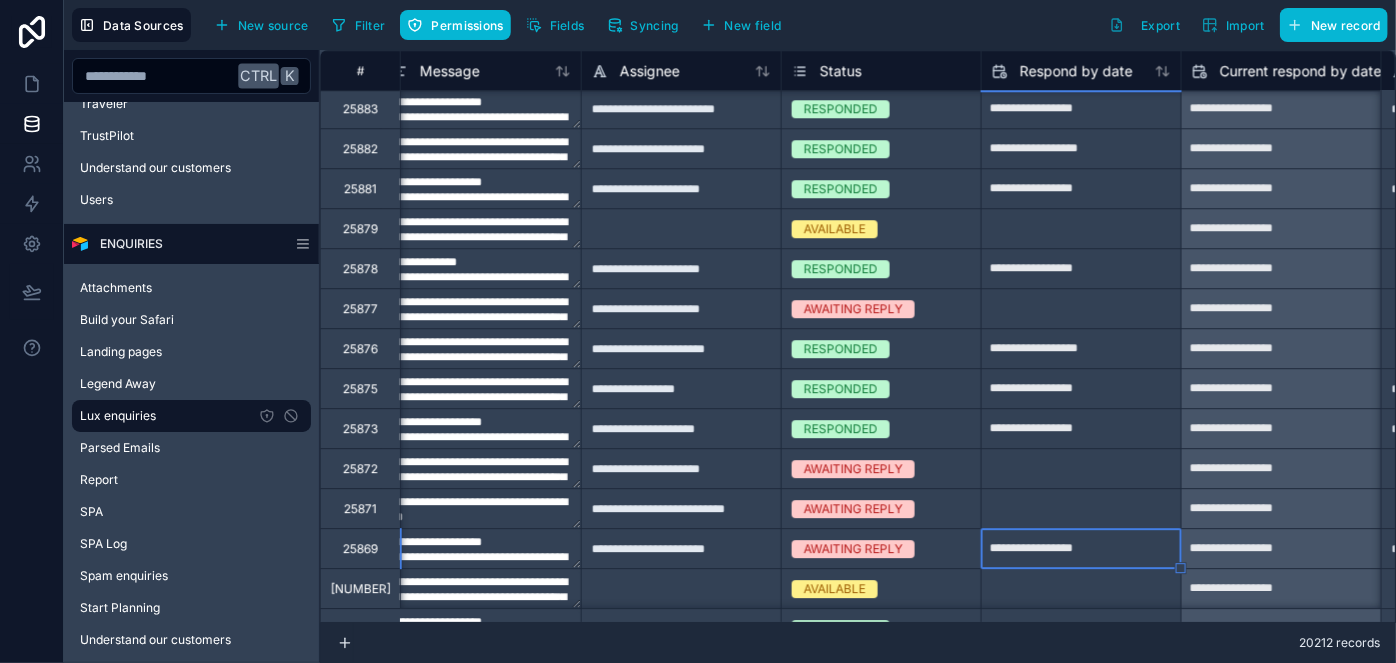 type on "**********" 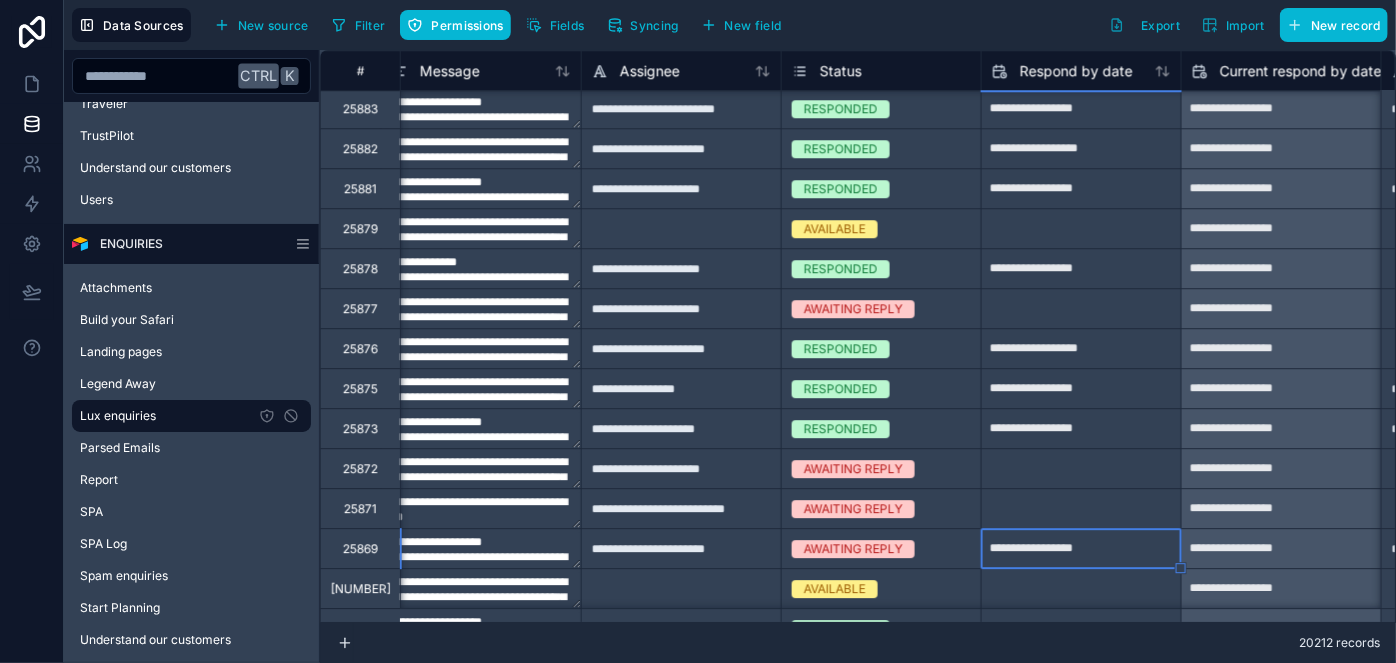 type on "**********" 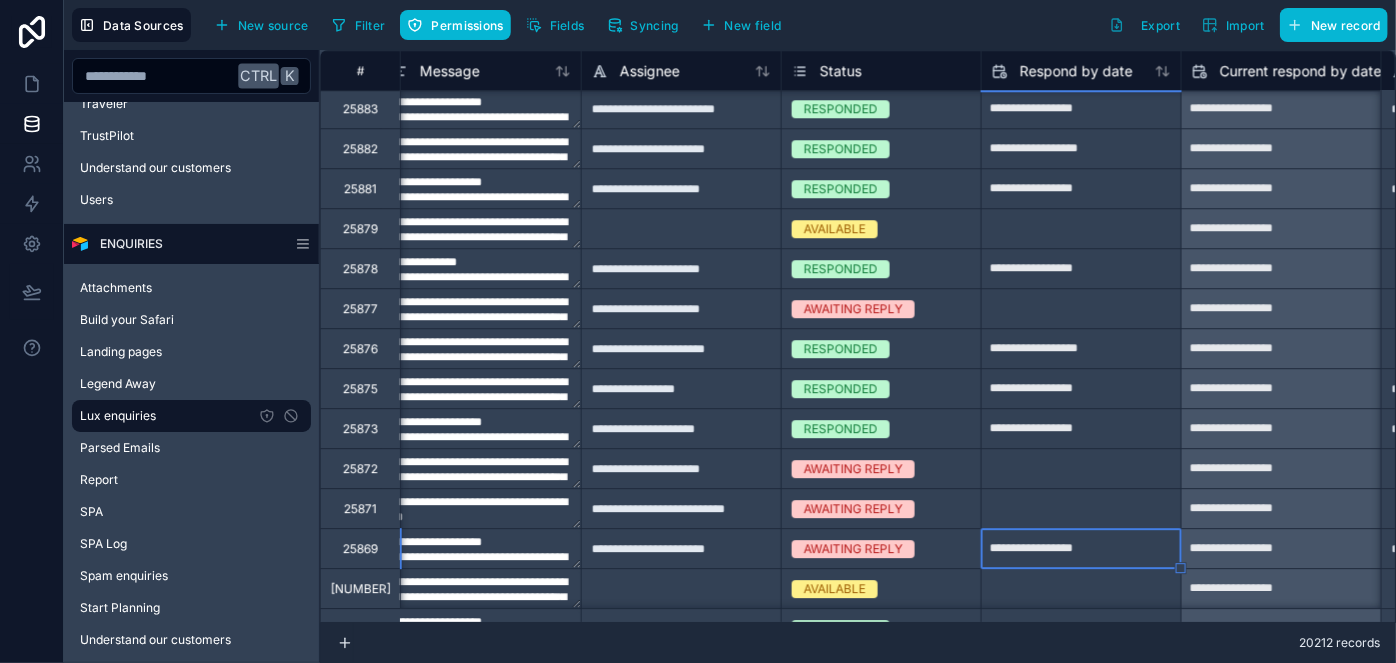 type on "**********" 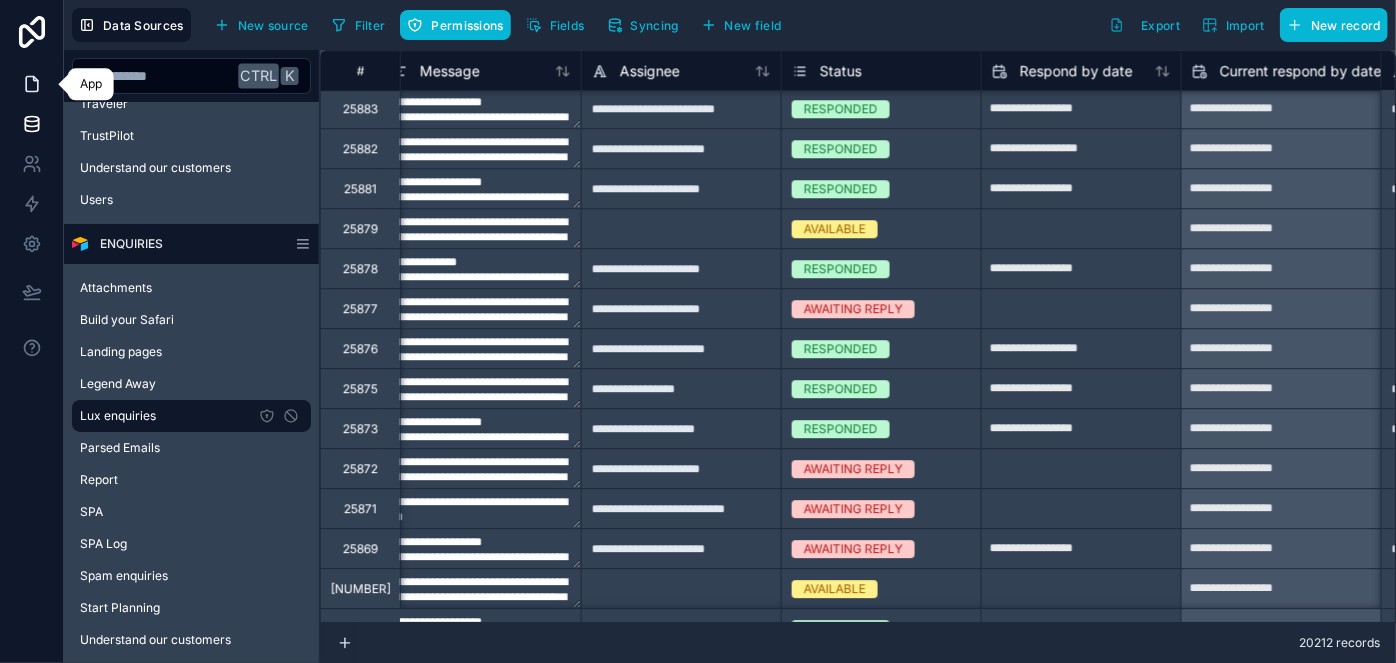 click 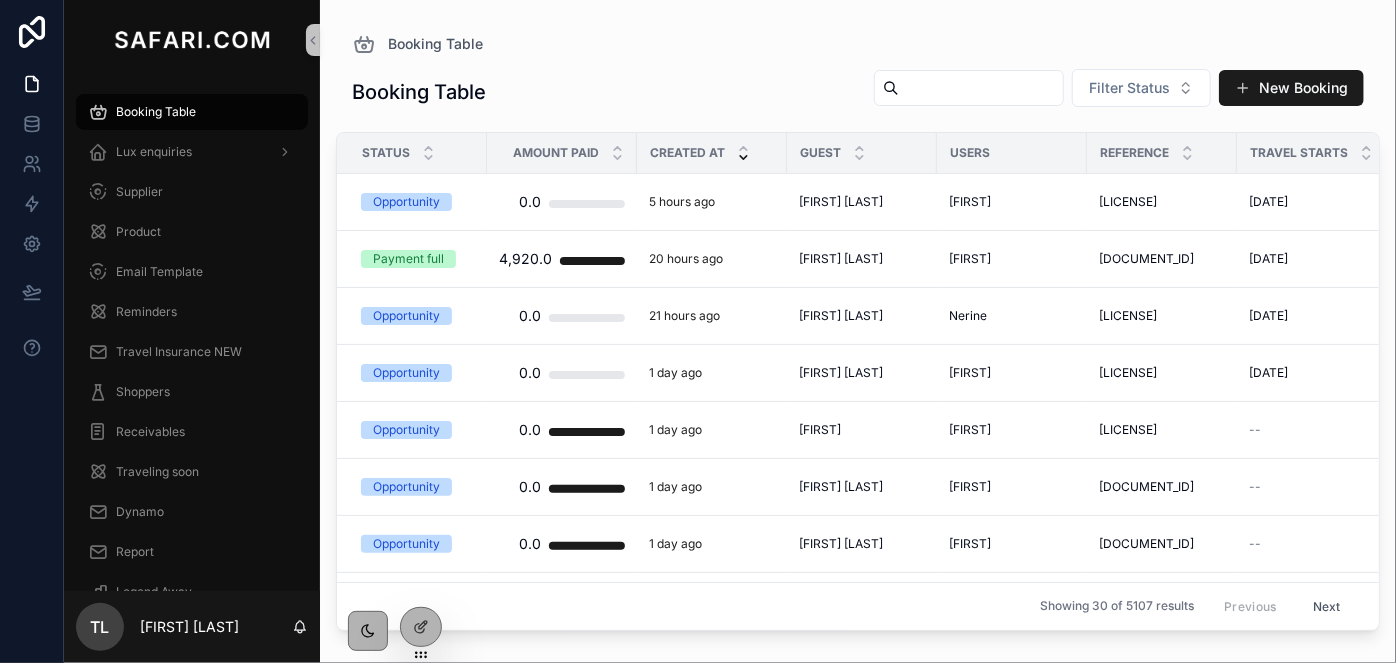click on "Lux enquiries" at bounding box center (192, 152) 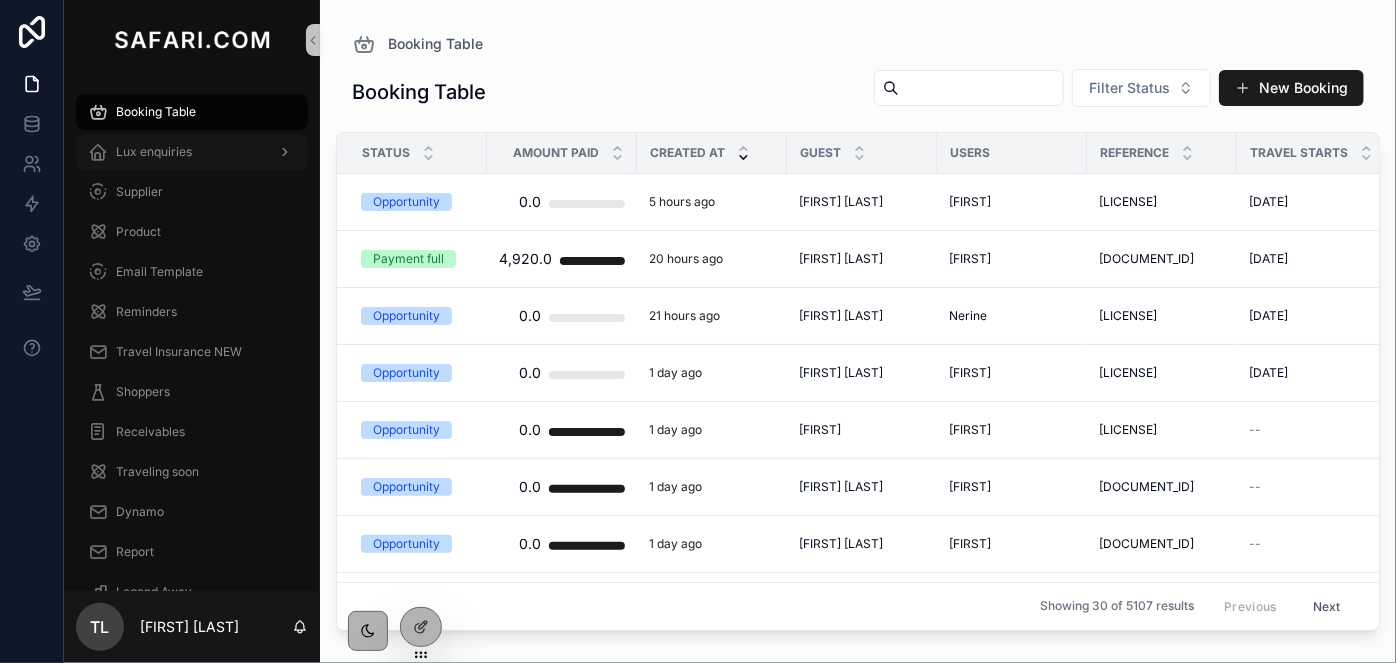 click on "Lux enquiries" at bounding box center (154, 152) 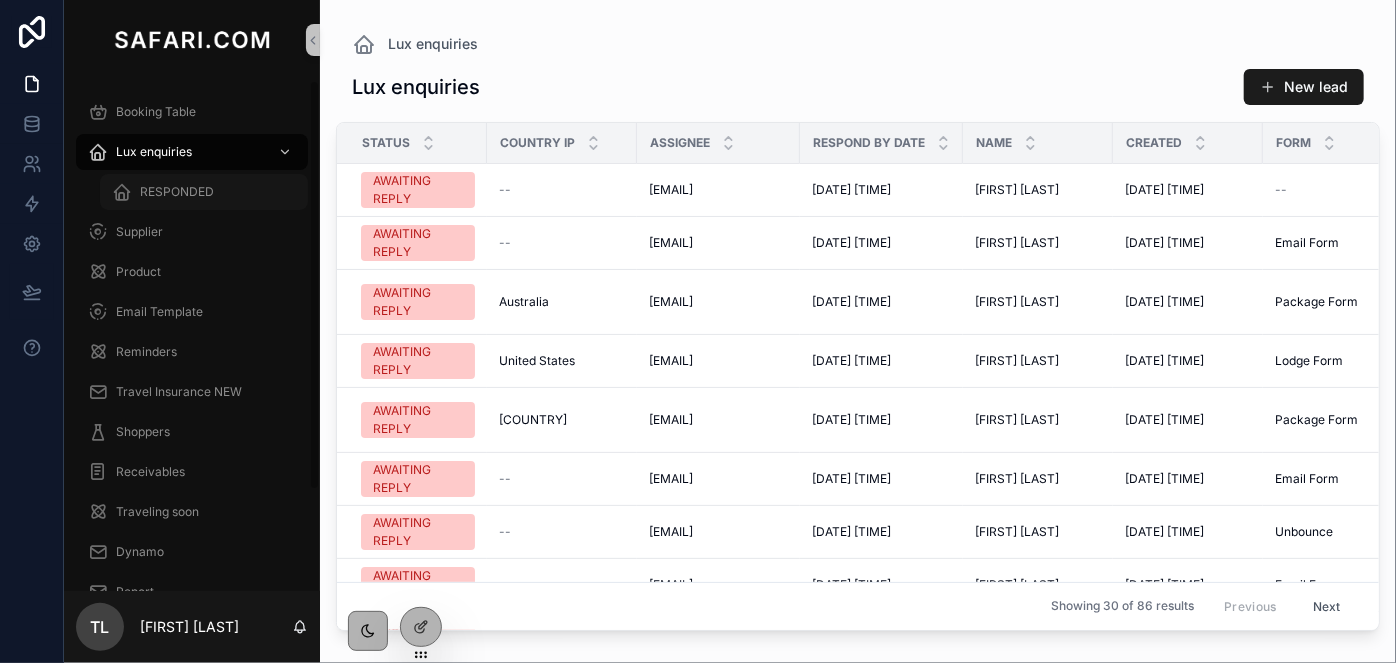 click on "RESPONDED" at bounding box center [177, 192] 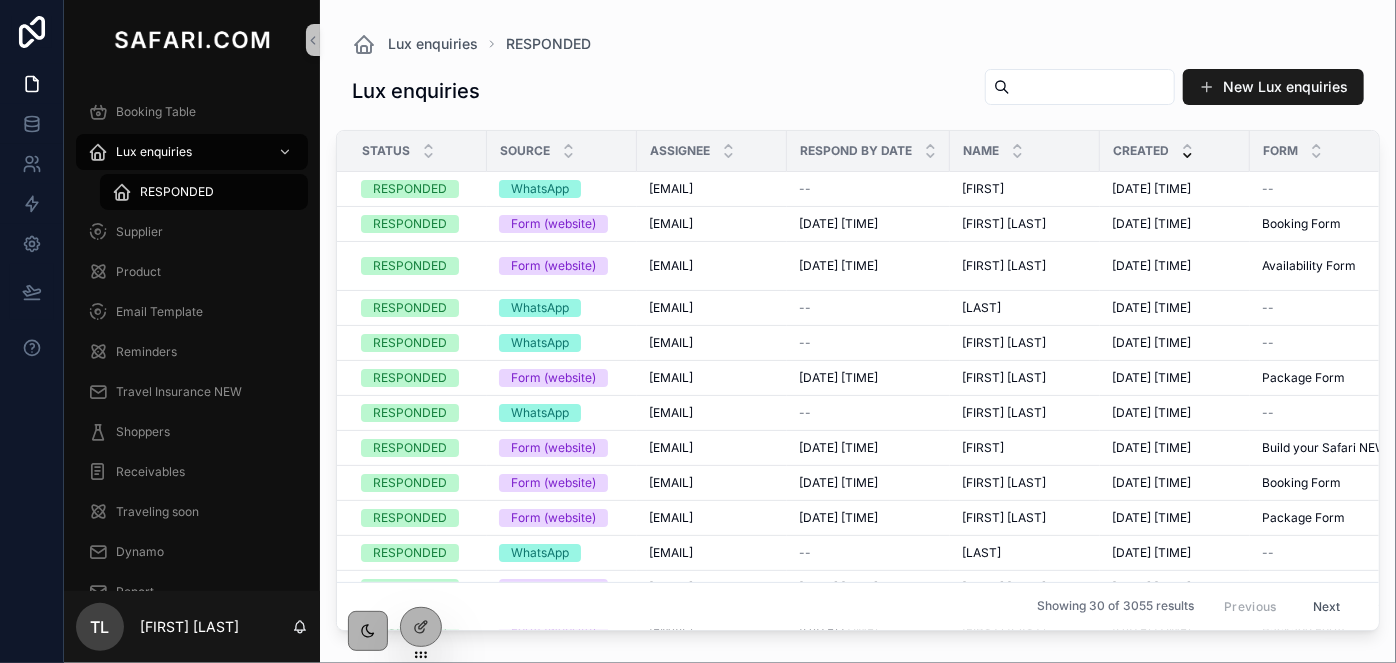 click at bounding box center (1092, 87) 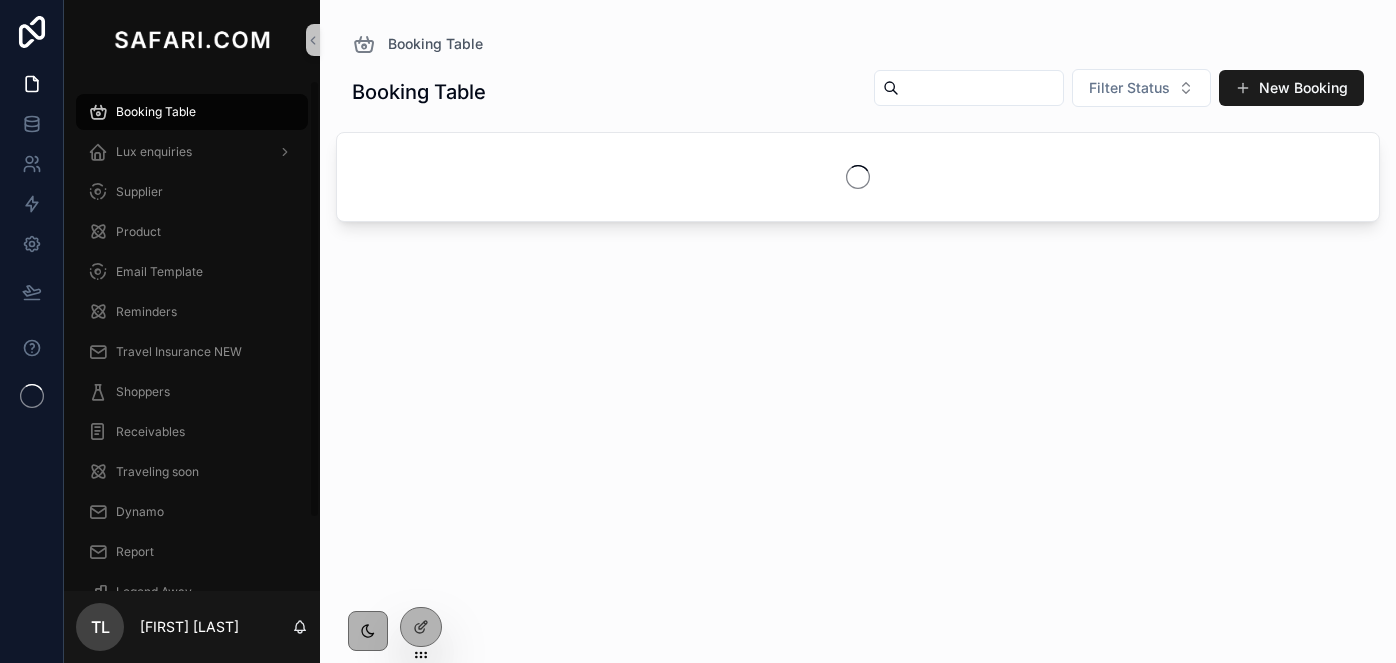 scroll, scrollTop: 0, scrollLeft: 0, axis: both 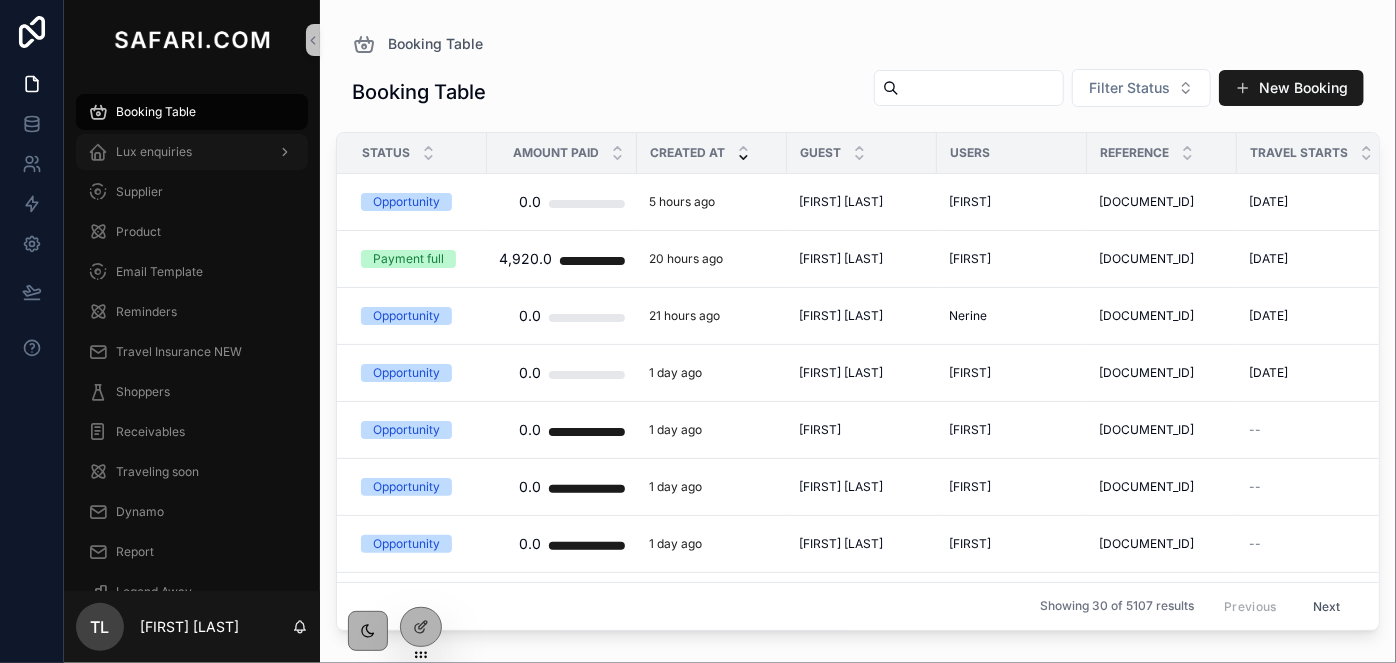 click on "Lux enquiries" at bounding box center [192, 152] 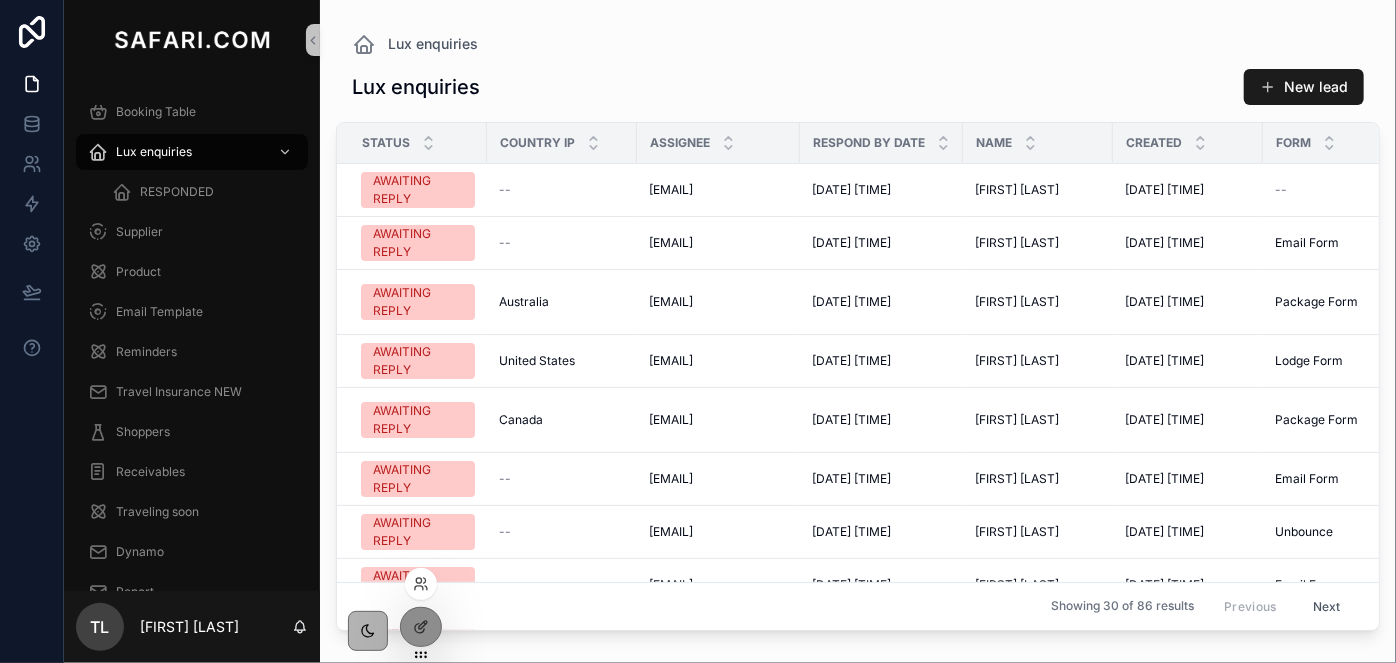 click at bounding box center (421, 584) 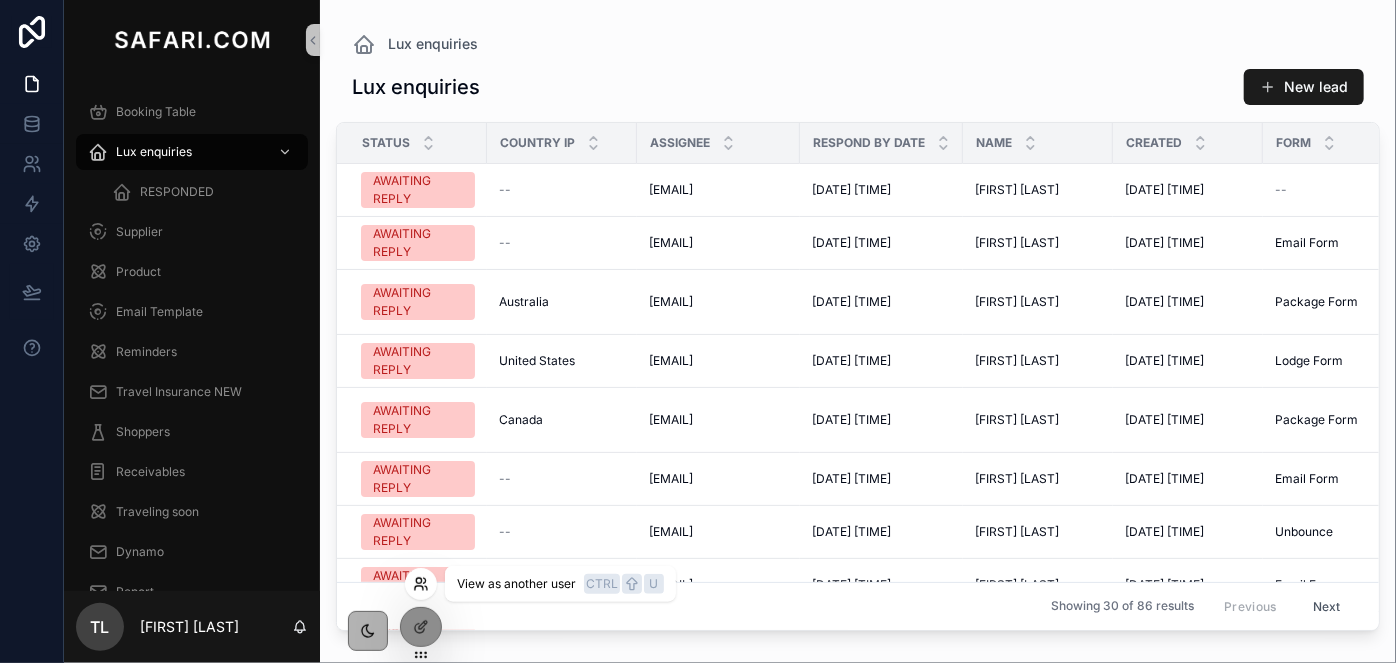click 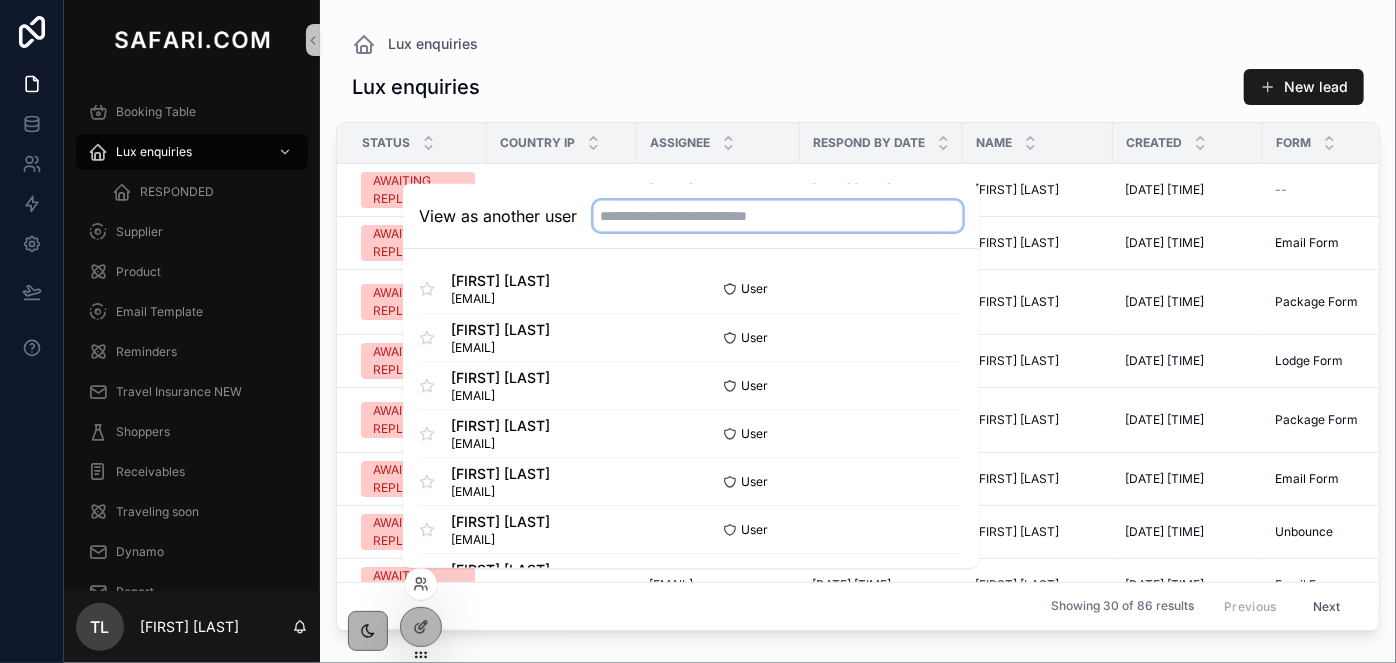 click at bounding box center (778, 216) 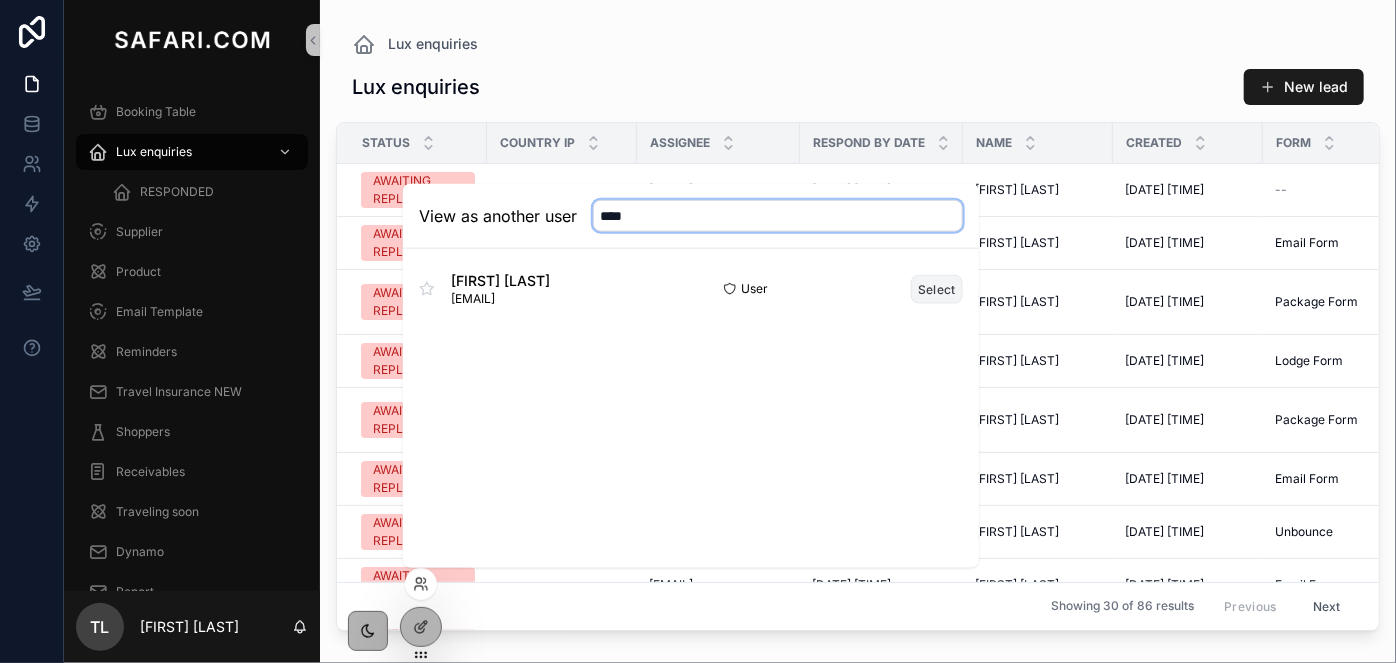 type on "****" 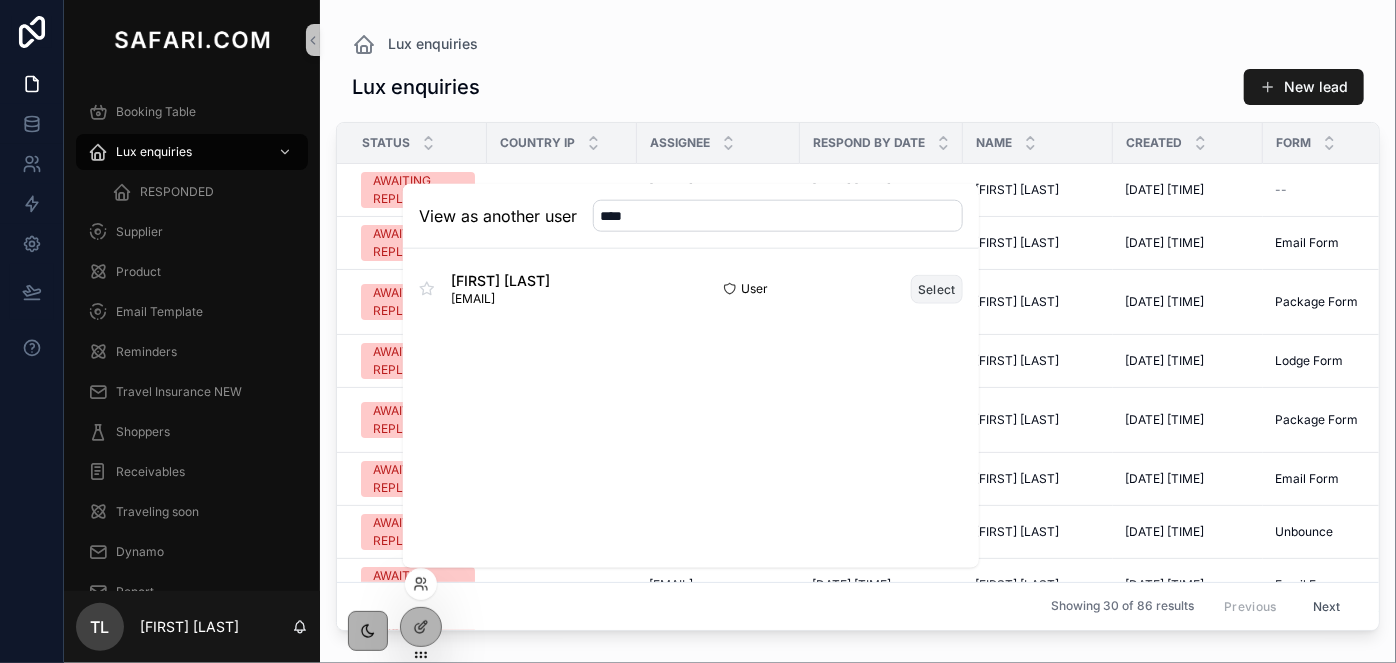 click on "Select" at bounding box center [937, 288] 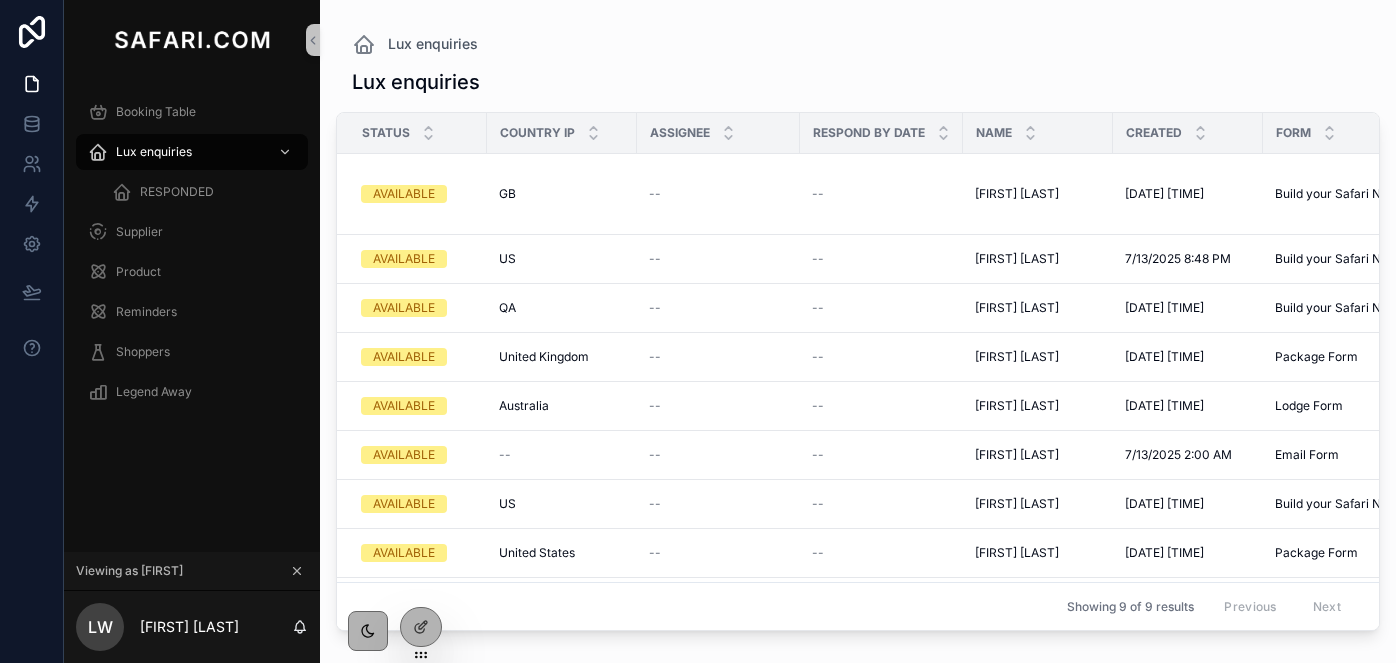 scroll, scrollTop: 0, scrollLeft: 0, axis: both 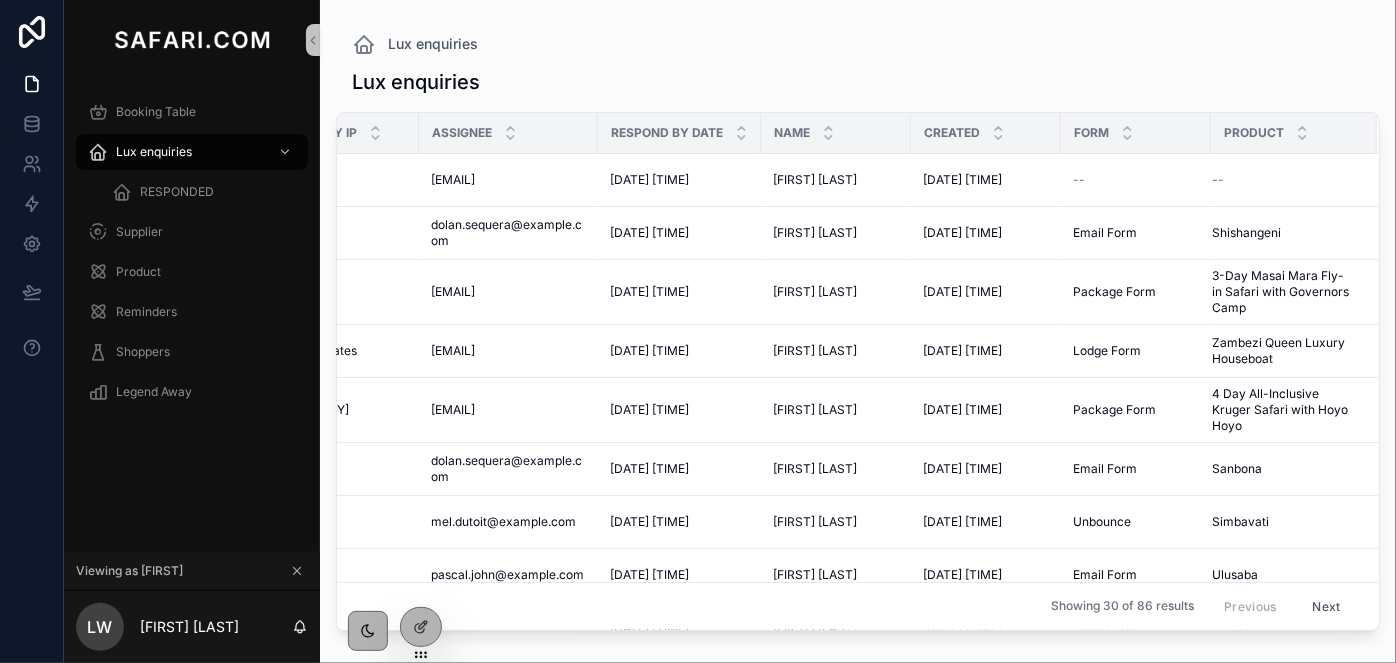click 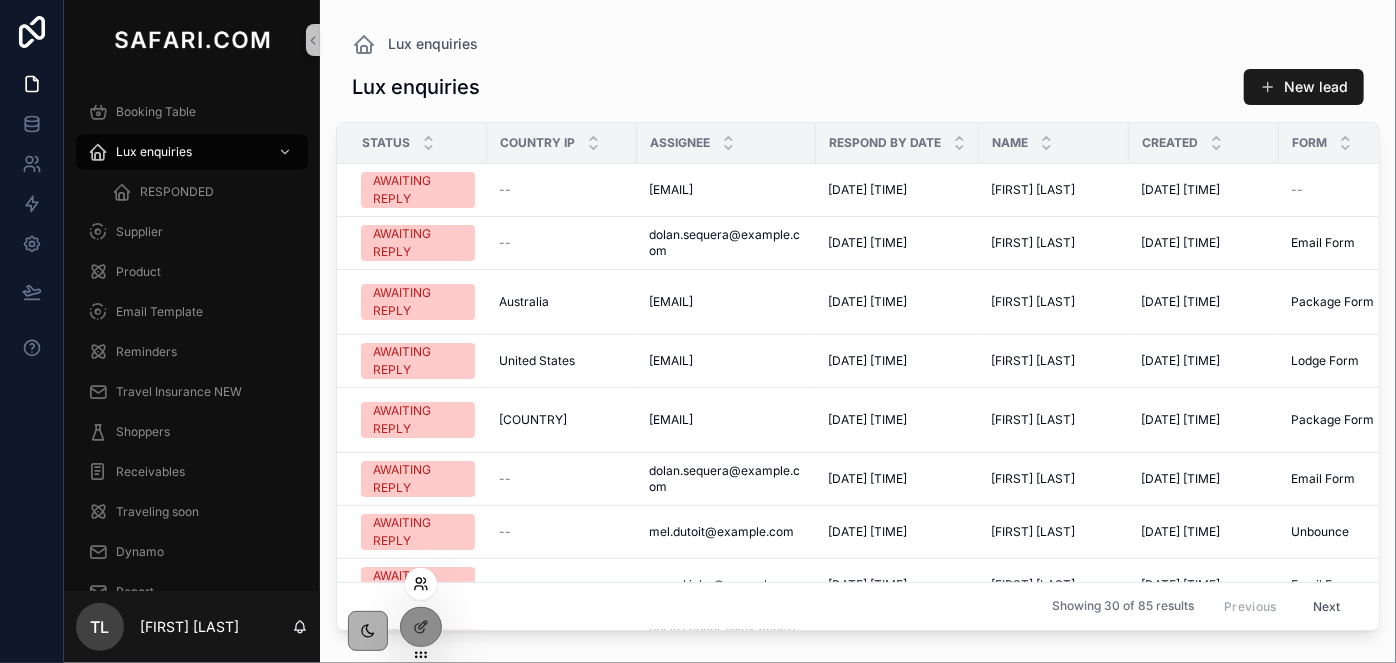 click 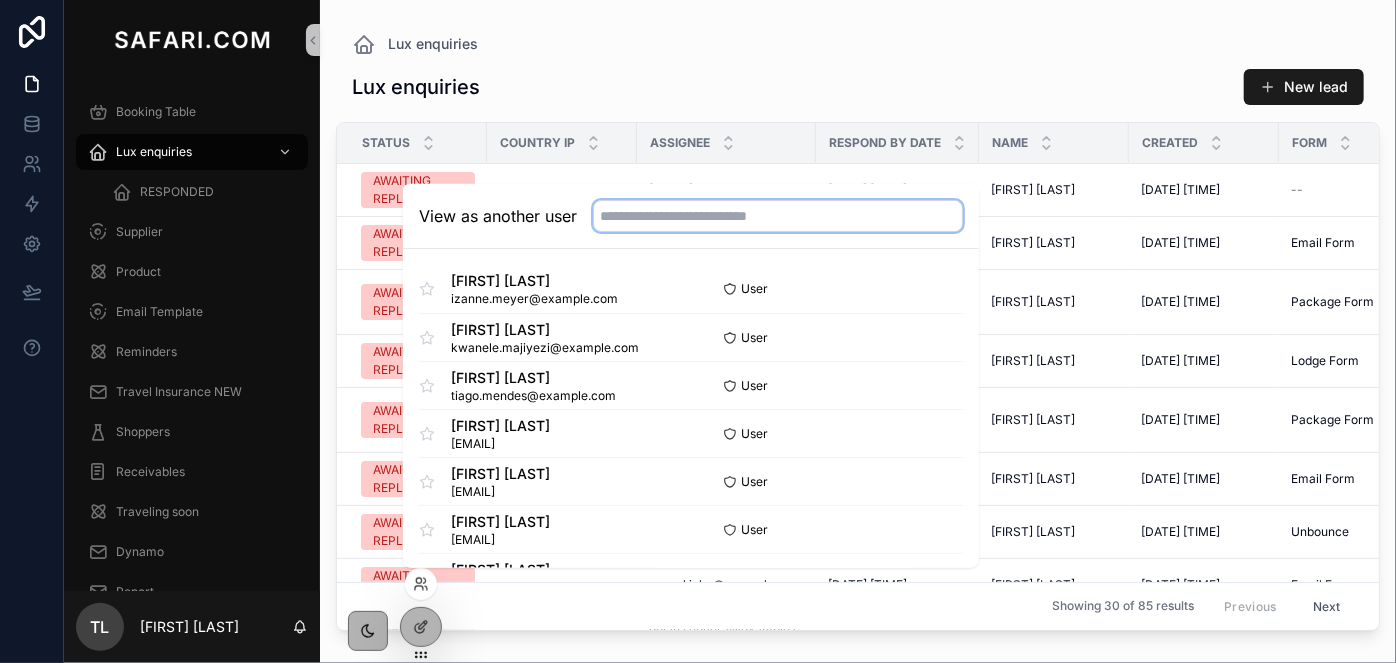 click at bounding box center (778, 216) 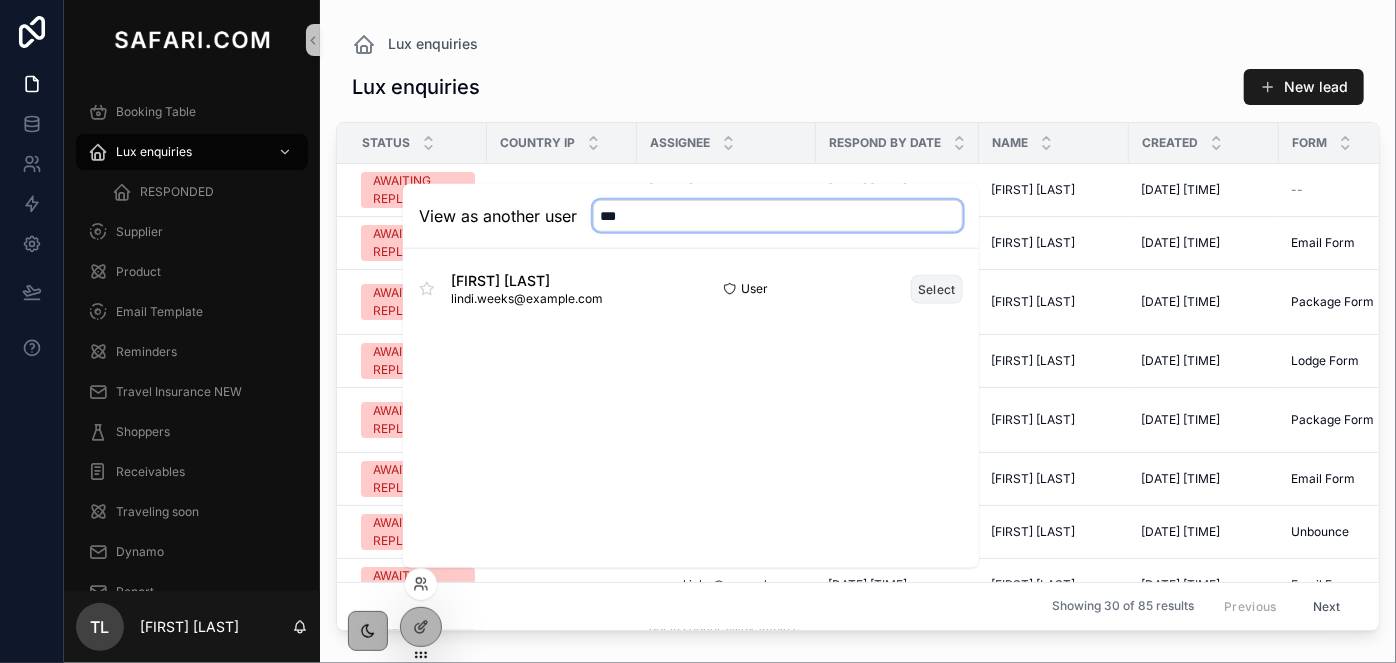 type on "***" 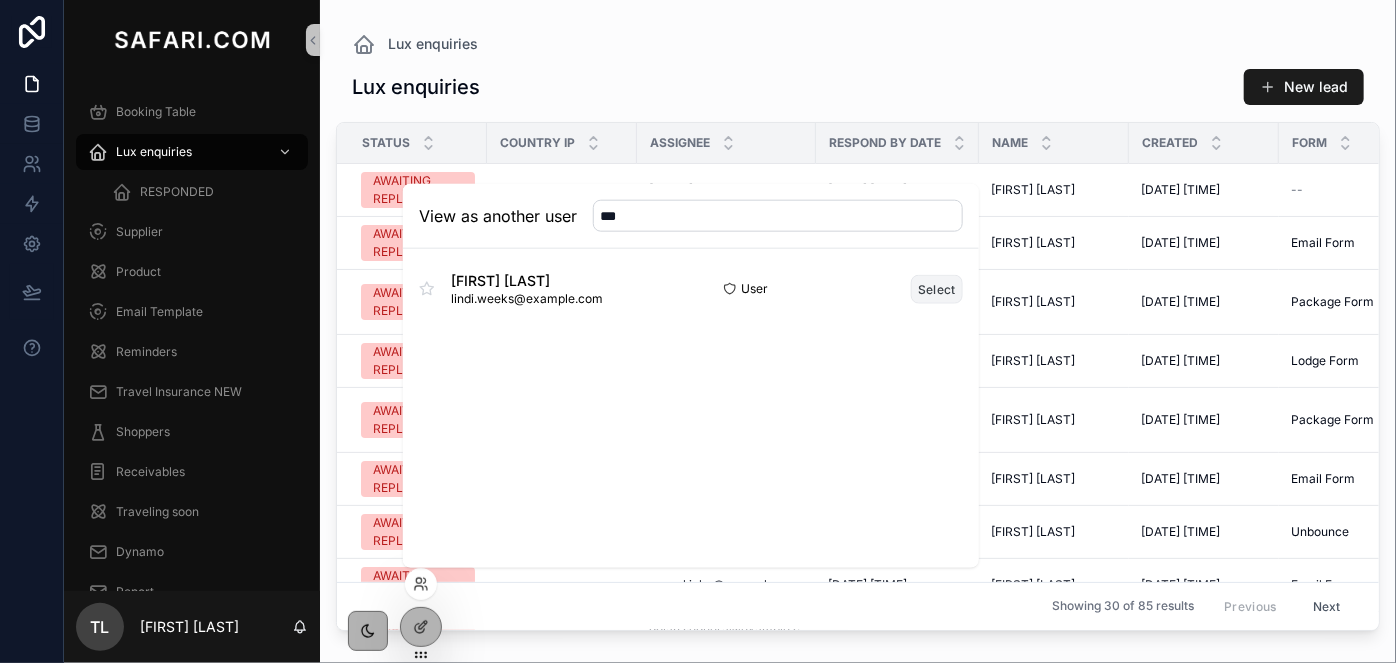 click on "Select" at bounding box center (937, 288) 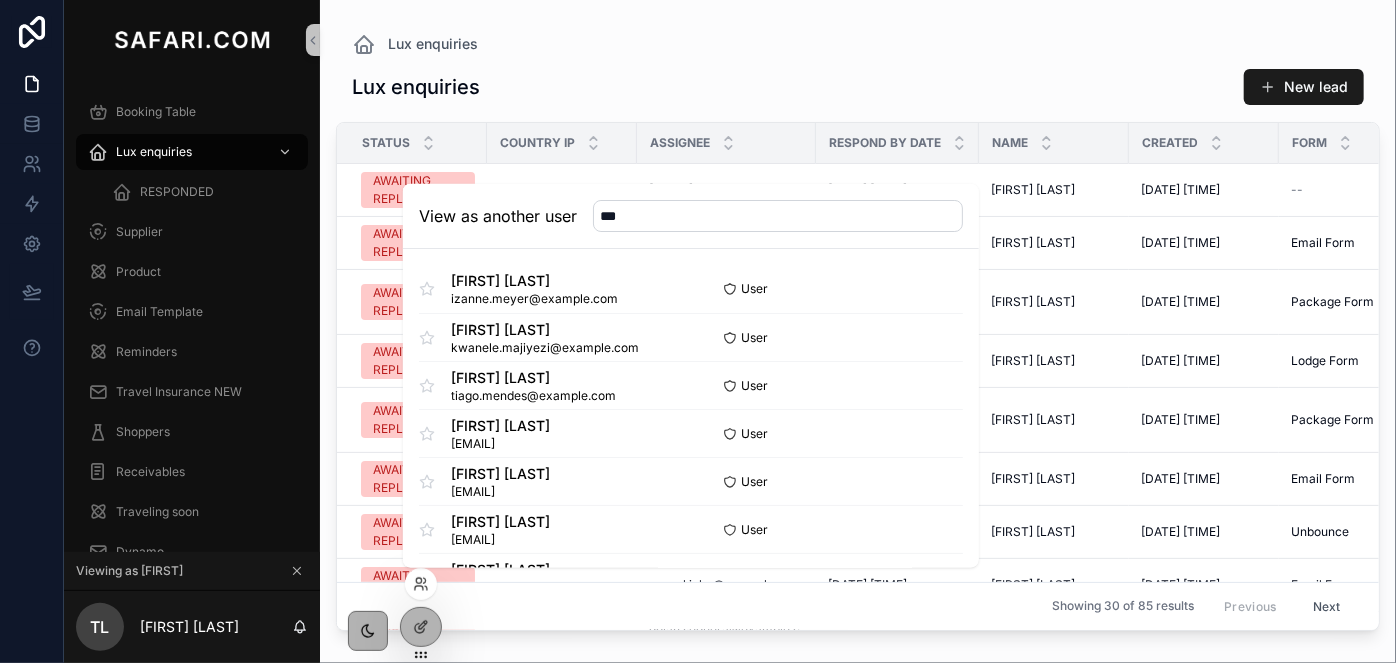 type 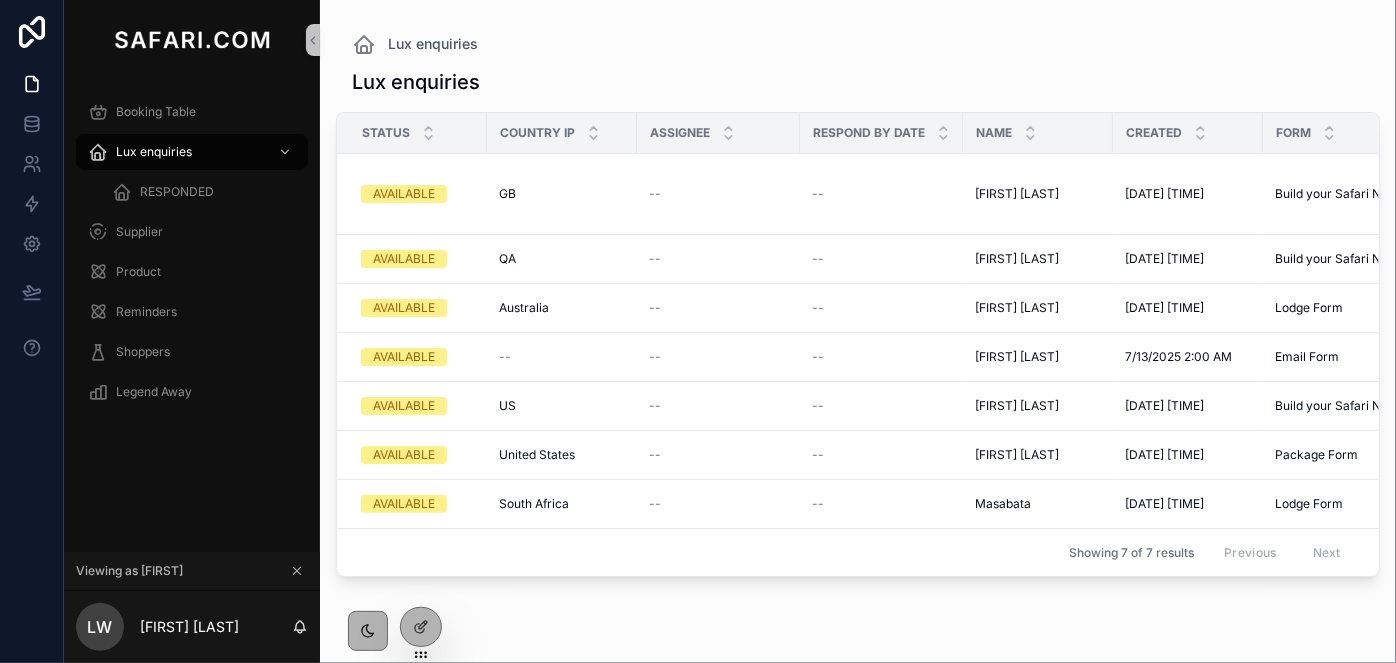 click on "Lux enquiries Lux enquiries Status Country IP Assignee Respond by date Name Created Form Product AVAILABLE GB GB -- -- Laetitia Sokefun Laetitia Sokefun 7/13/2025 10:08 PM 7/13/2025 10:08 PM Build your Safari NEW Build your Safari NEW Kruger Park & Sabi Sands, Kruger Park & Victoria Falls, Kruger Park & Cape Town Kruger Park & Sabi Sands, Kruger Park & Victoria Falls, Kruger Park & Cape Town AVAILABLE QA QA -- -- Rola marwan Rola marwan 7/13/2025 8:07 PM 7/13/2025 8:07 PM Build your Safari NEW Build your Safari NEW Kruger Park / Sabi Sands, Tanzania Kruger Park / Sabi Sands, Tanzania AVAILABLE Australia Australia -- -- Laura Morse Laura Morse 7/13/2025 4:47 AM 7/13/2025 4:47 AM Lodge Form Lodge Form Zambezi Queen Luxury Houseboat Zambezi Queen Luxury Houseboat AVAILABLE -- -- -- Amy Shields Amy Shields 7/13/2025 2:00 AM 7/13/2025 2:00 AM Email Form Email Form Livingstone (Livingstone Adventures) Livingstone (Livingstone Adventures) AVAILABLE US US -- -- Marina Gorman Marina Gorman 7/12/2025 6:31 PM AVAILABLE" at bounding box center (858, 319) 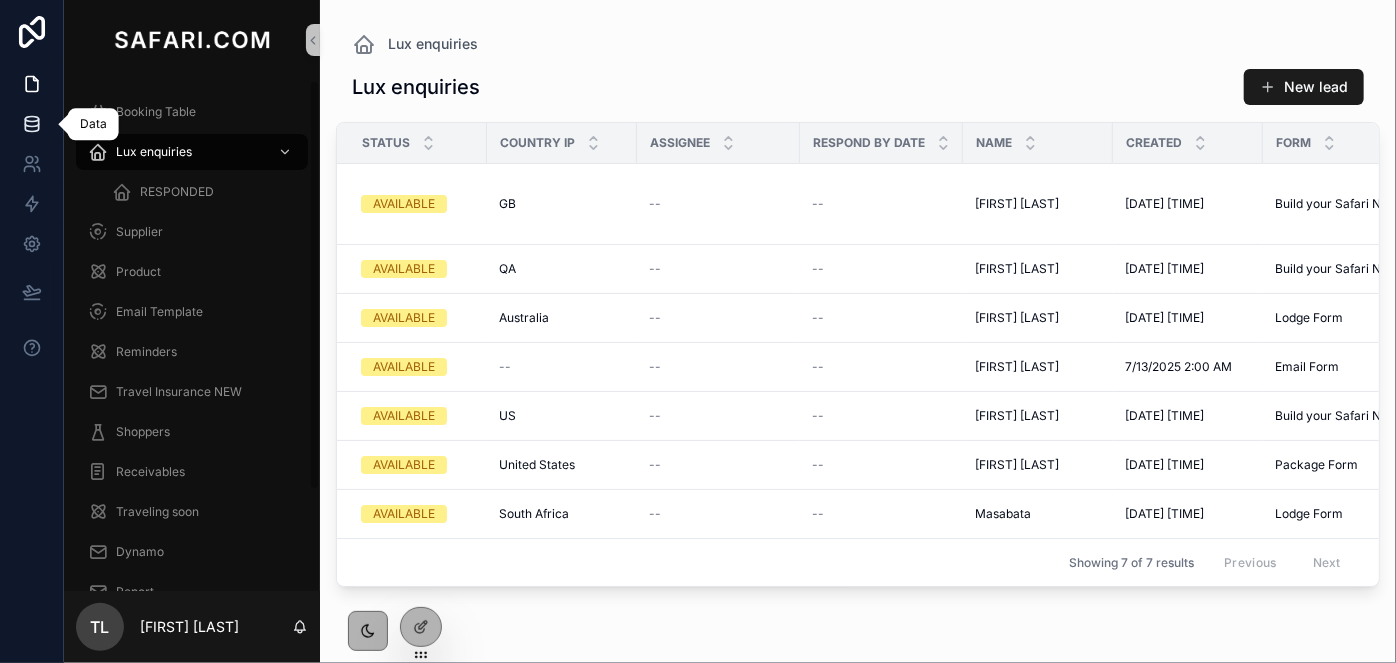 click 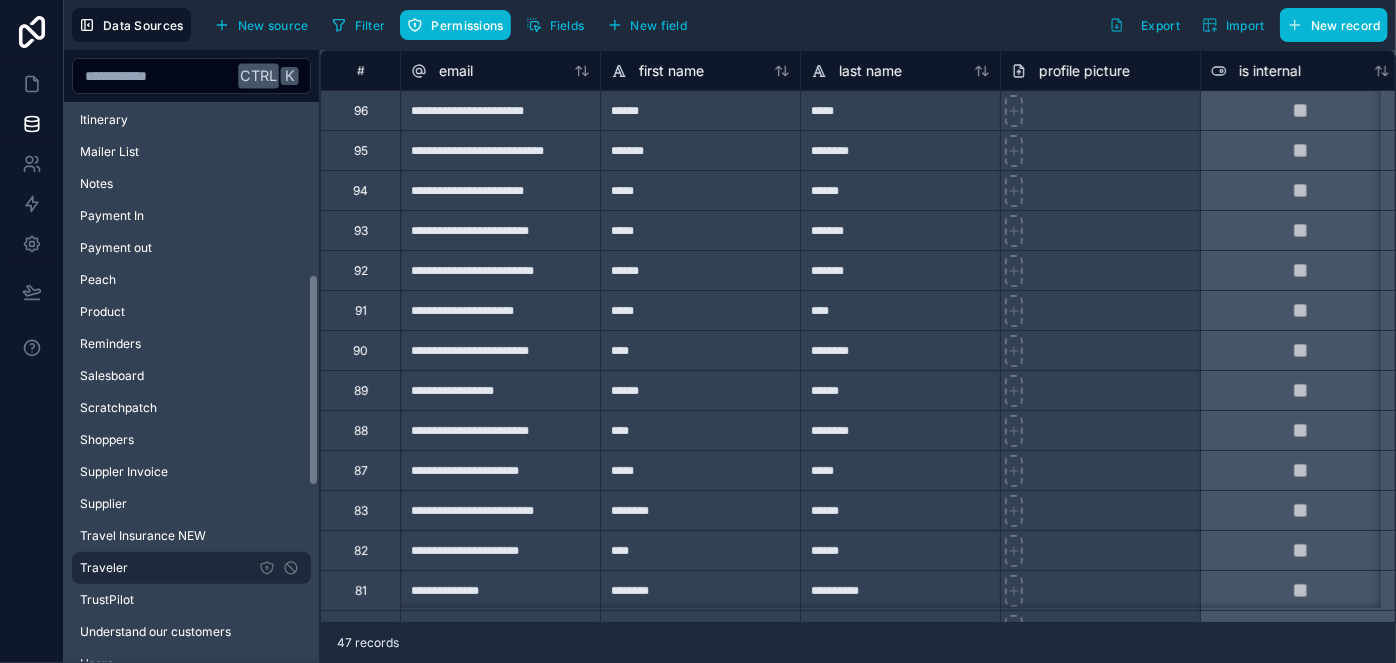 scroll, scrollTop: 727, scrollLeft: 0, axis: vertical 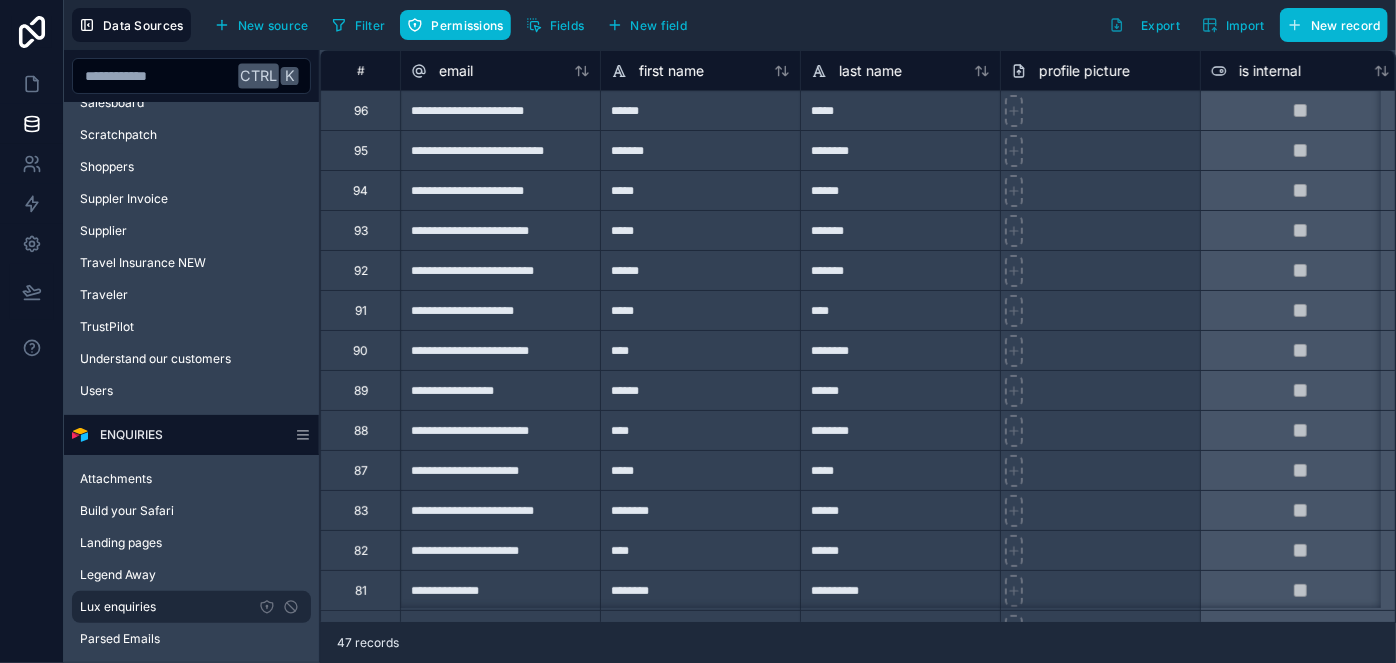 click on "Lux enquiries" at bounding box center (191, 607) 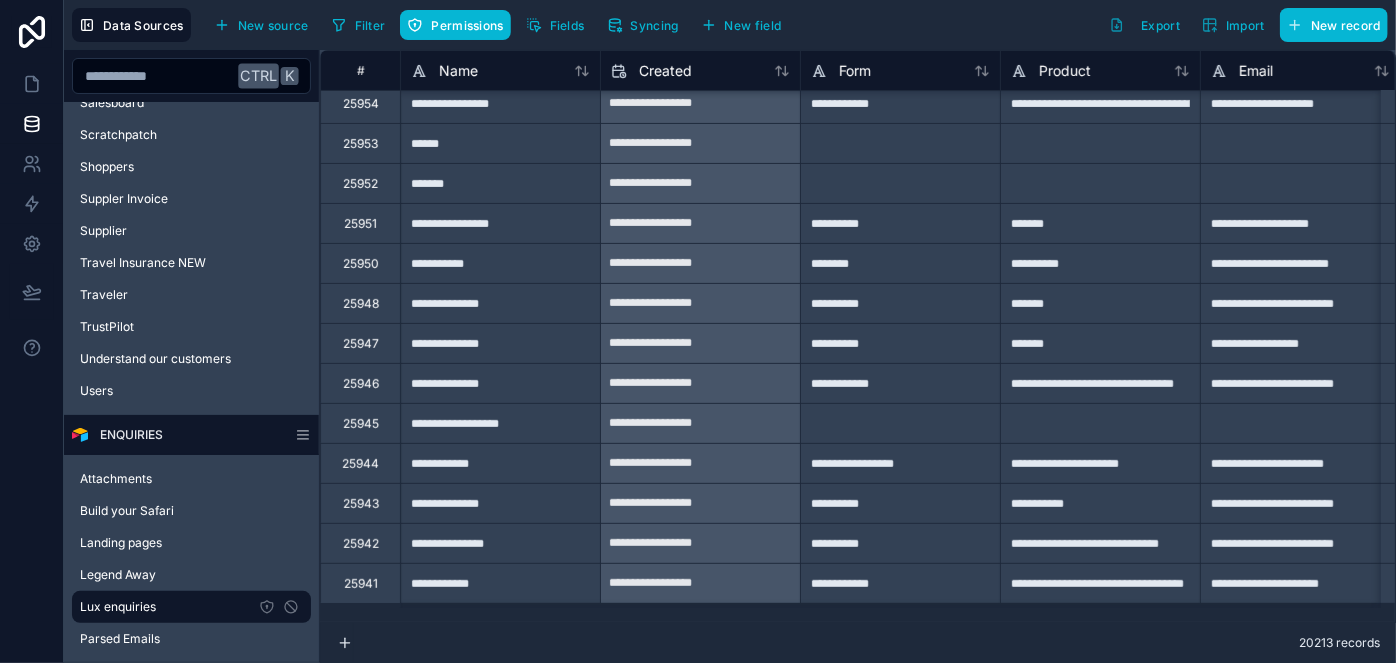 scroll, scrollTop: 0, scrollLeft: 0, axis: both 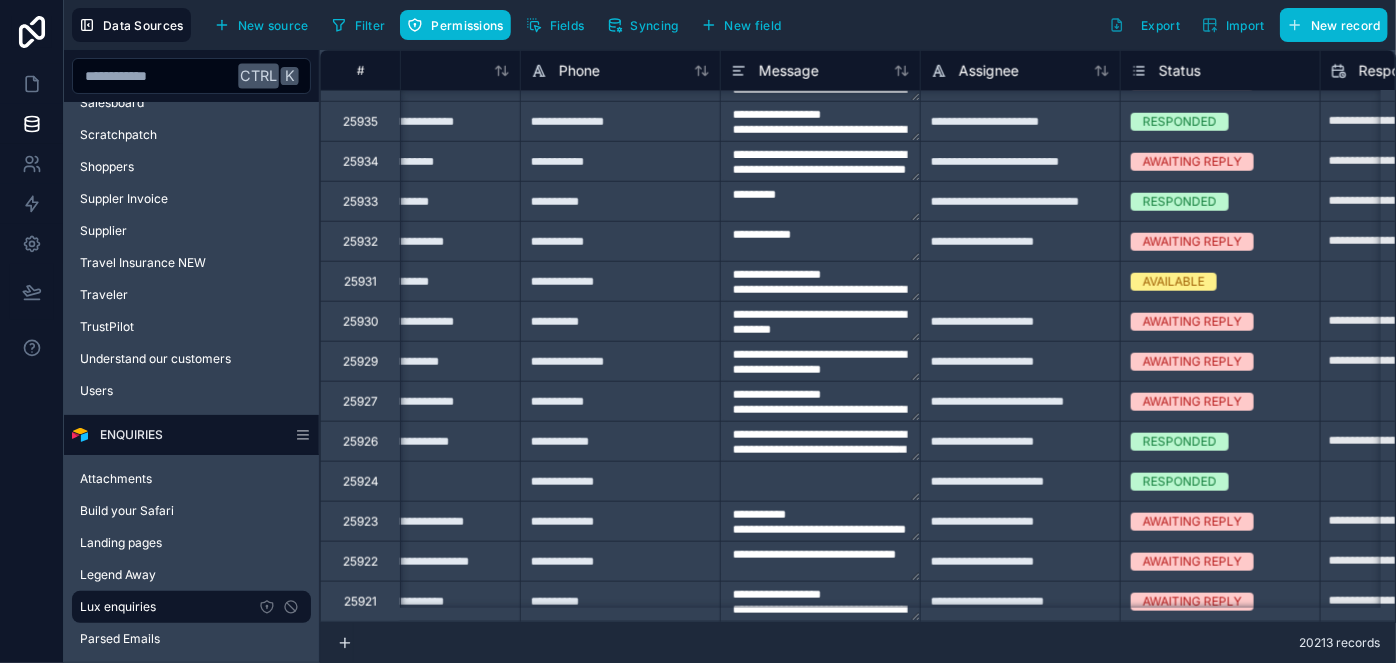 click on "**********" at bounding box center [820, 281] 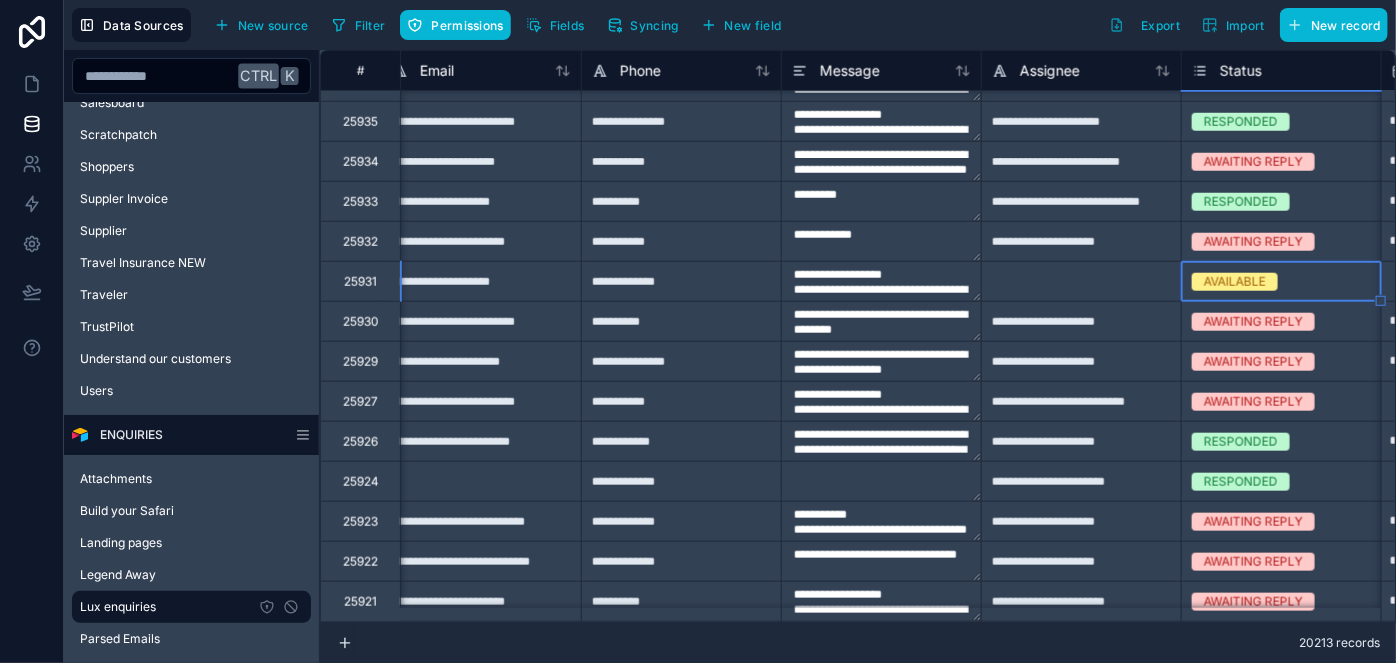 scroll, scrollTop: 909, scrollLeft: 1019, axis: both 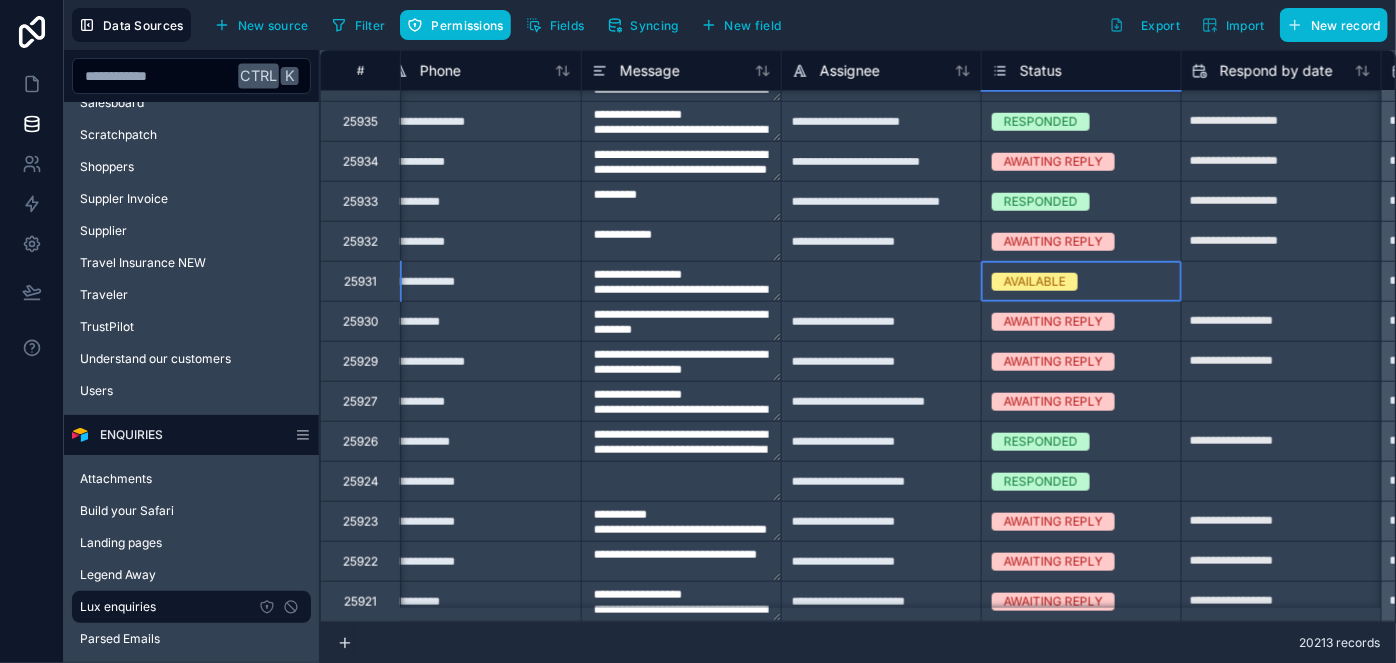 click on "AVAILABLE" at bounding box center [1035, 282] 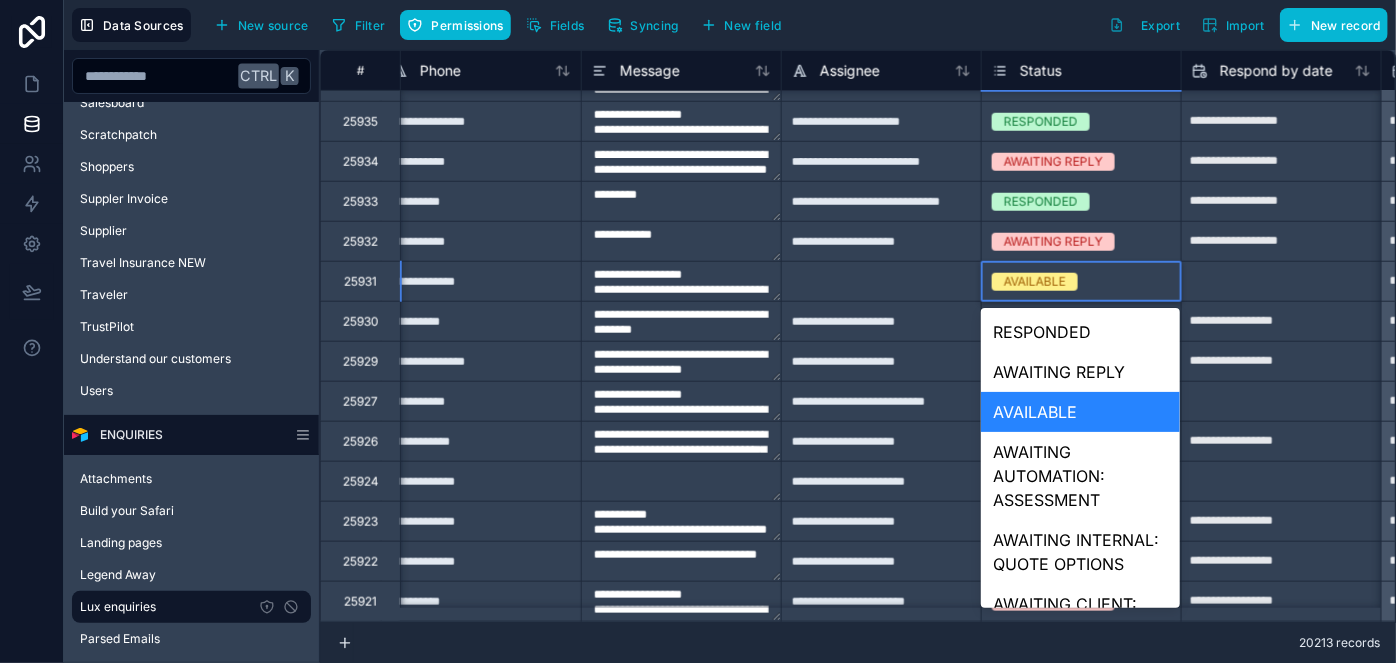 drag, startPoint x: 1066, startPoint y: 275, endPoint x: 1067, endPoint y: 288, distance: 13.038404 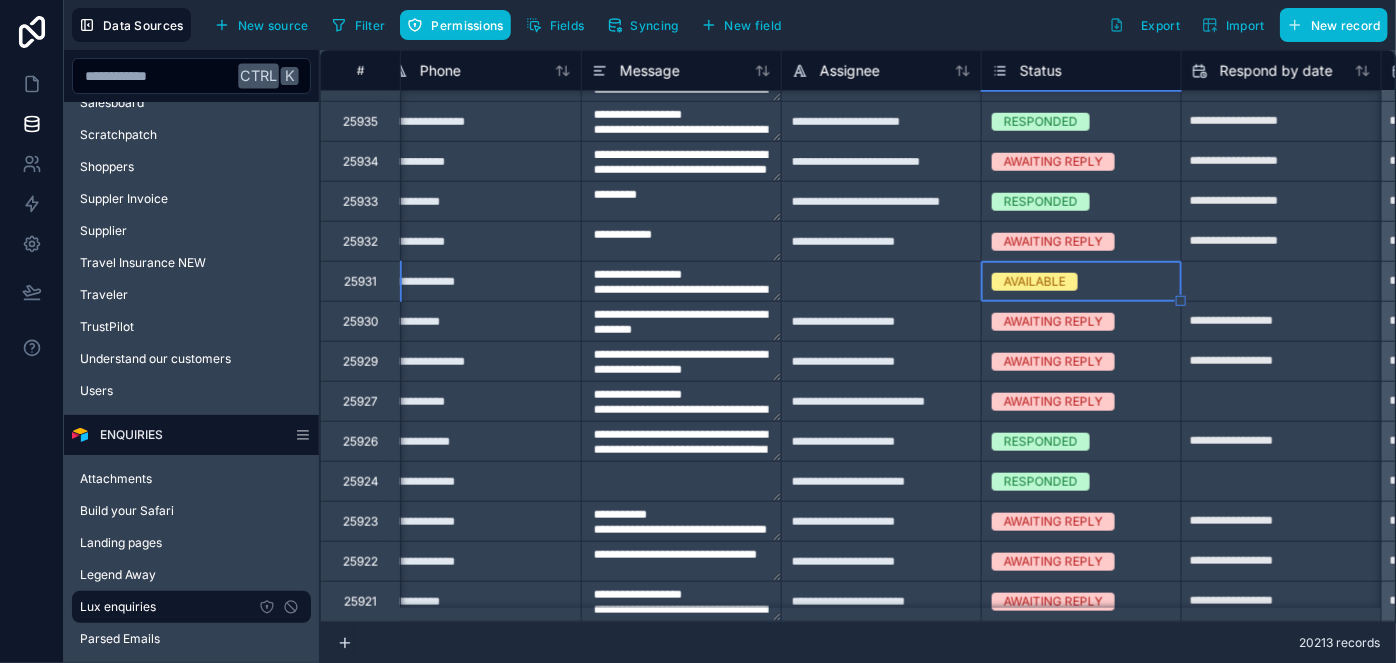 click on "AVAILABLE" at bounding box center (1035, 282) 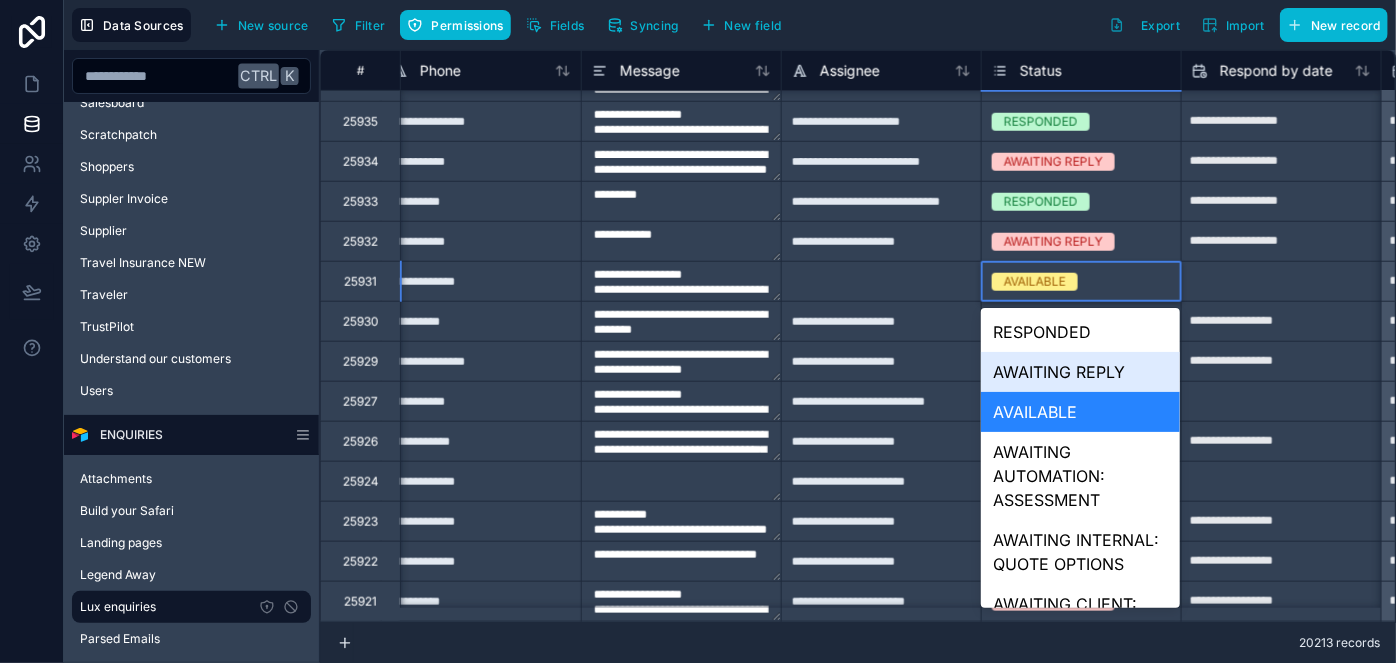 drag, startPoint x: 1070, startPoint y: 388, endPoint x: 1070, endPoint y: 376, distance: 12 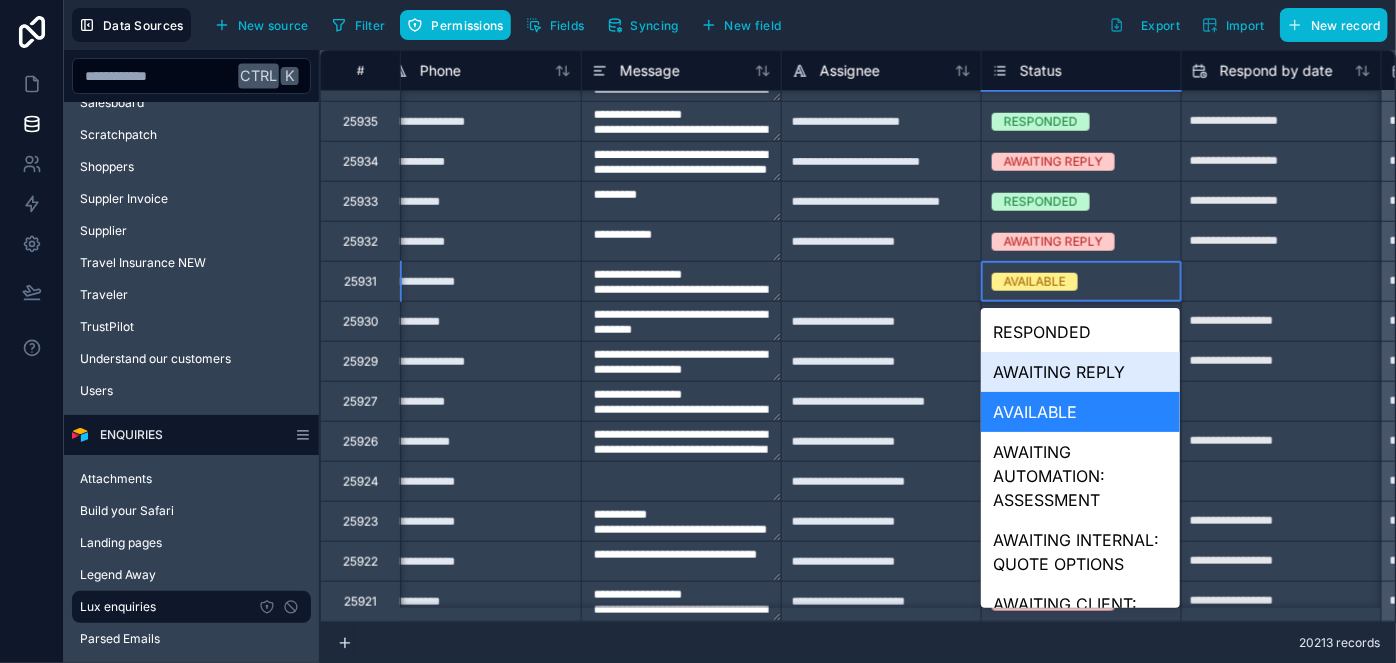 click on "AWAITING REPLY" at bounding box center [1080, 372] 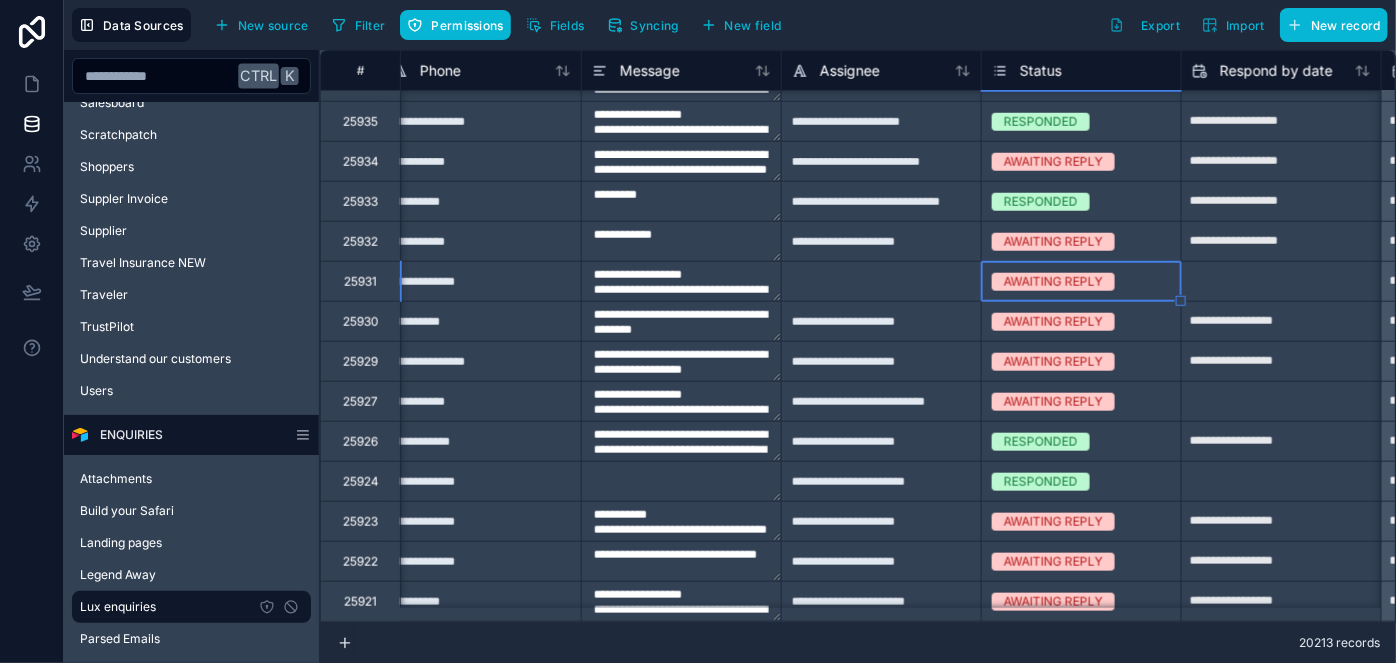 click on "AWAITING REPLY" at bounding box center (1081, 361) 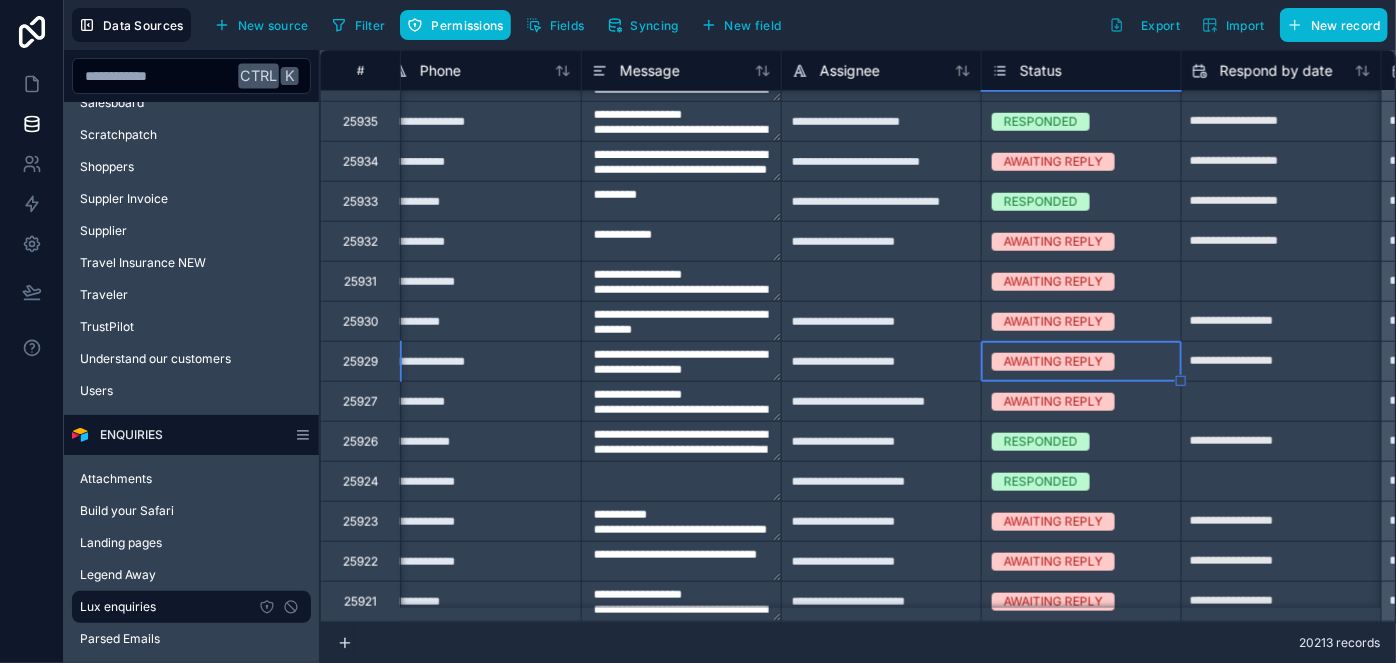 type on "**********" 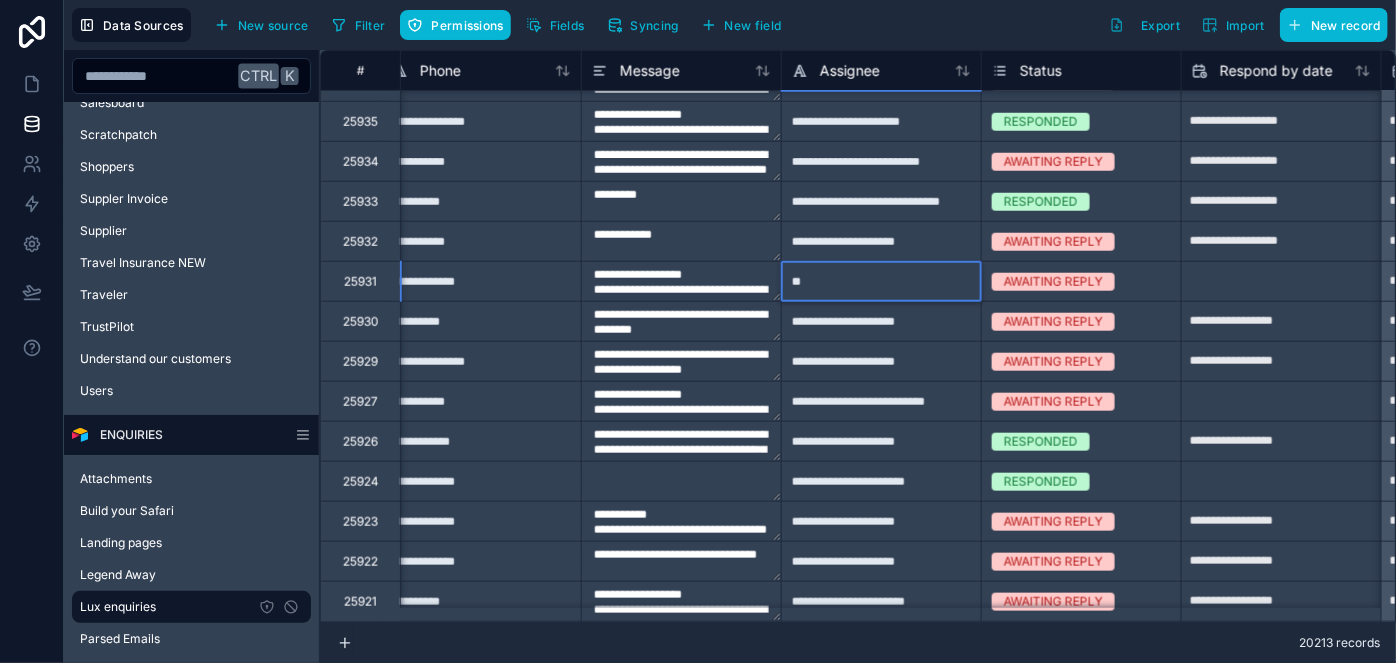 type on "*" 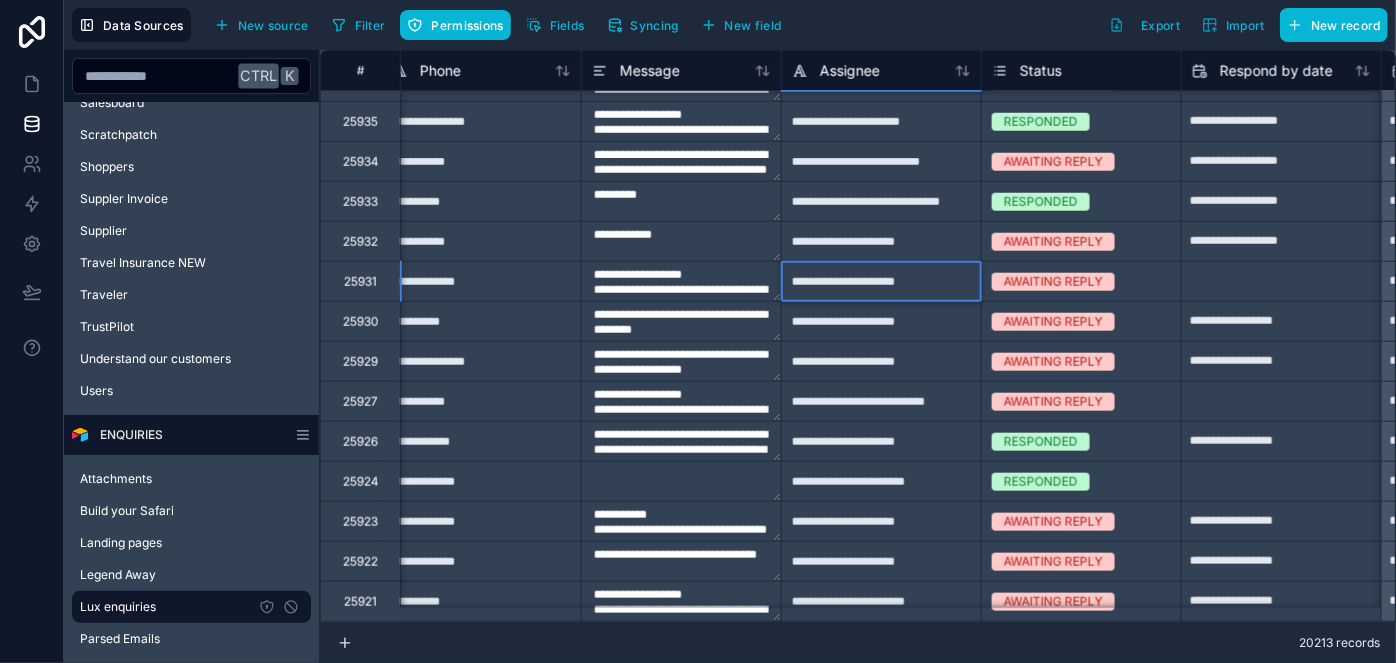 type on "**********" 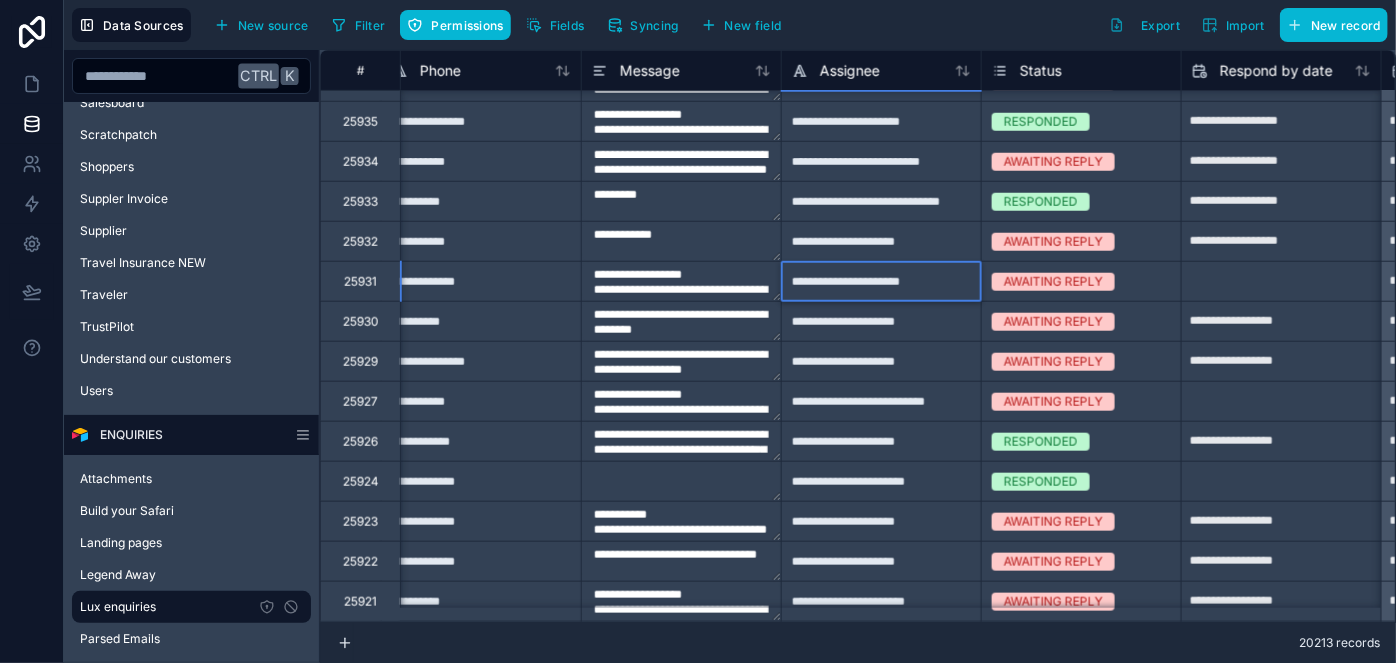 click at bounding box center [1281, -158] 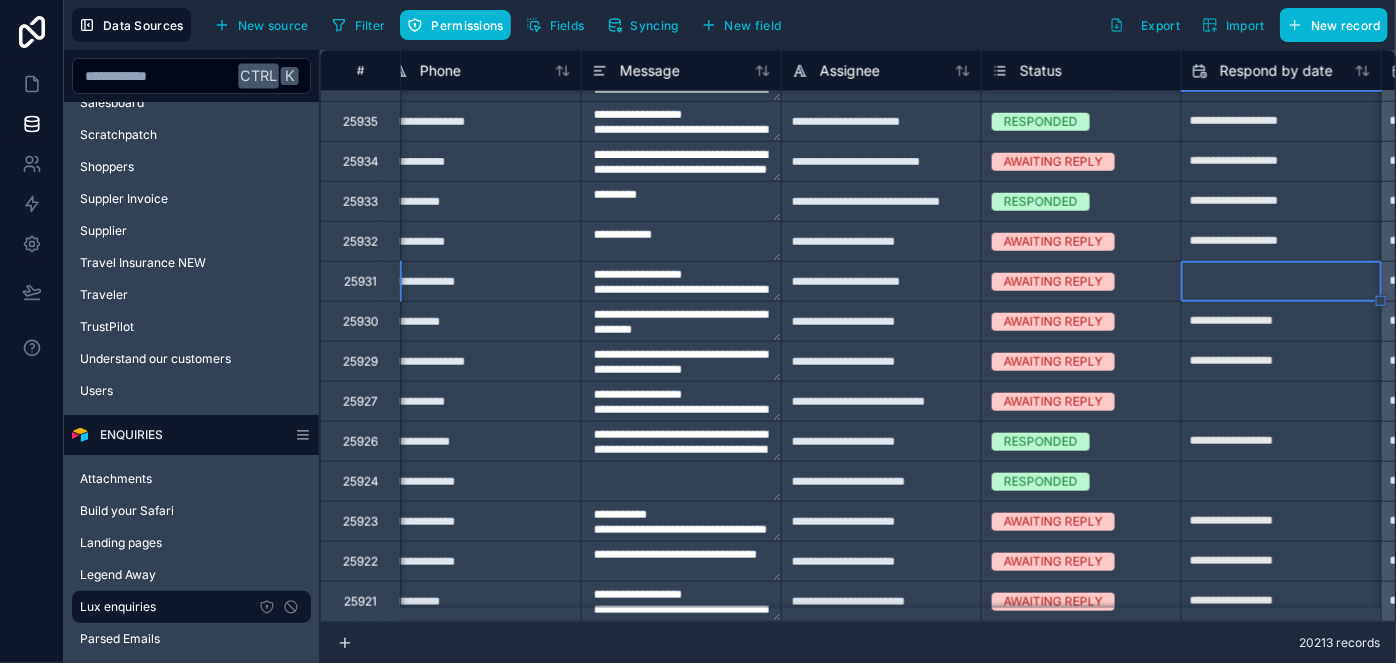 select on "****" 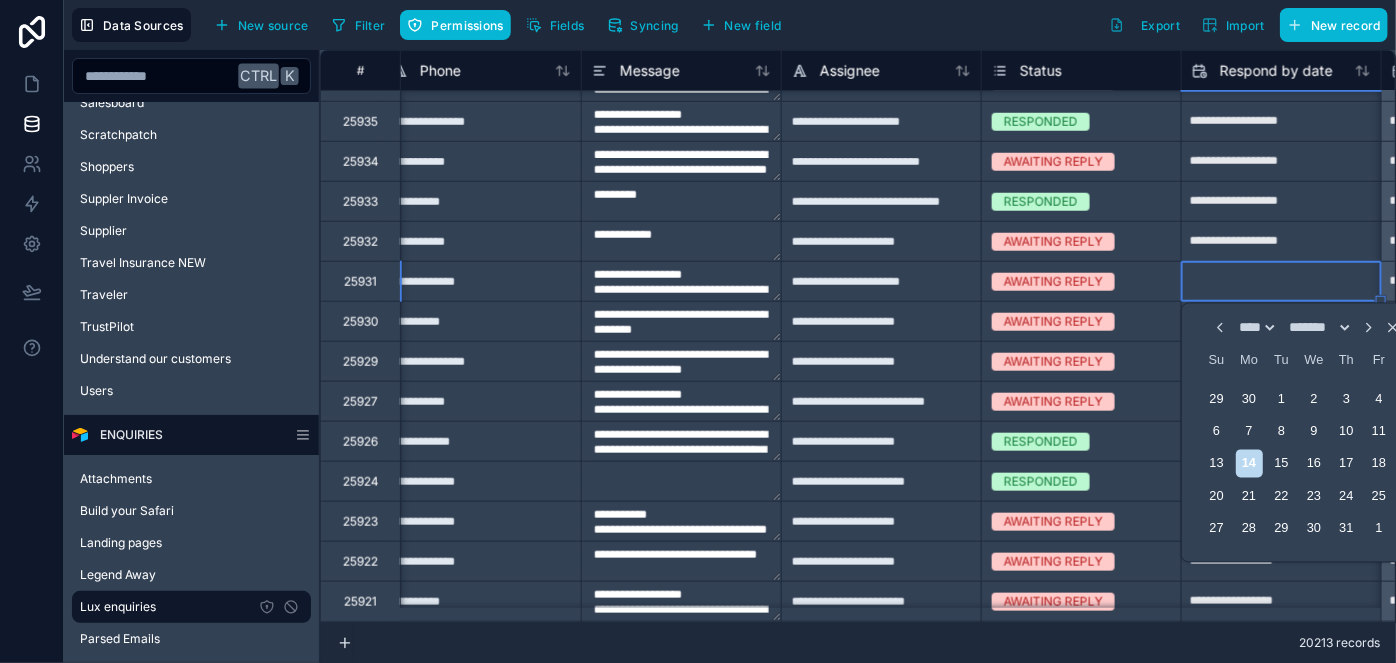 scroll, scrollTop: 909, scrollLeft: 1219, axis: both 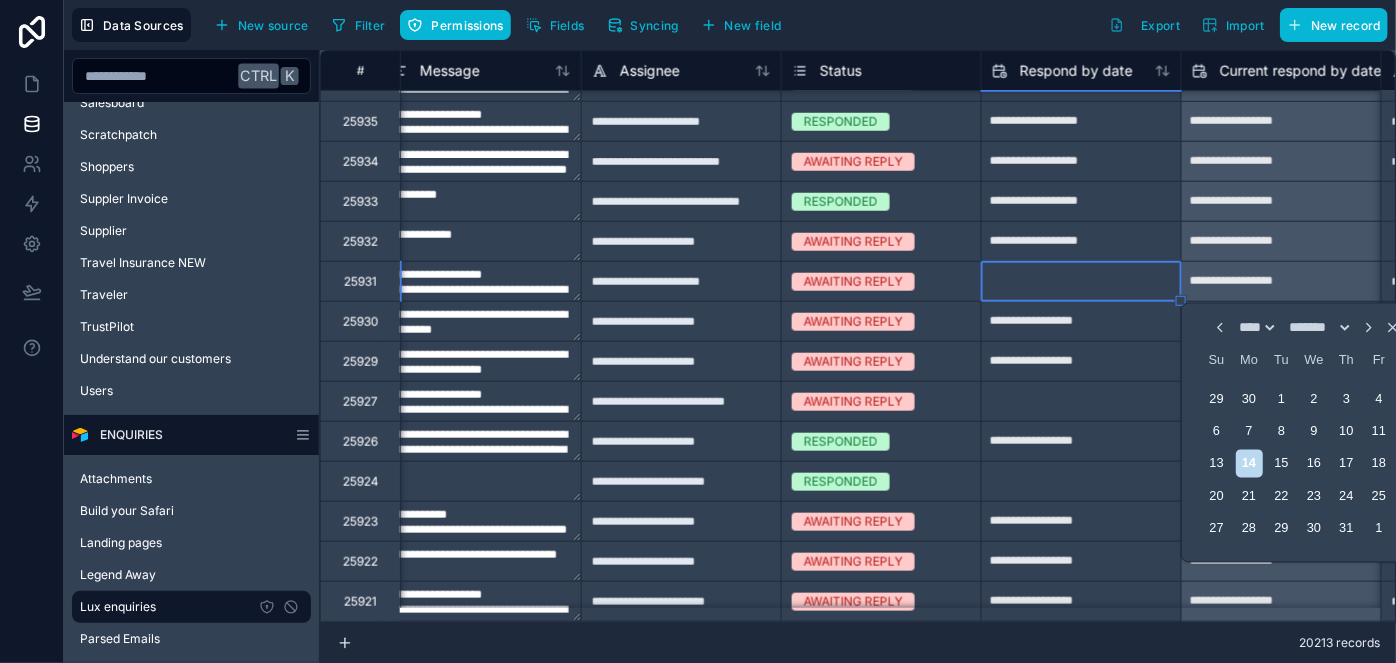 type on "**********" 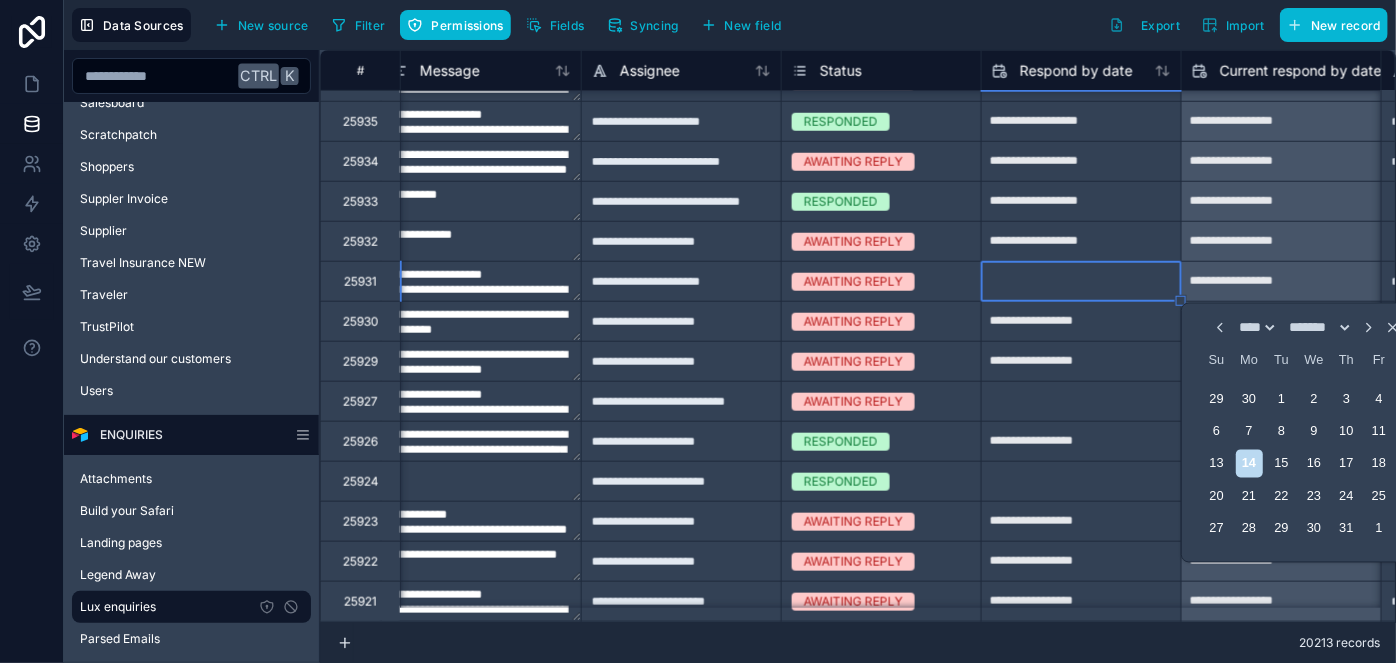 type on "**********" 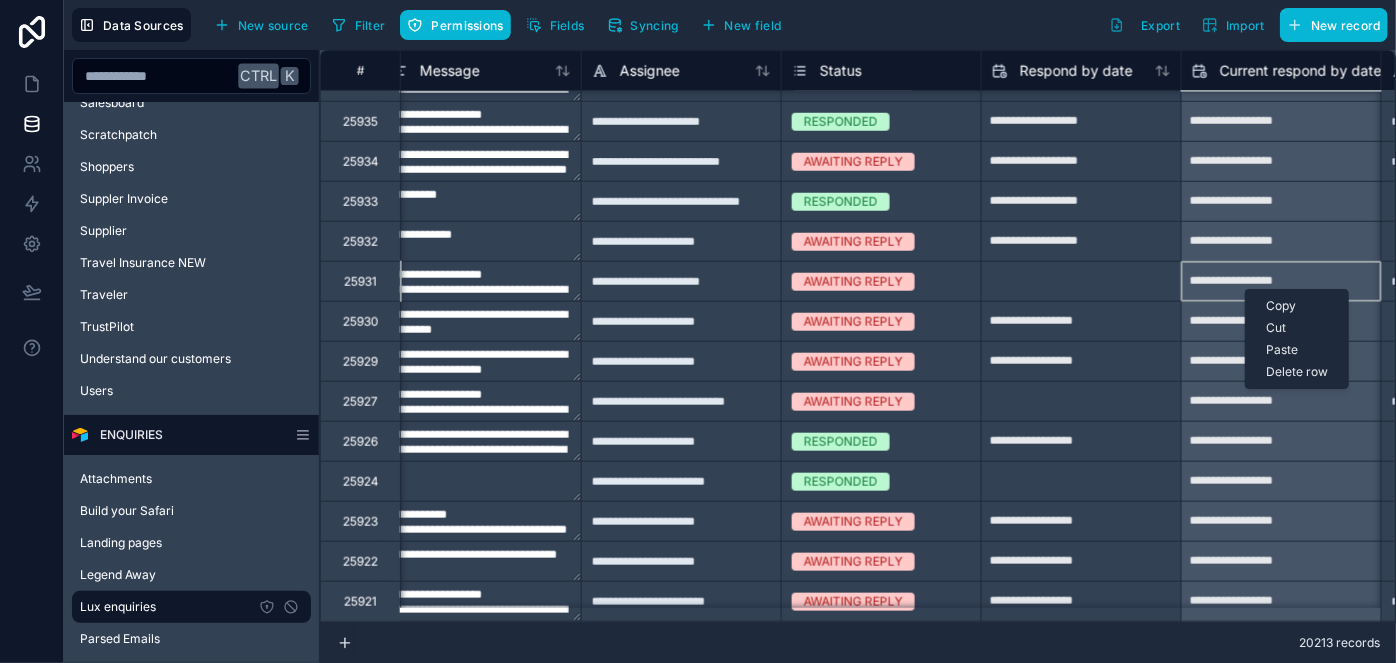 click on "**********" at bounding box center [858, 356] 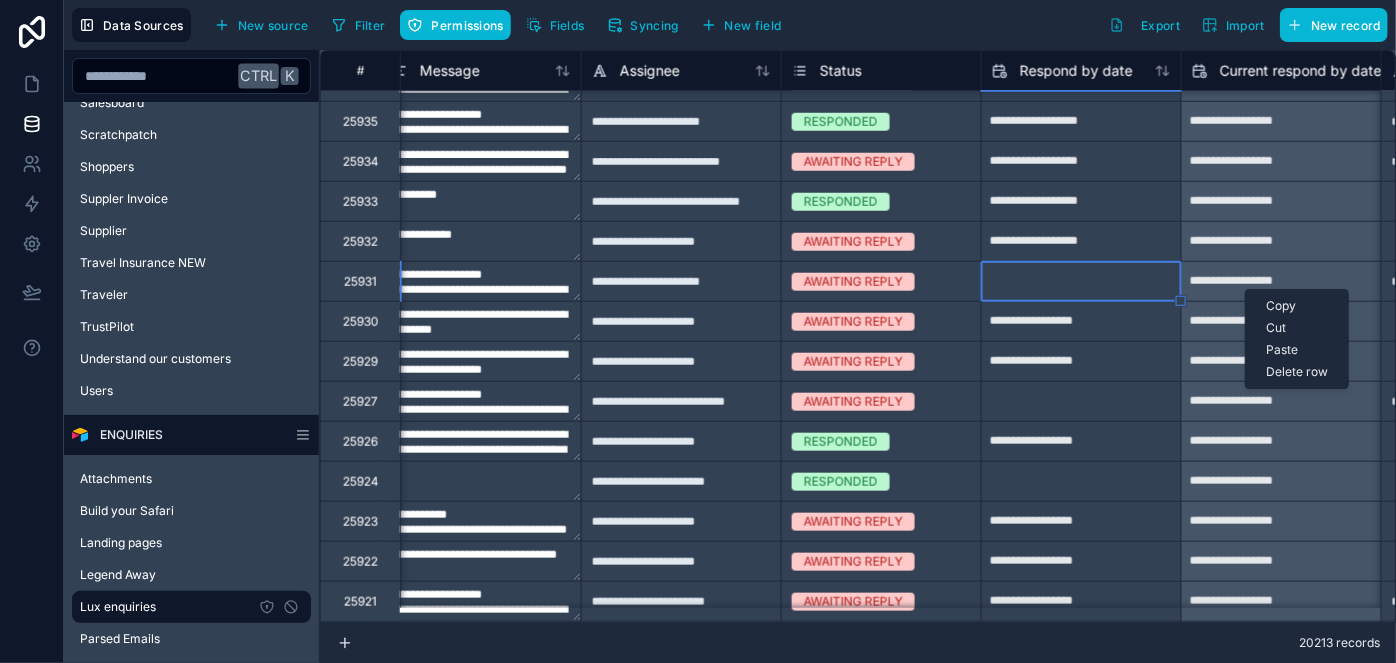 type on "**********" 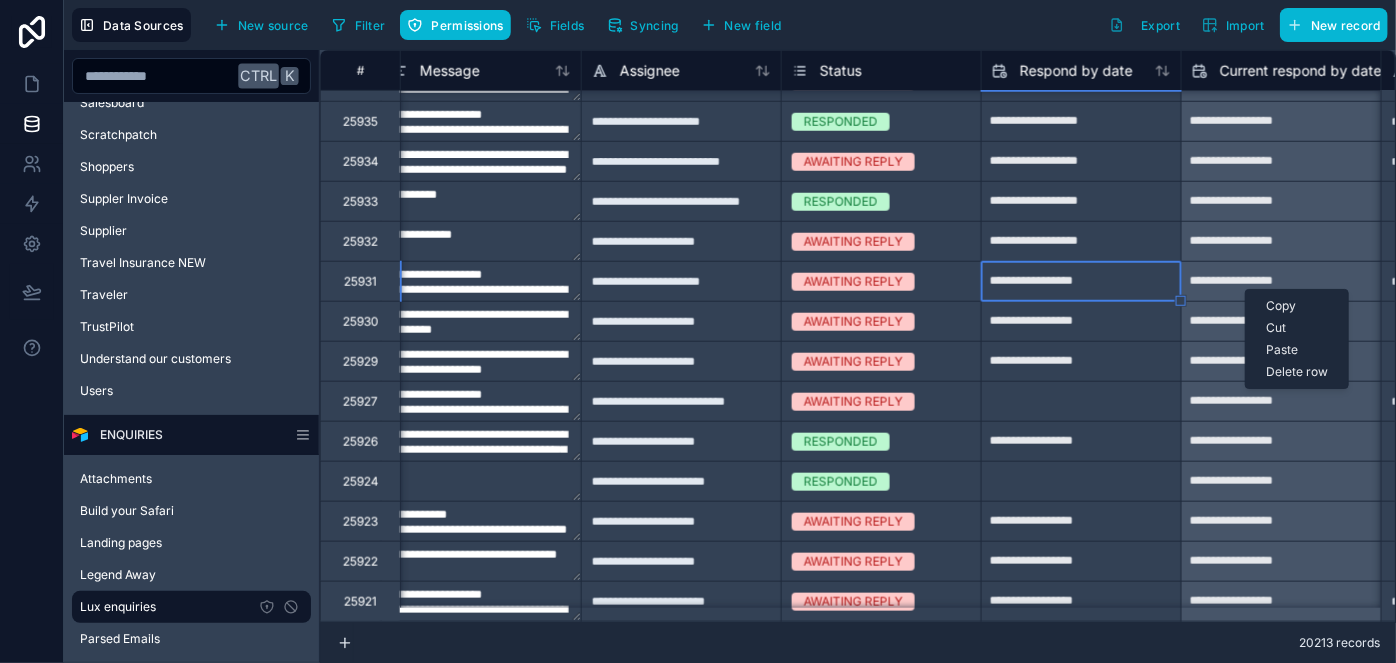 type on "**********" 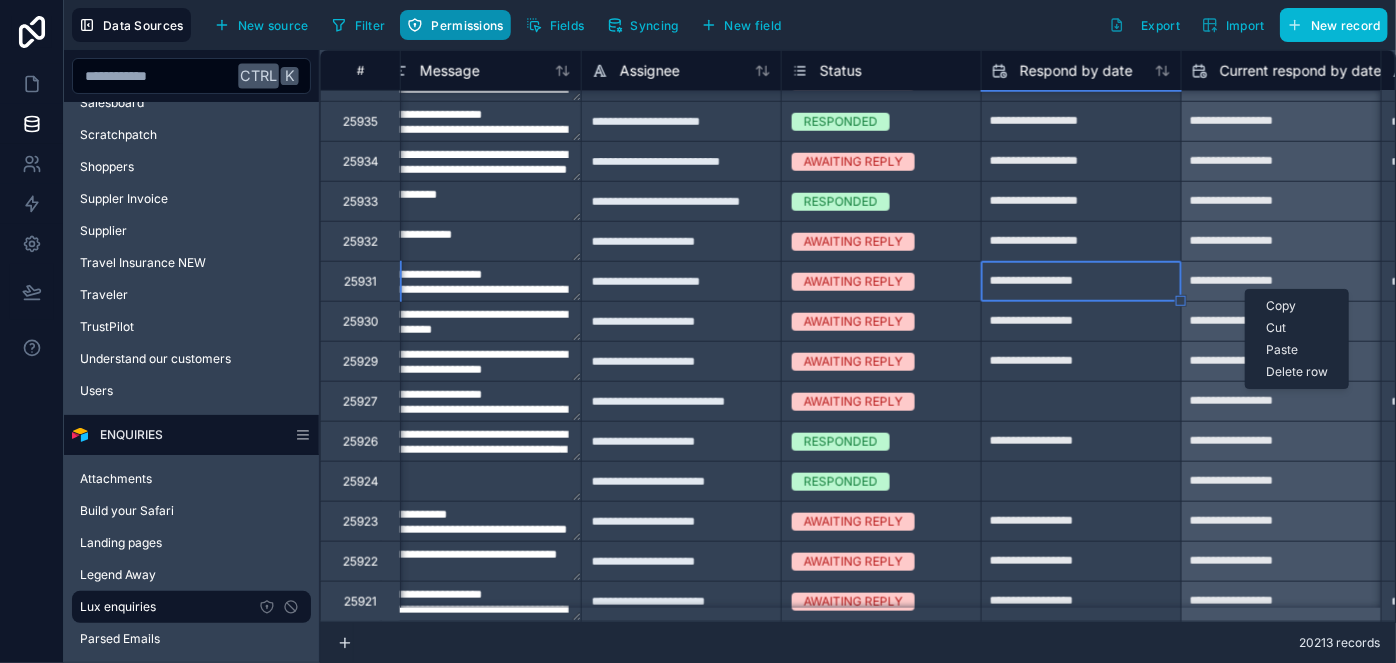type on "**********" 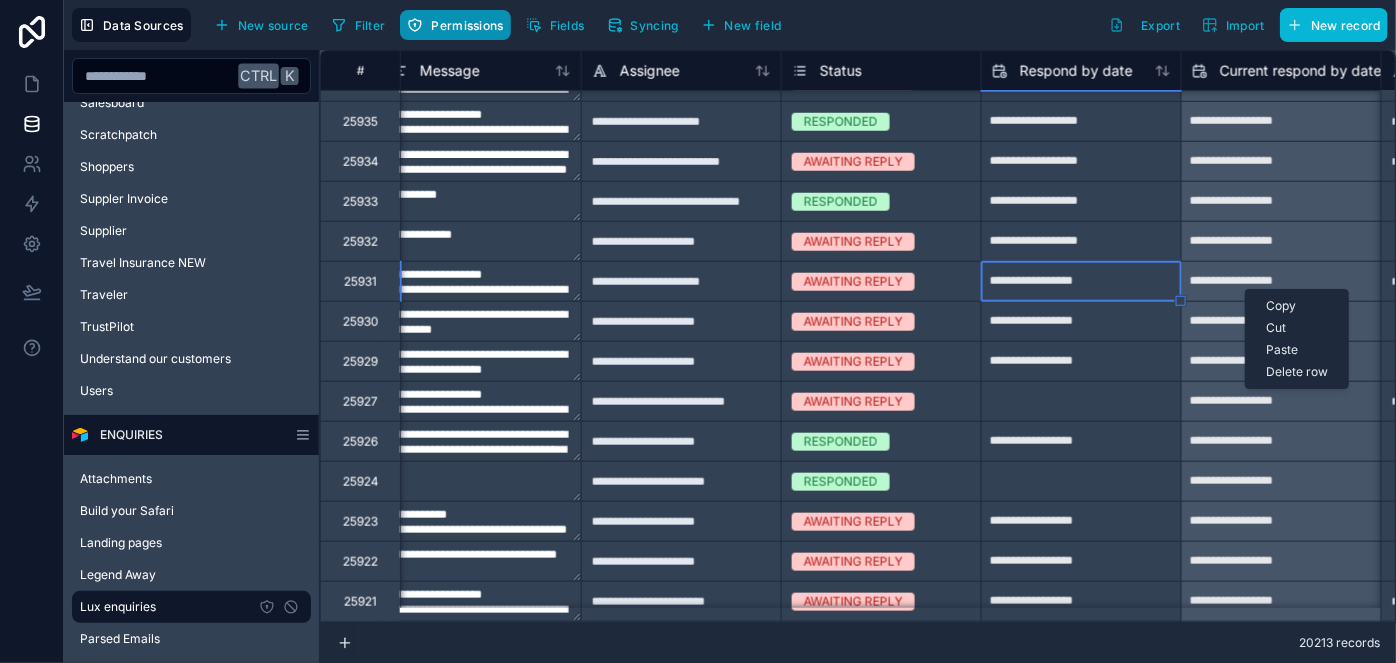 type on "**********" 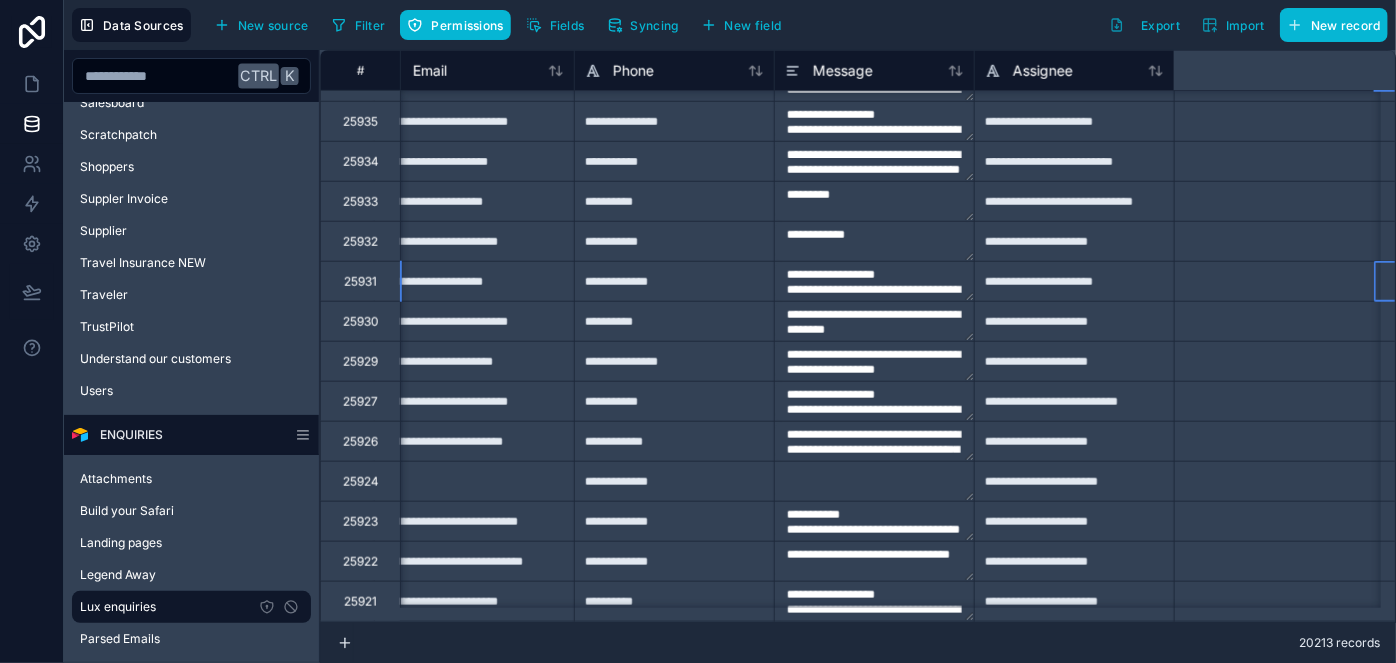 scroll, scrollTop: 909, scrollLeft: 0, axis: vertical 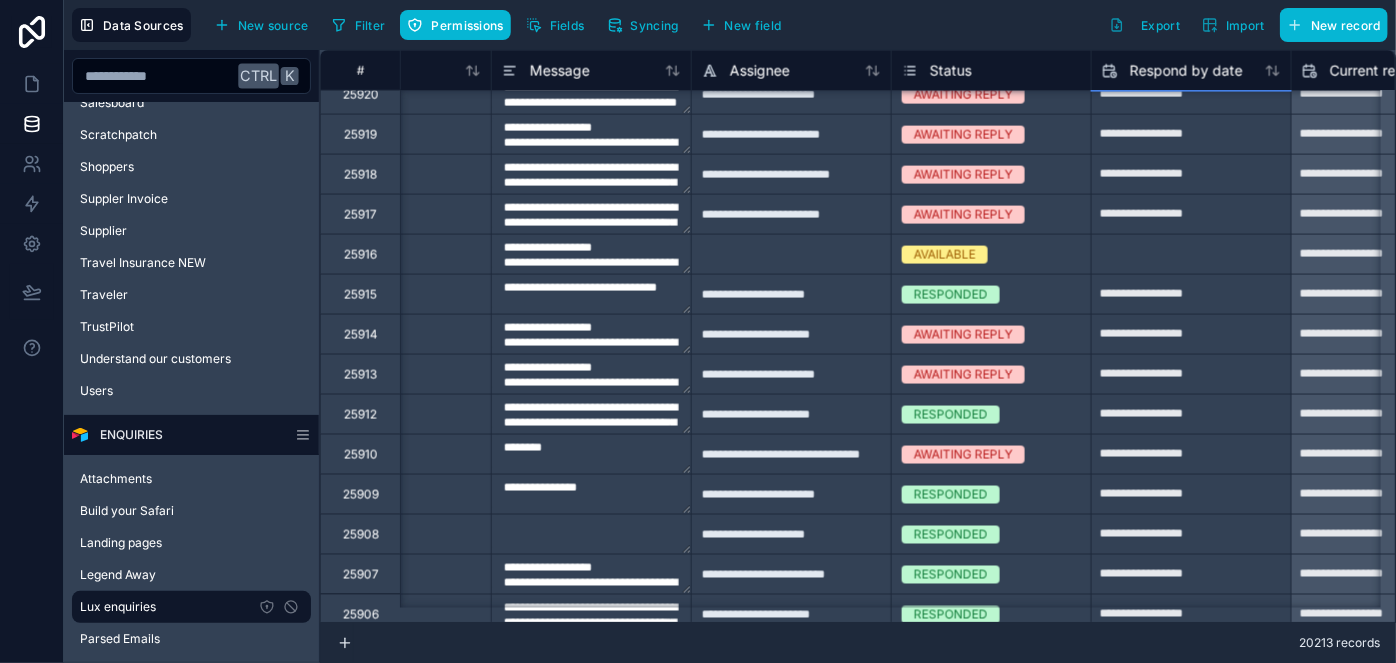 type on "**********" 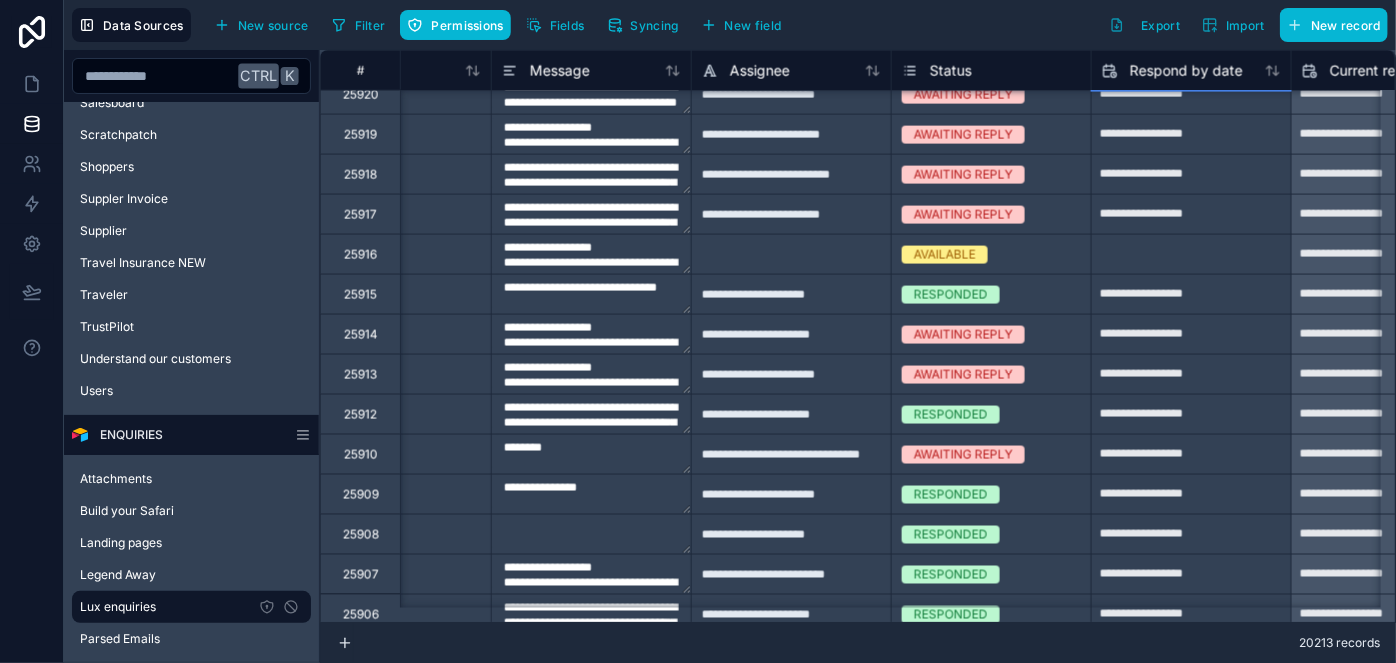 type on "**********" 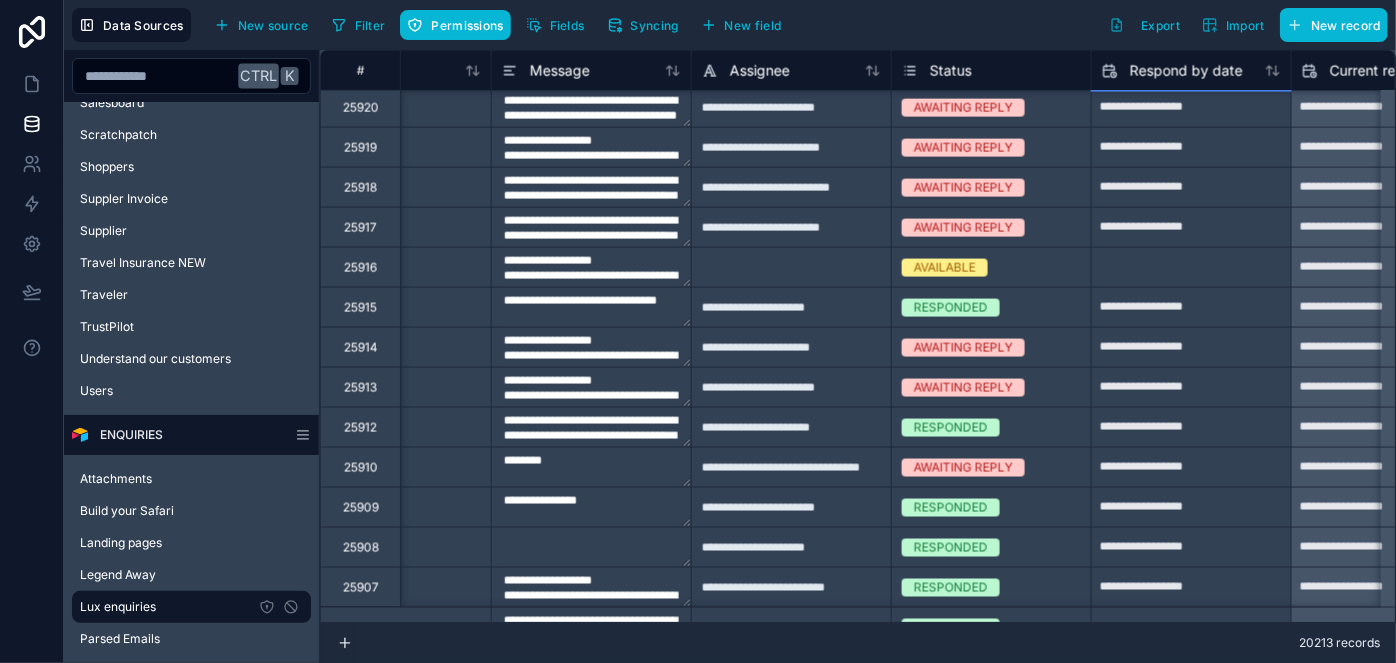 scroll, scrollTop: 1534, scrollLeft: 1109, axis: both 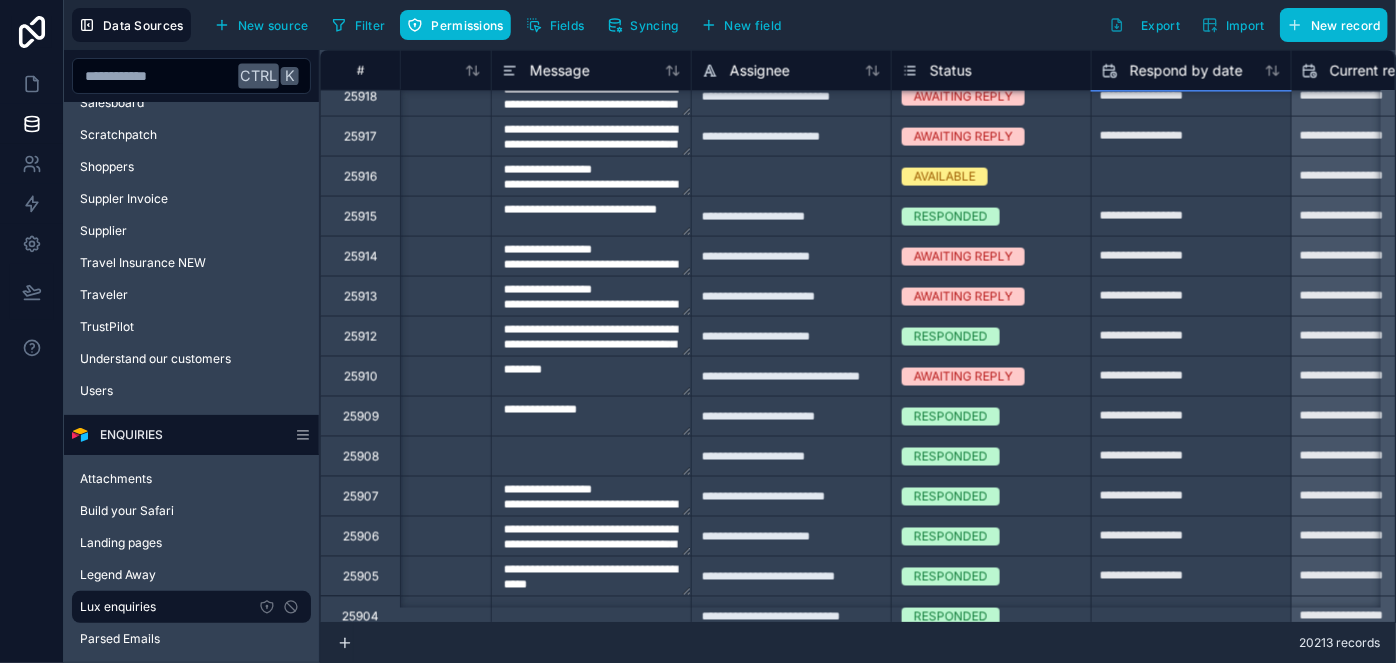 type on "**********" 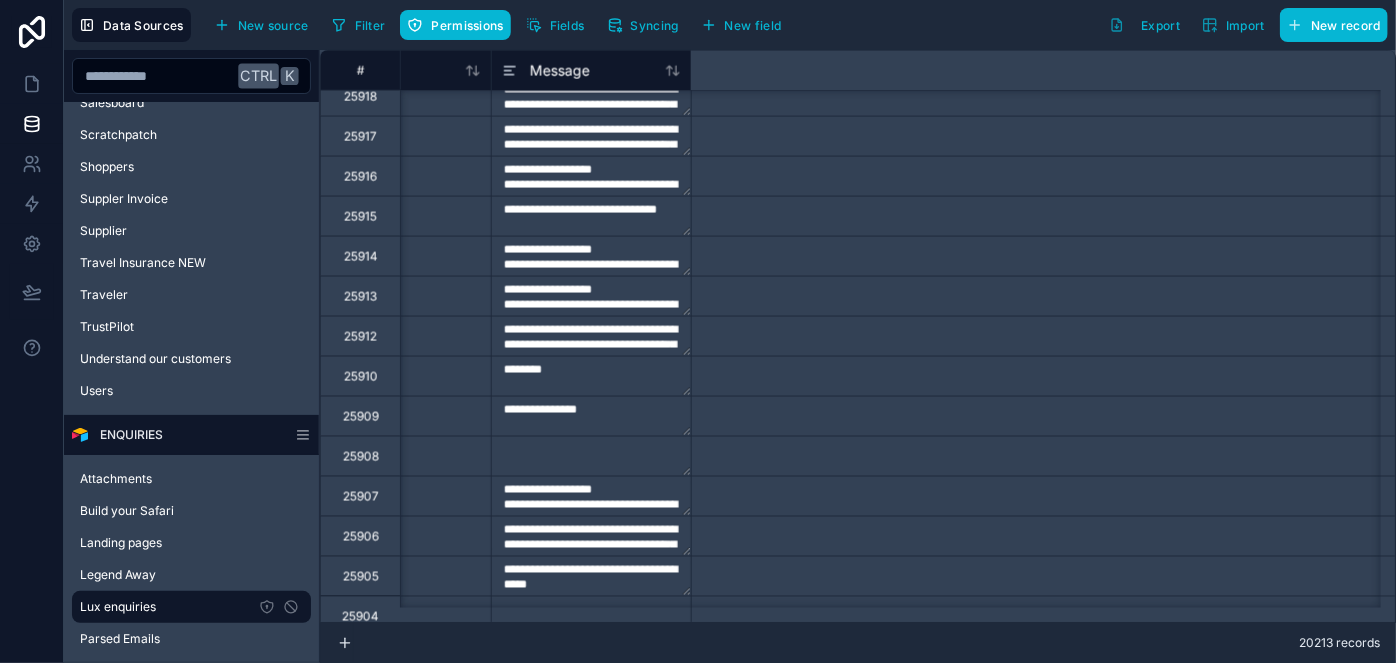 scroll, scrollTop: 1534, scrollLeft: 0, axis: vertical 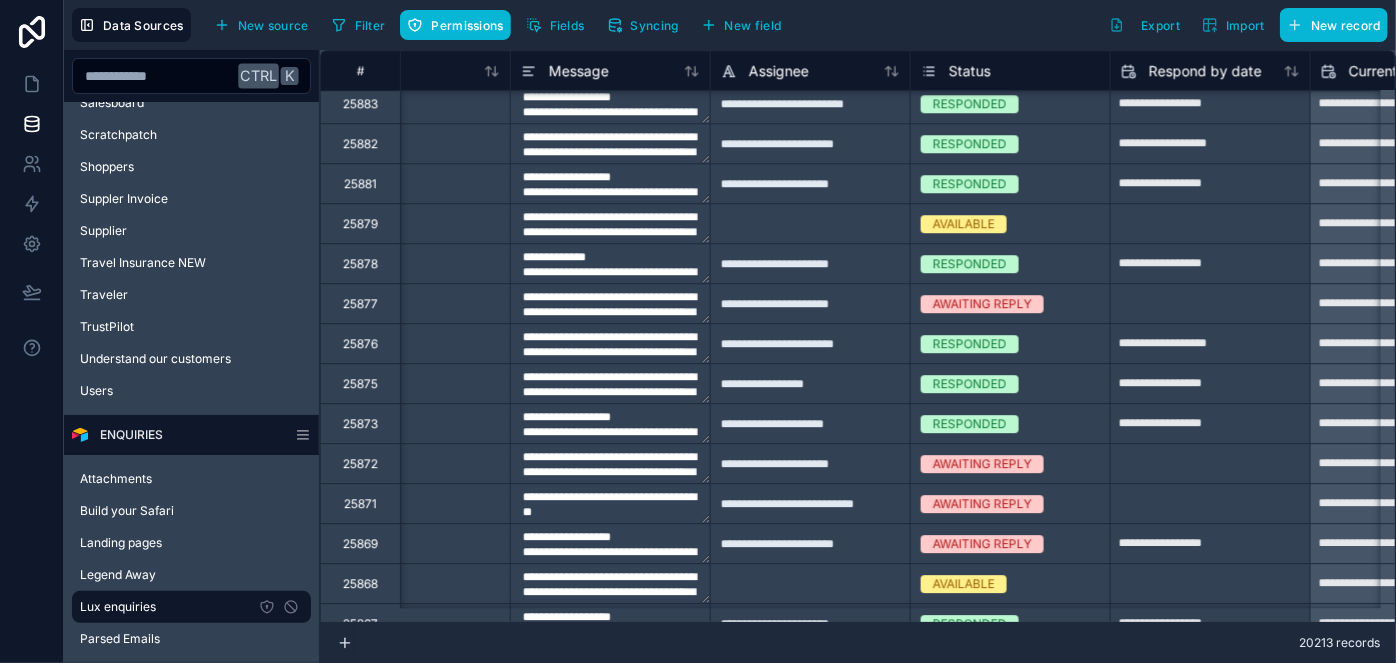 click on "AVAILABLE" at bounding box center (964, 224) 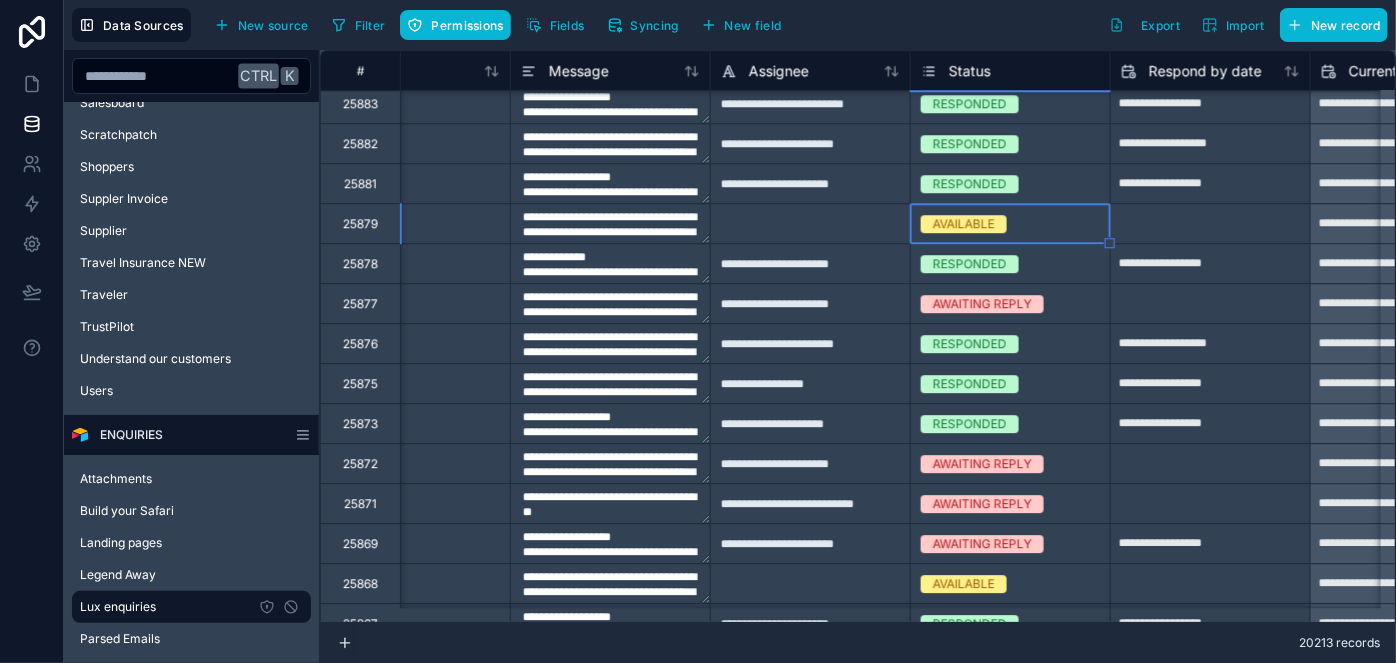 click on "AVAILABLE" at bounding box center [964, 224] 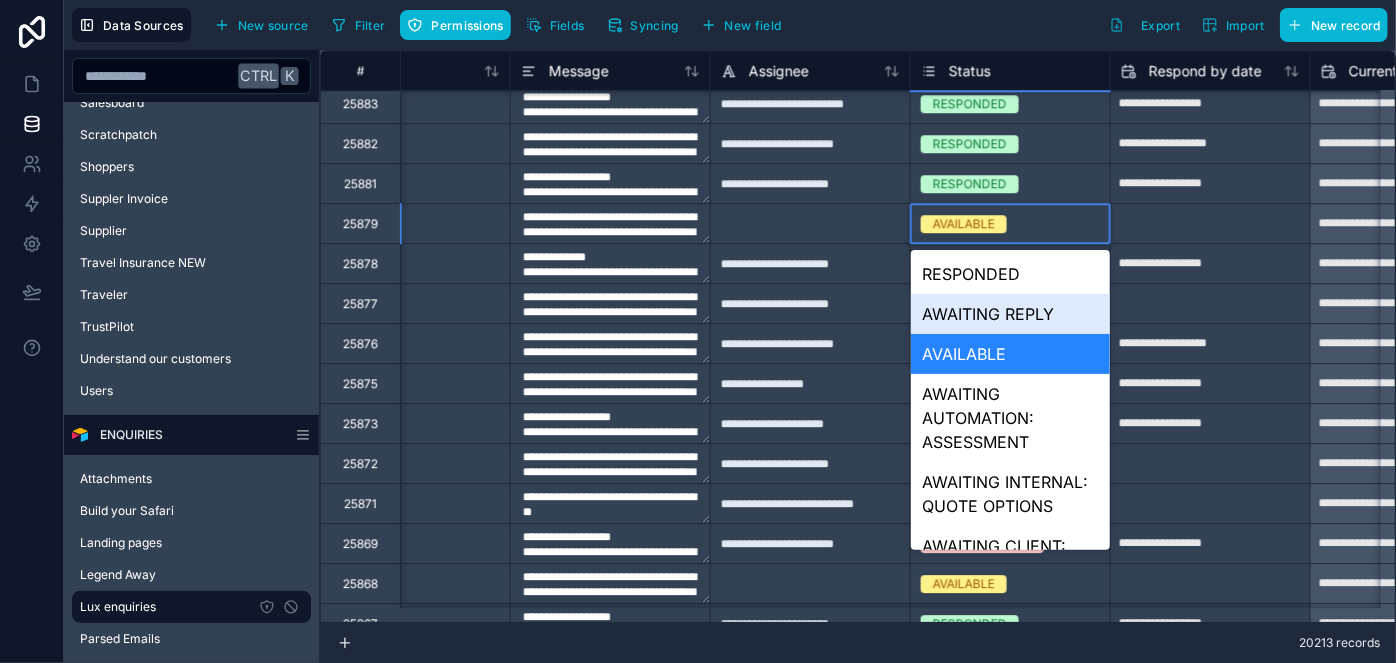 drag, startPoint x: 973, startPoint y: 309, endPoint x: 841, endPoint y: 240, distance: 148.9463 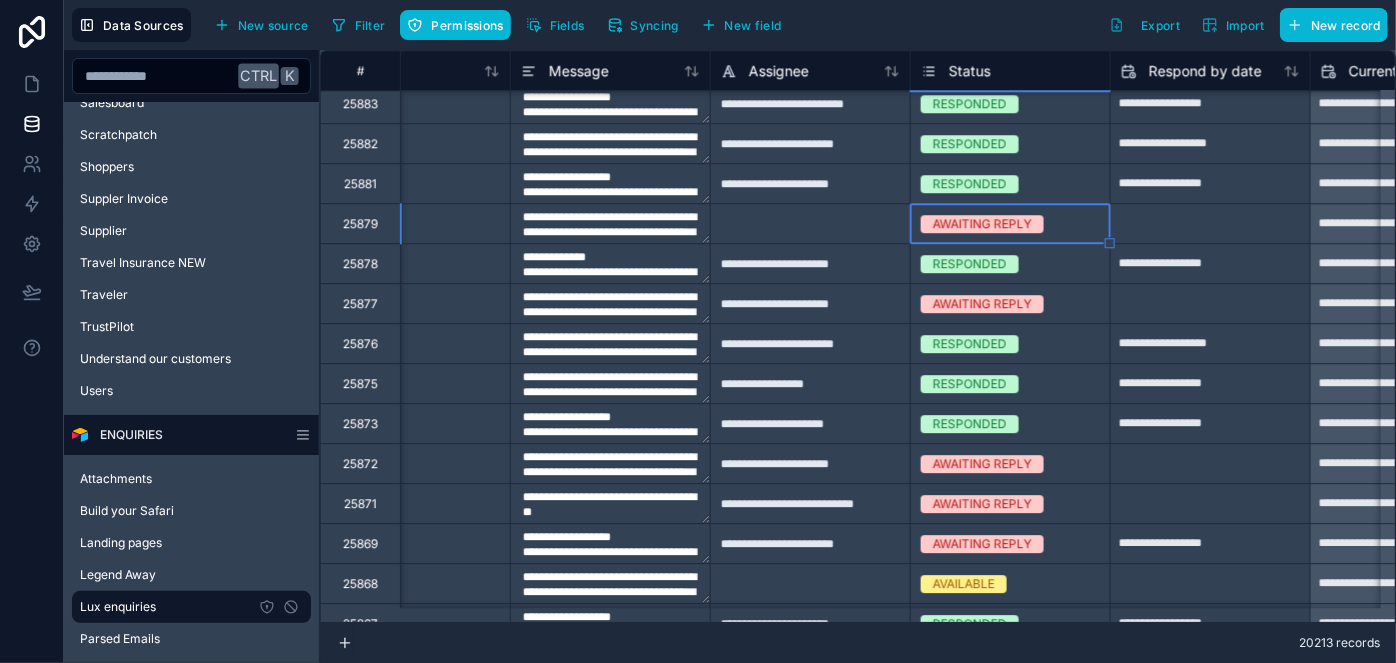 type on "**********" 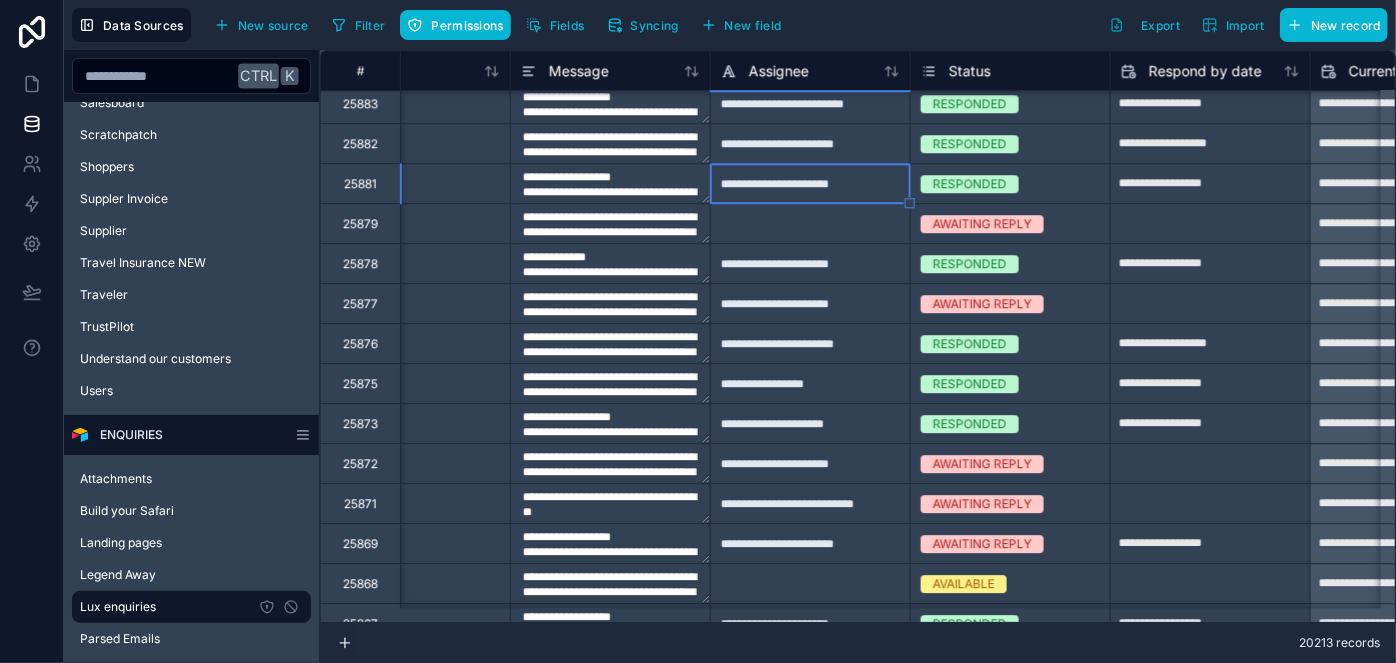 type on "**********" 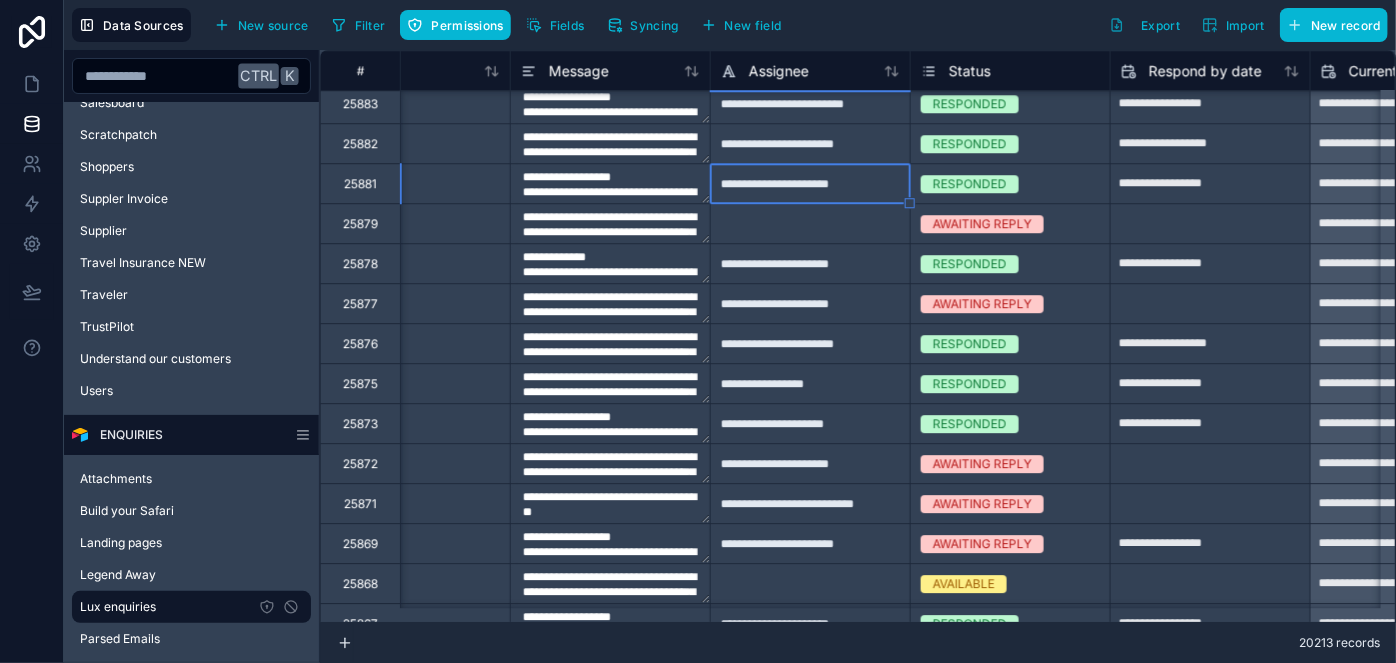 type on "**********" 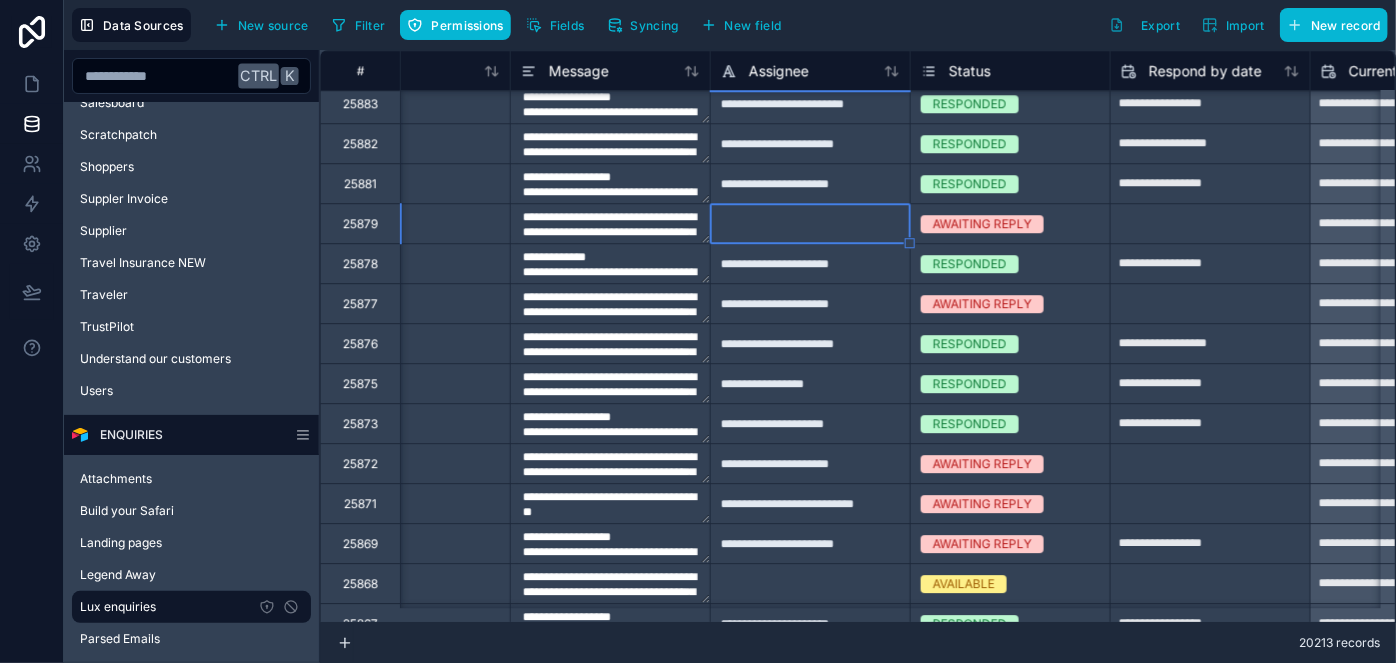type on "**********" 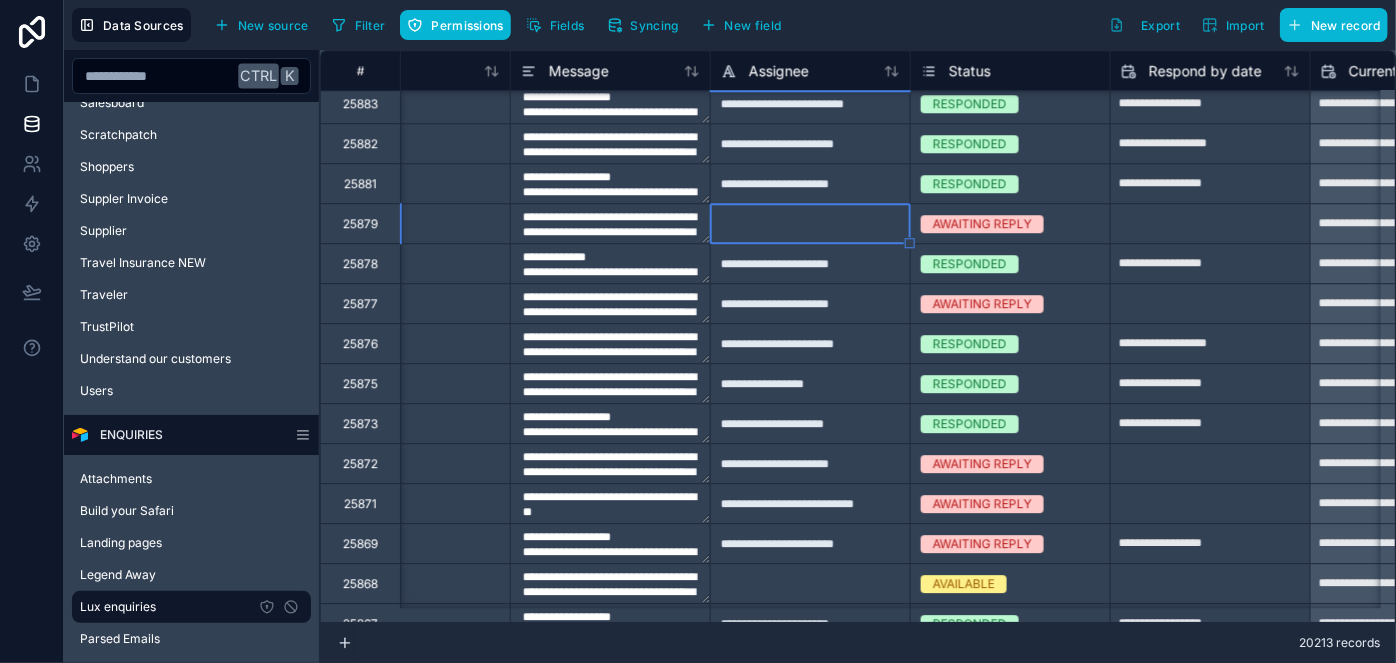 type on "**********" 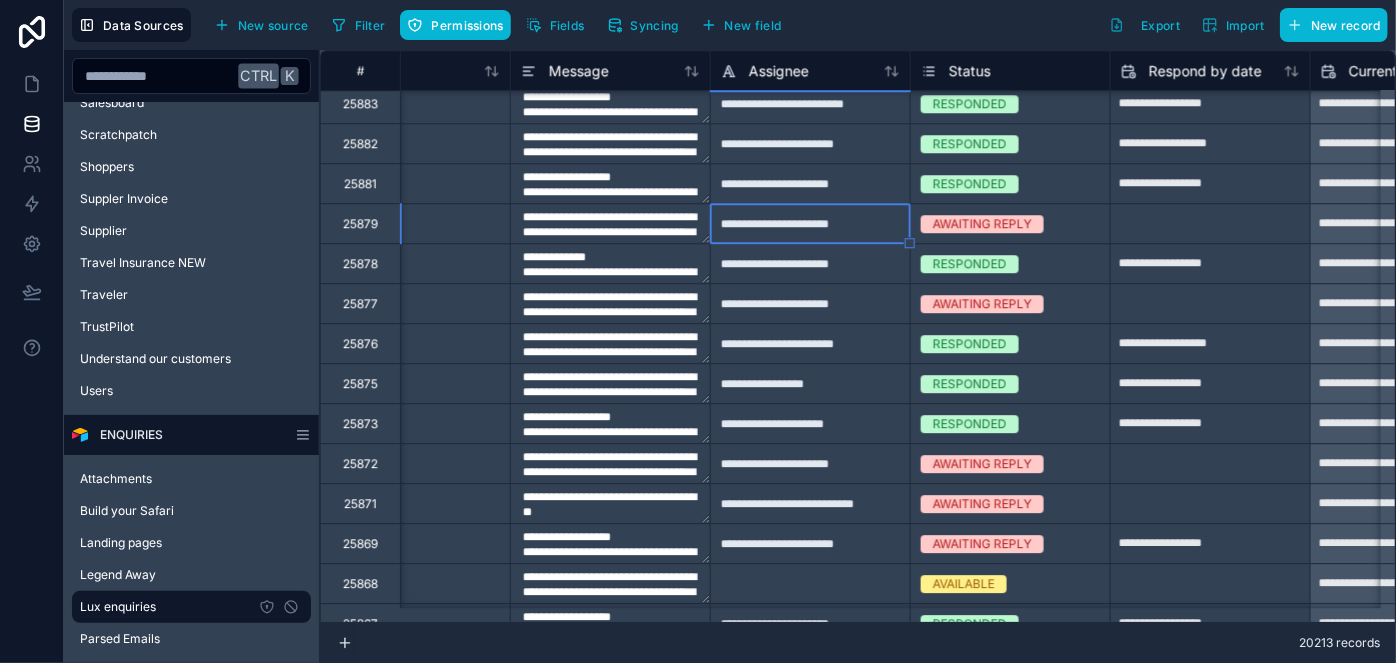 click at bounding box center [1210, -136] 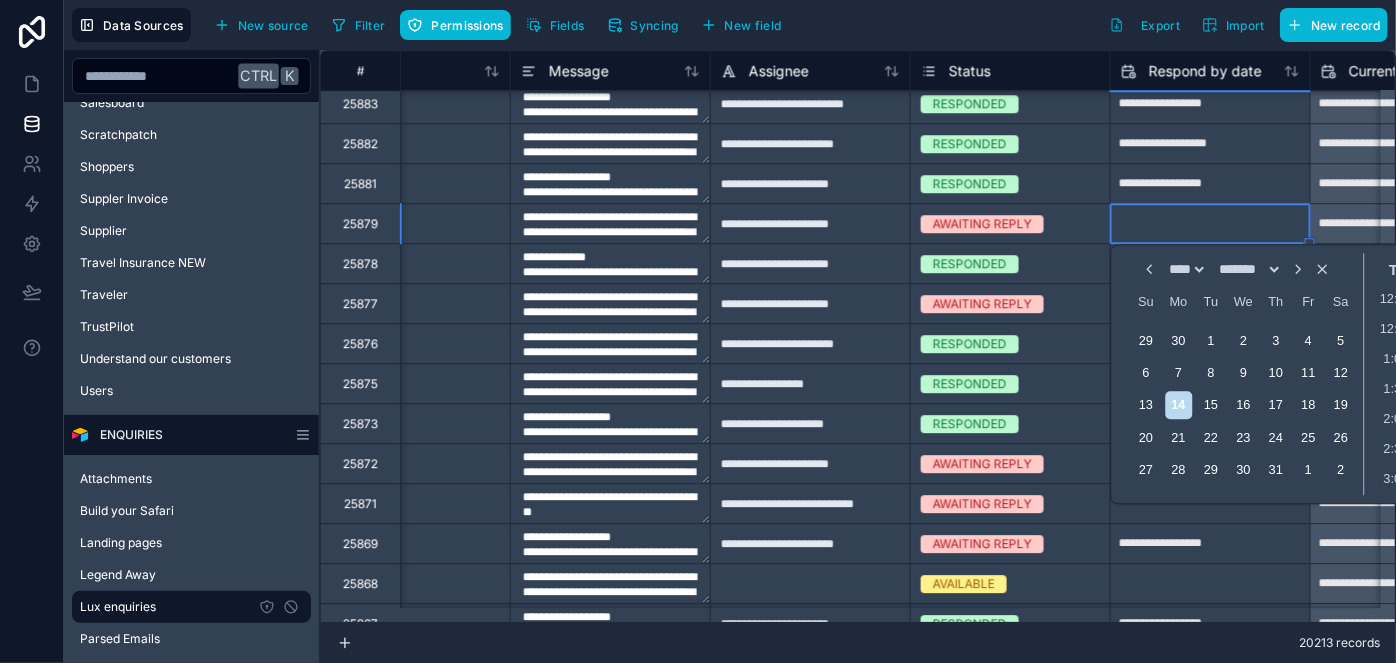 click on "**********" at bounding box center (1410, 224) 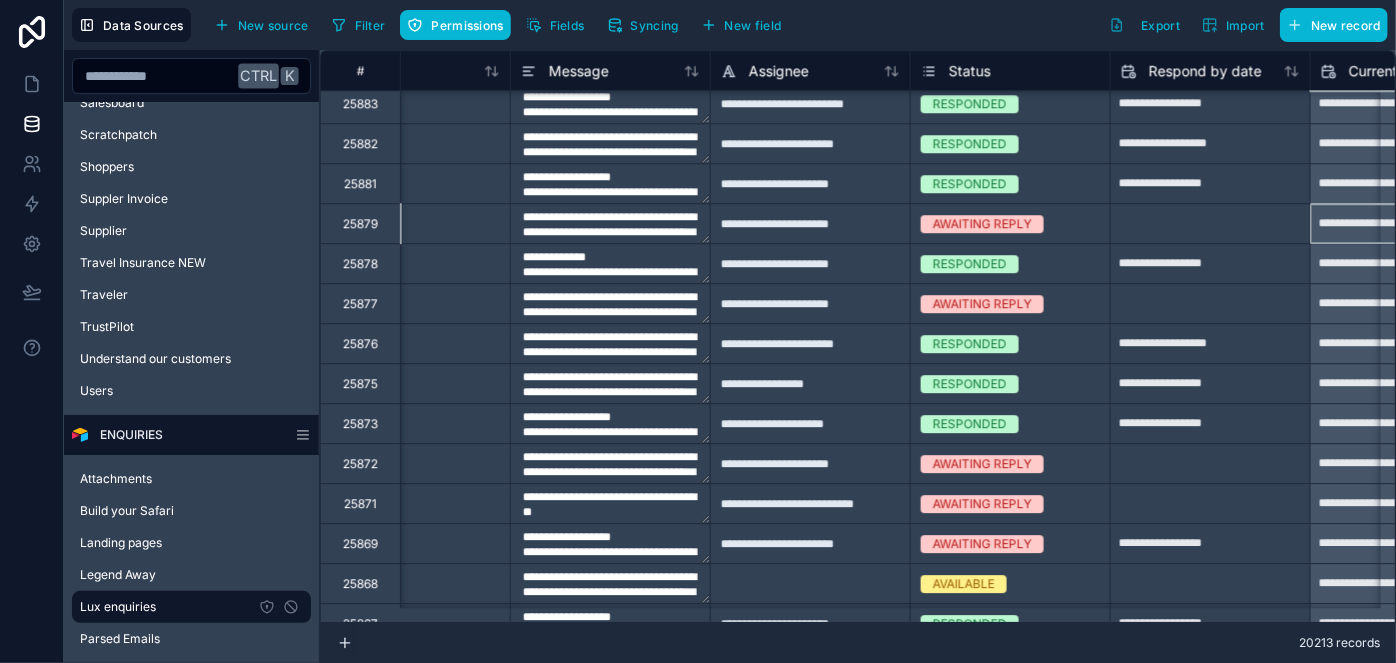 scroll, scrollTop: 2807, scrollLeft: 1219, axis: both 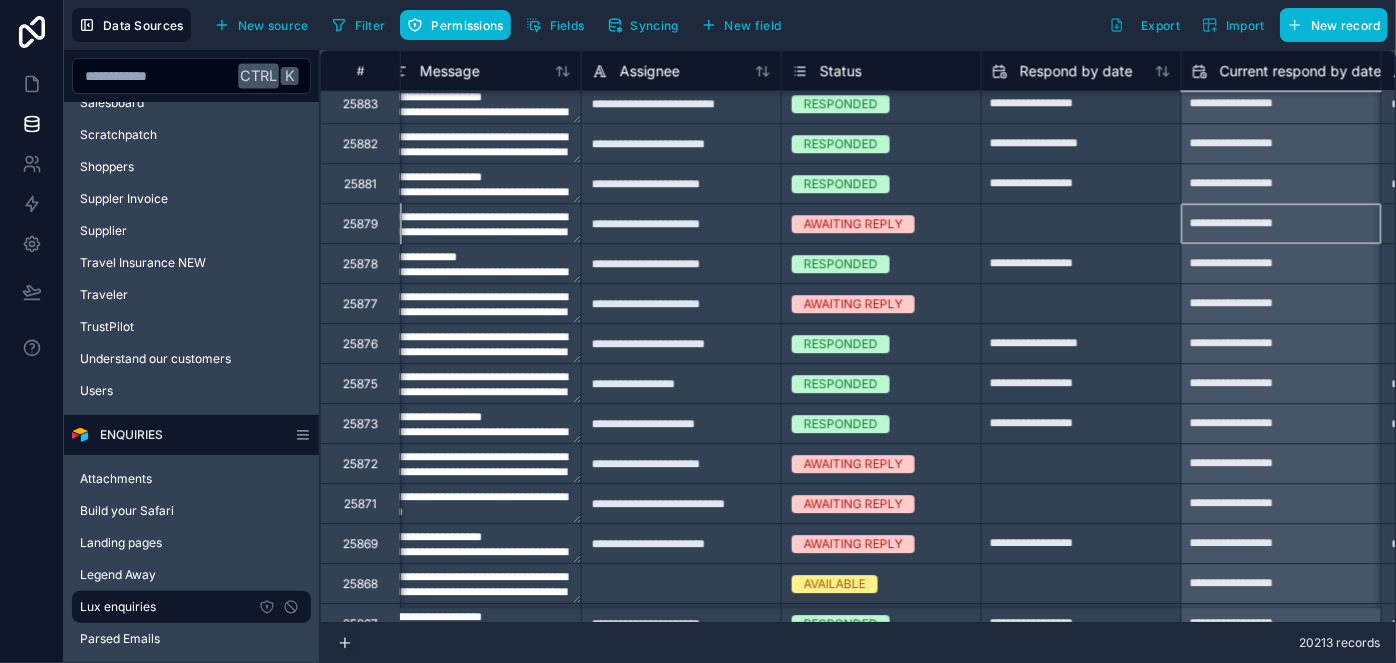 click at bounding box center [1081, -136] 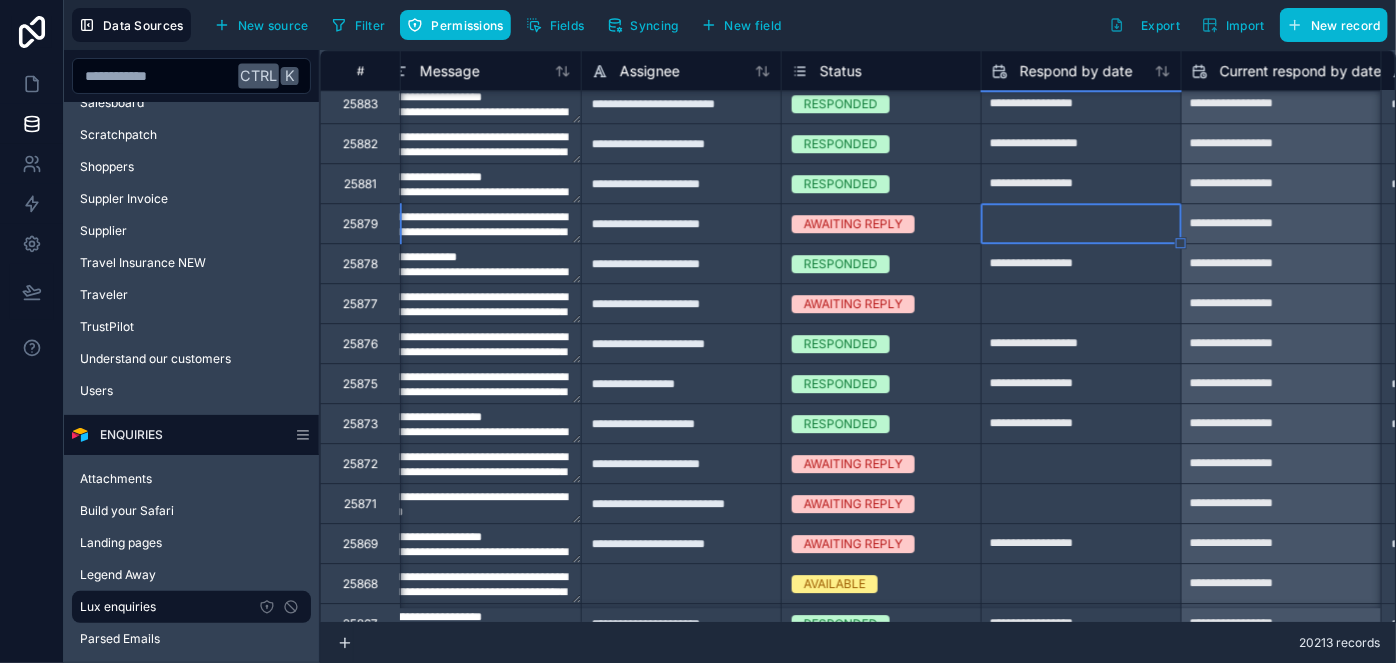type on "**********" 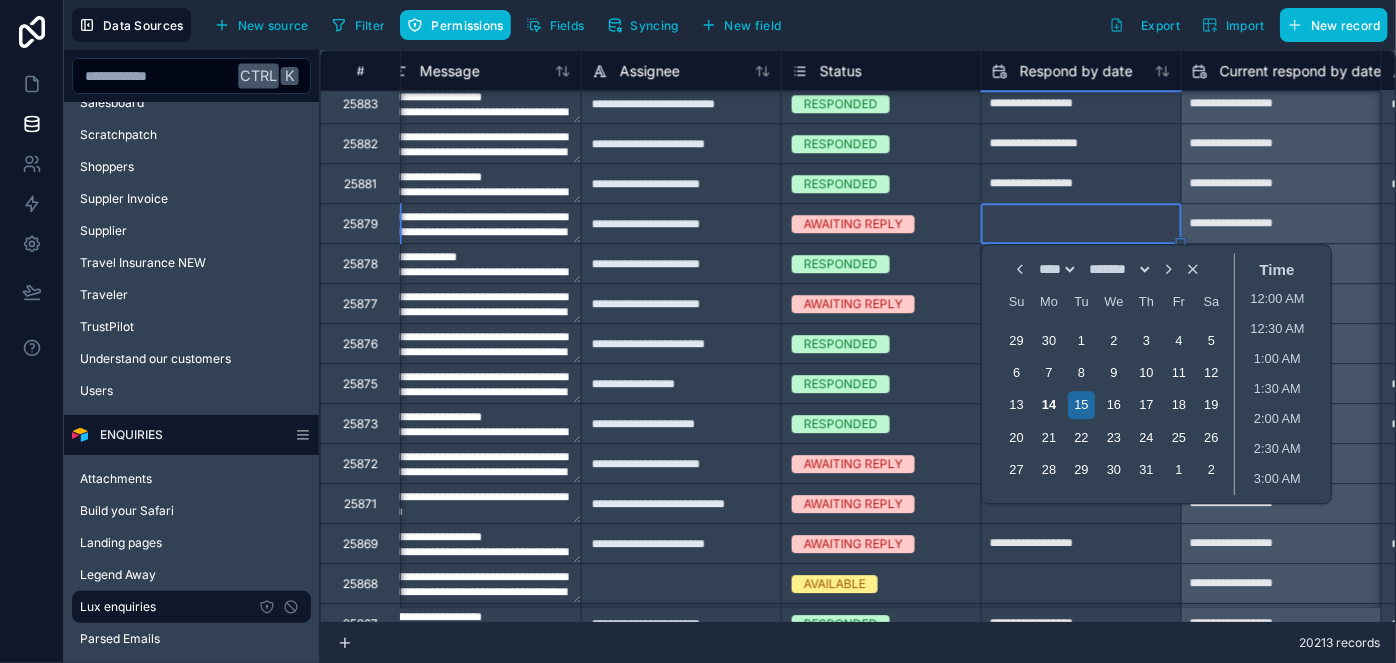 type on "**********" 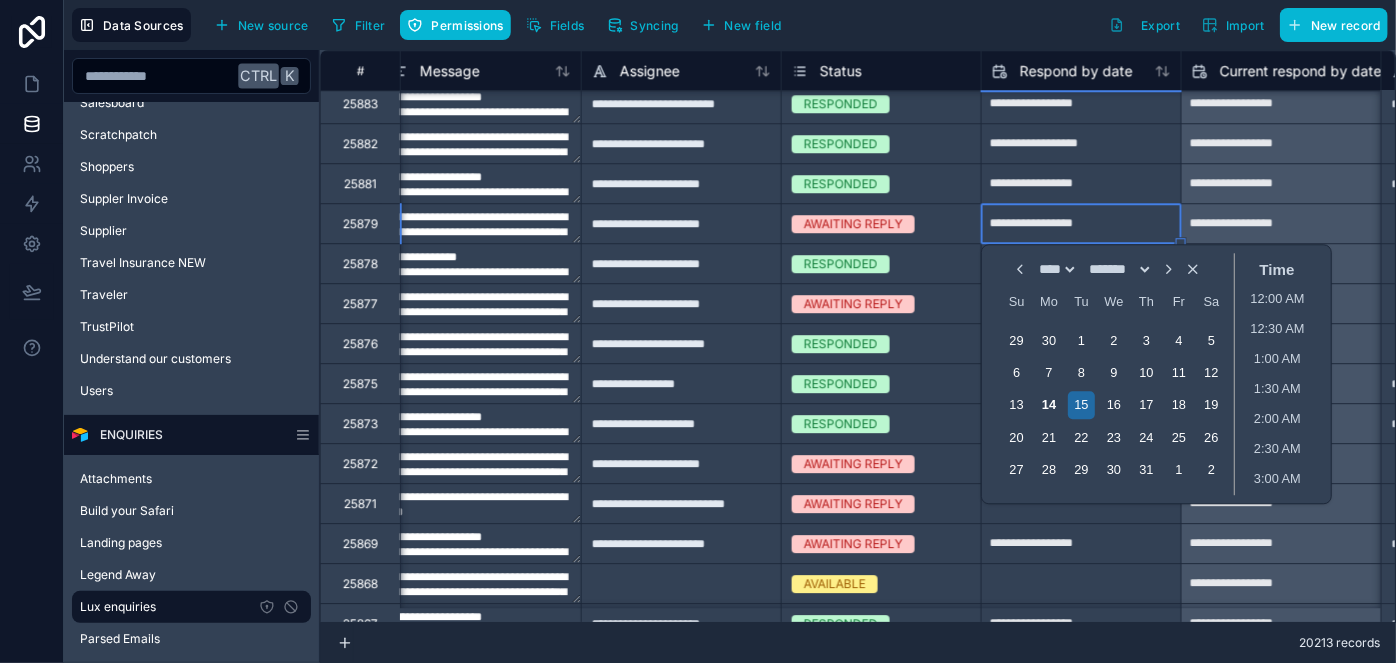 scroll, scrollTop: 421, scrollLeft: 0, axis: vertical 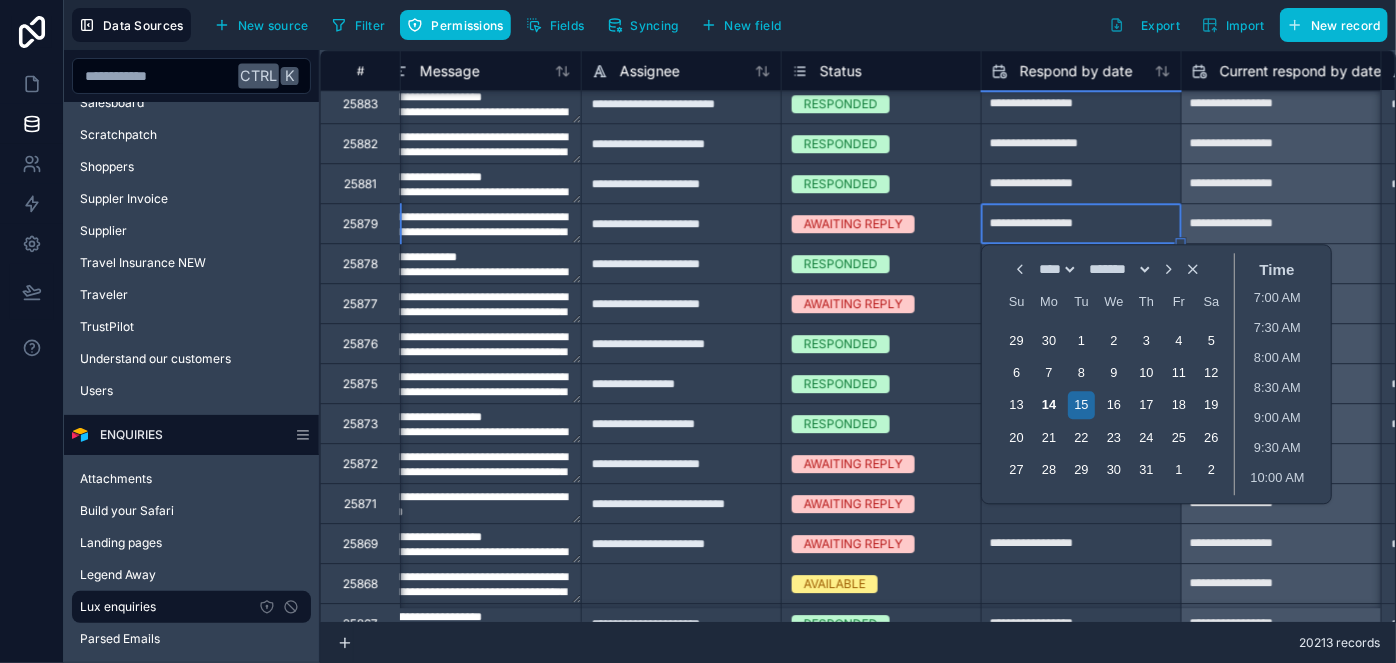 type on "**********" 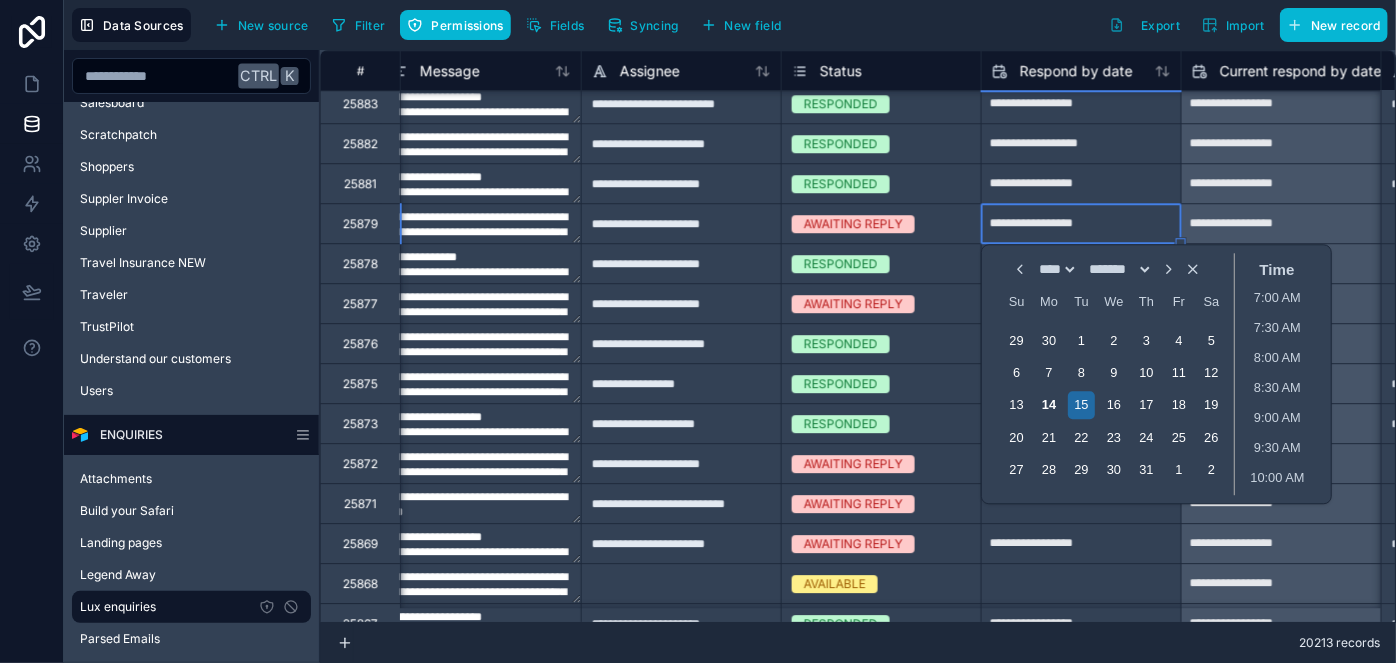 type on "**********" 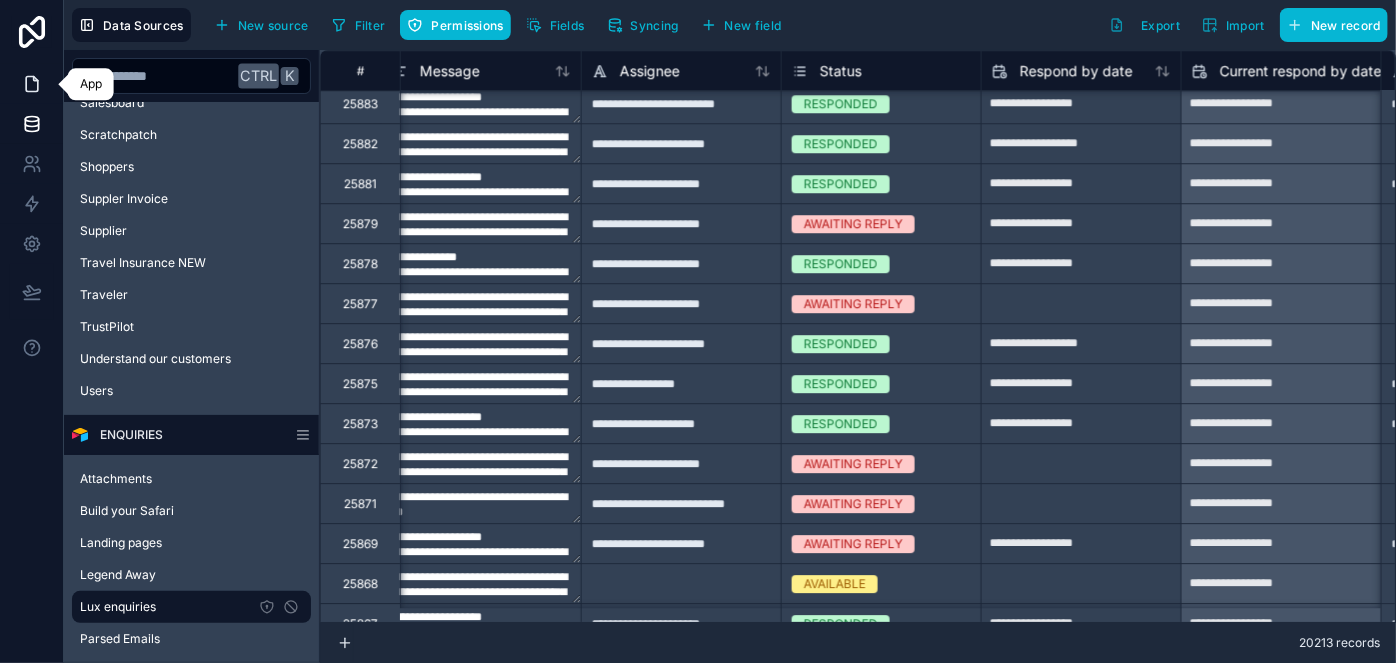 click at bounding box center (31, 84) 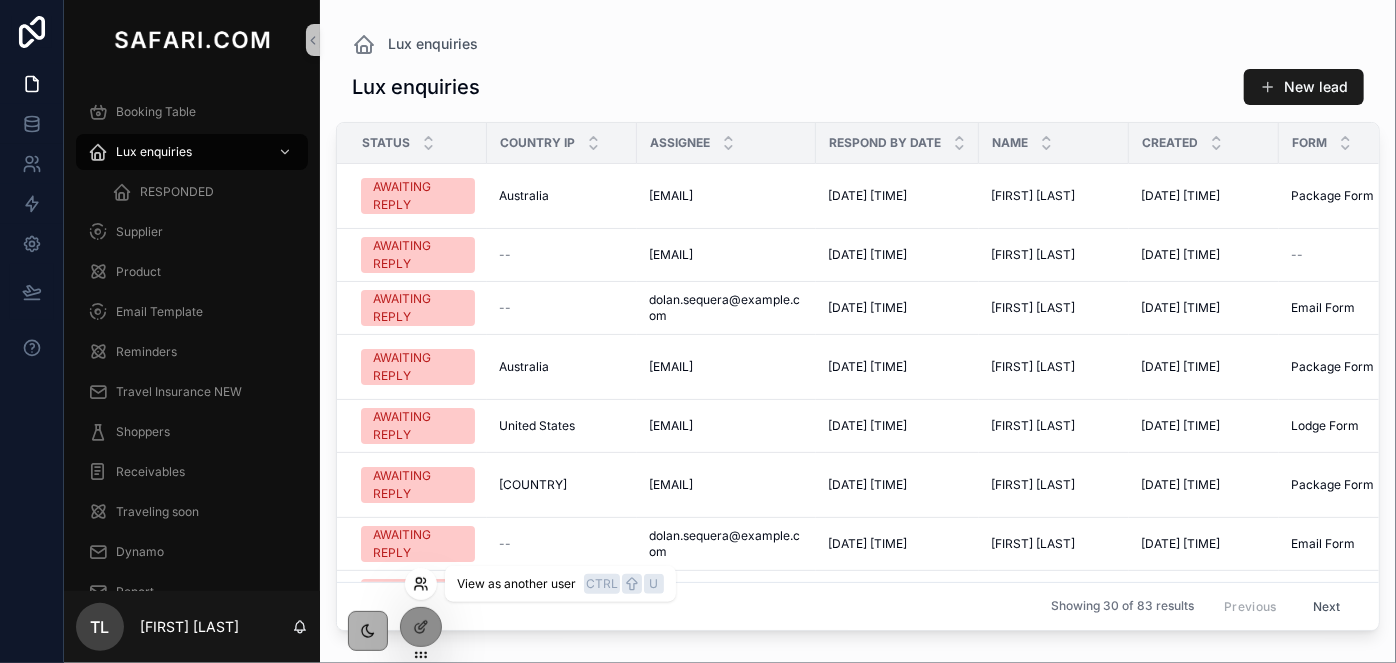 click 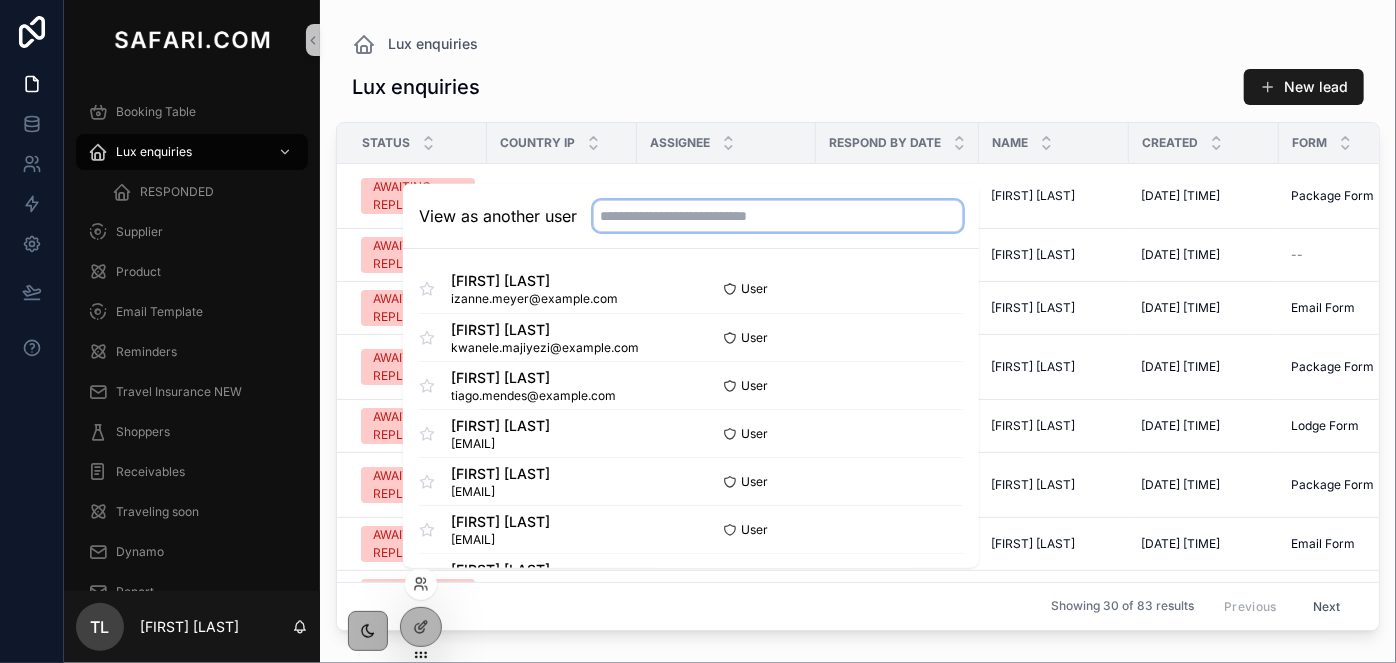 click at bounding box center (778, 216) 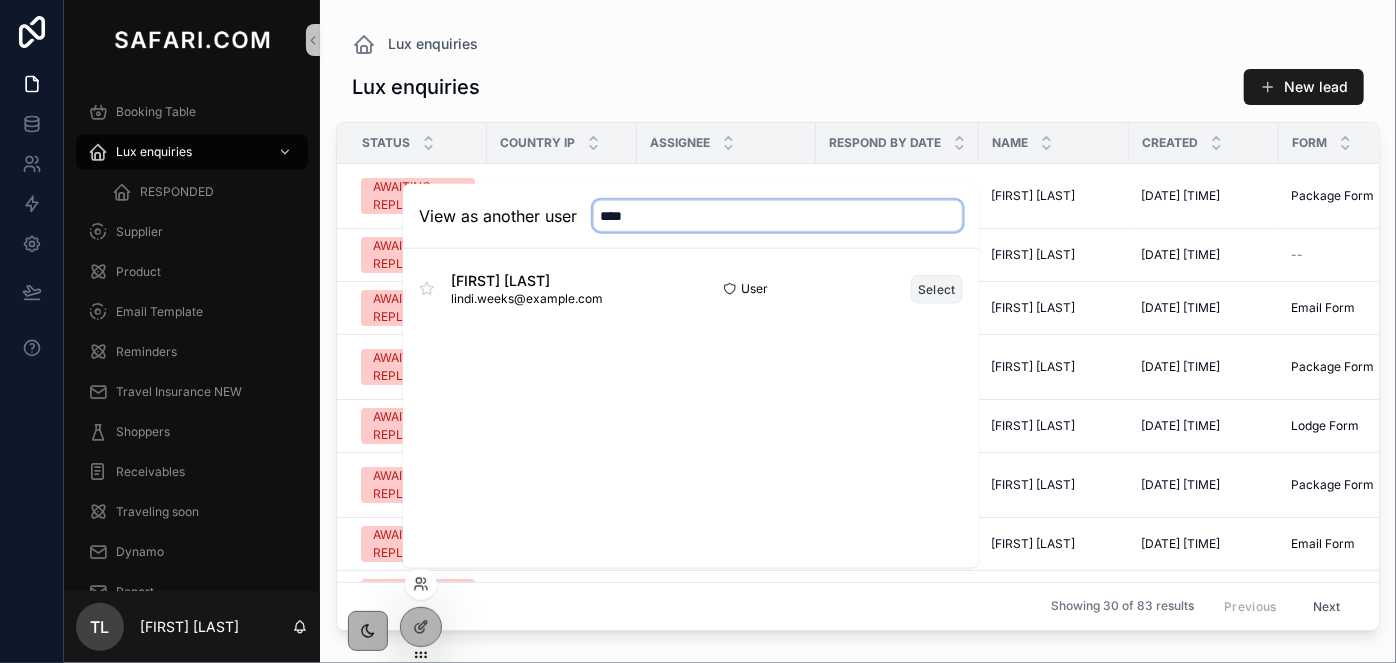 type on "****" 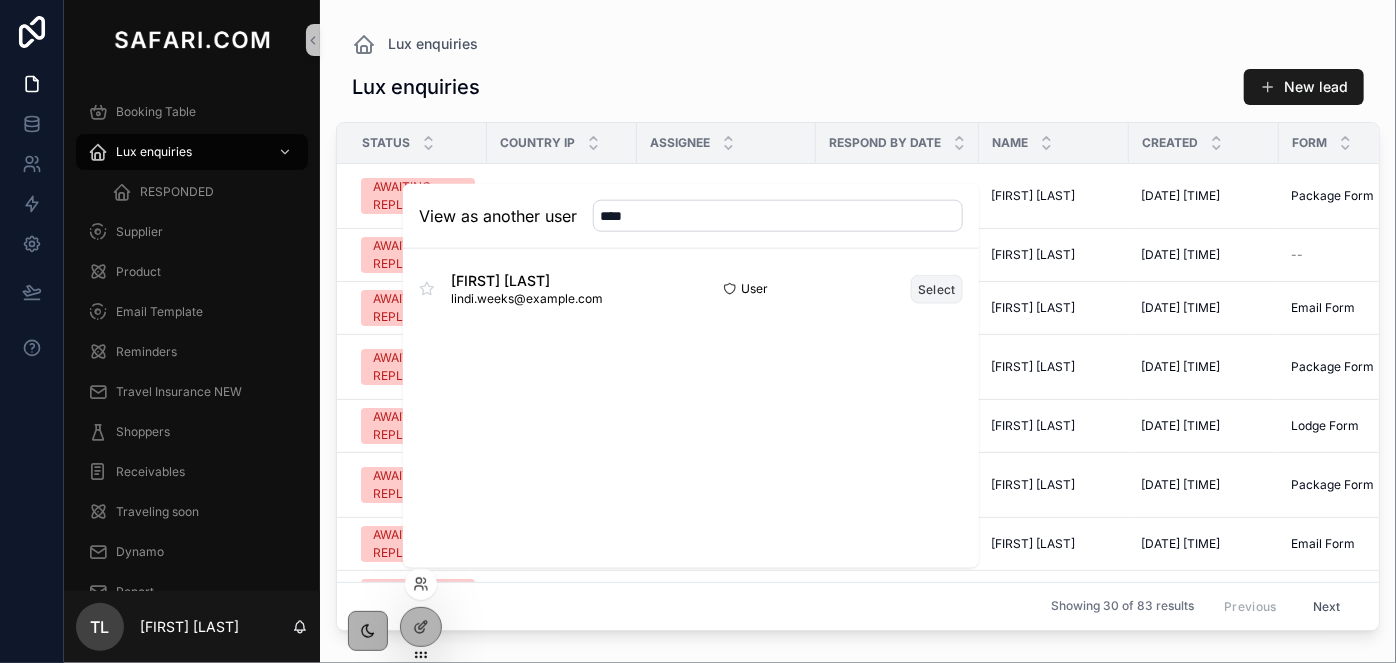click on "Select" at bounding box center (937, 288) 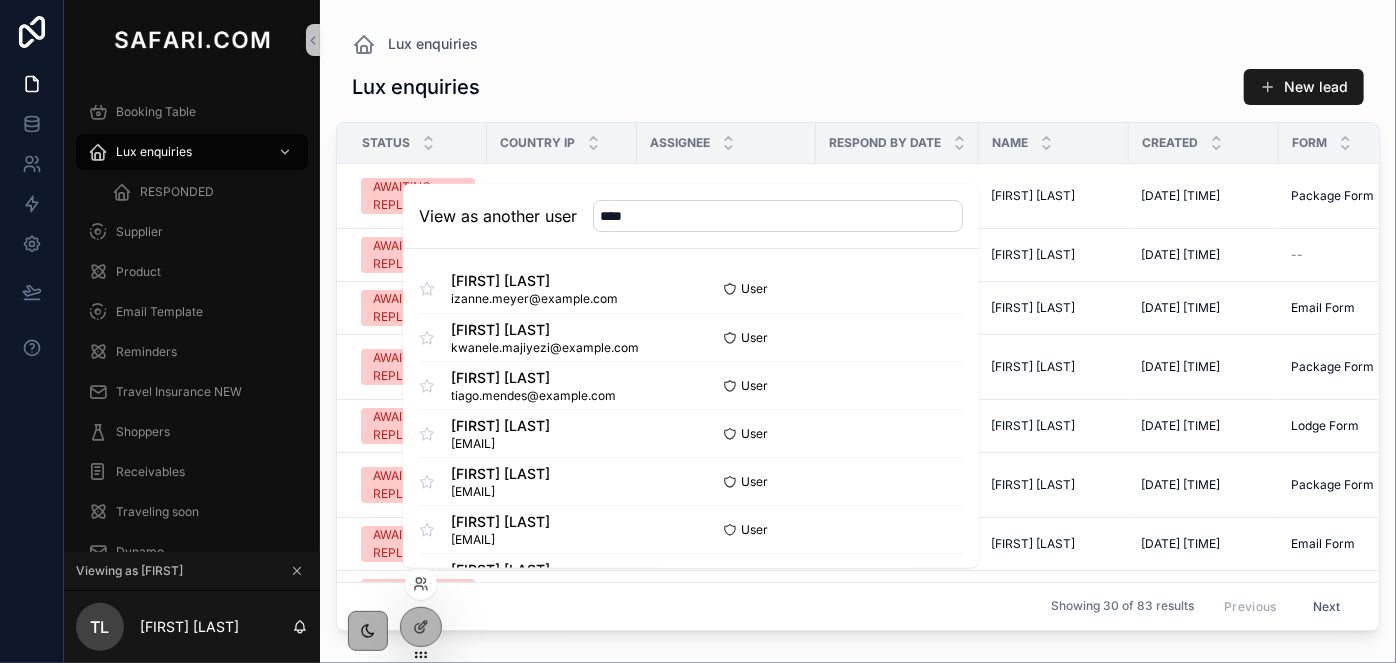 type 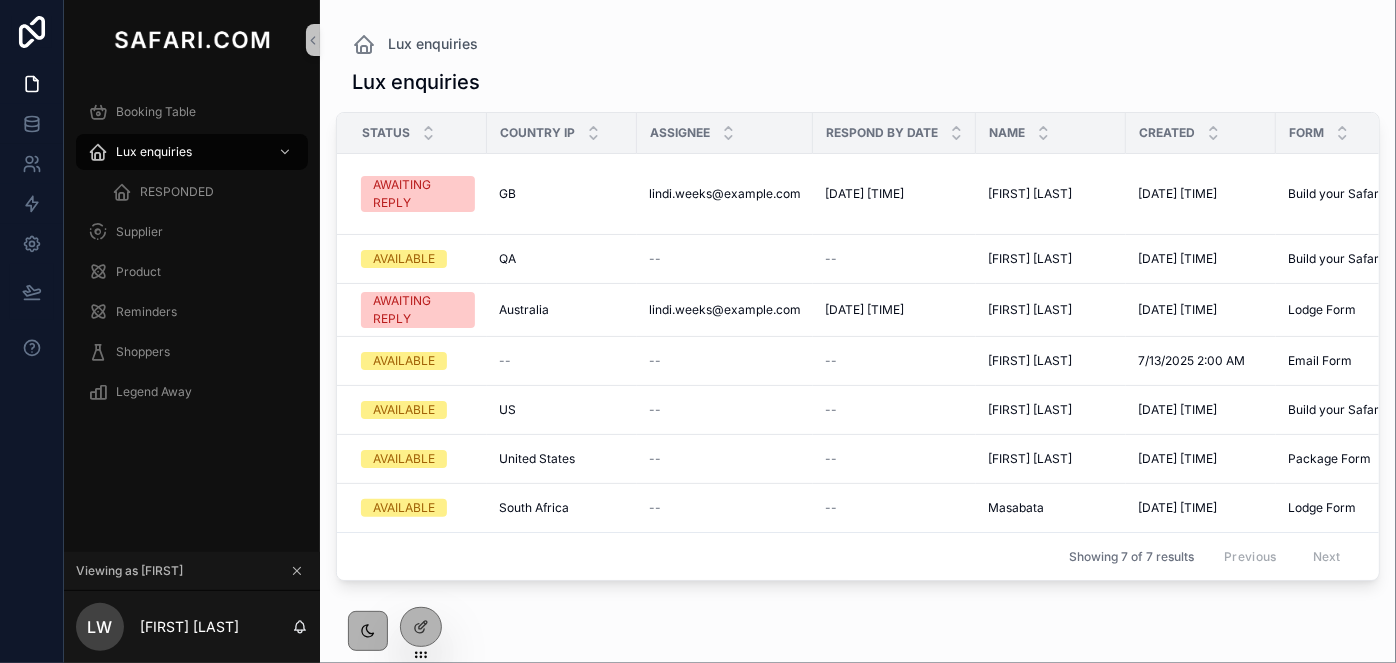 click on "Lux enquiries" at bounding box center (858, 82) 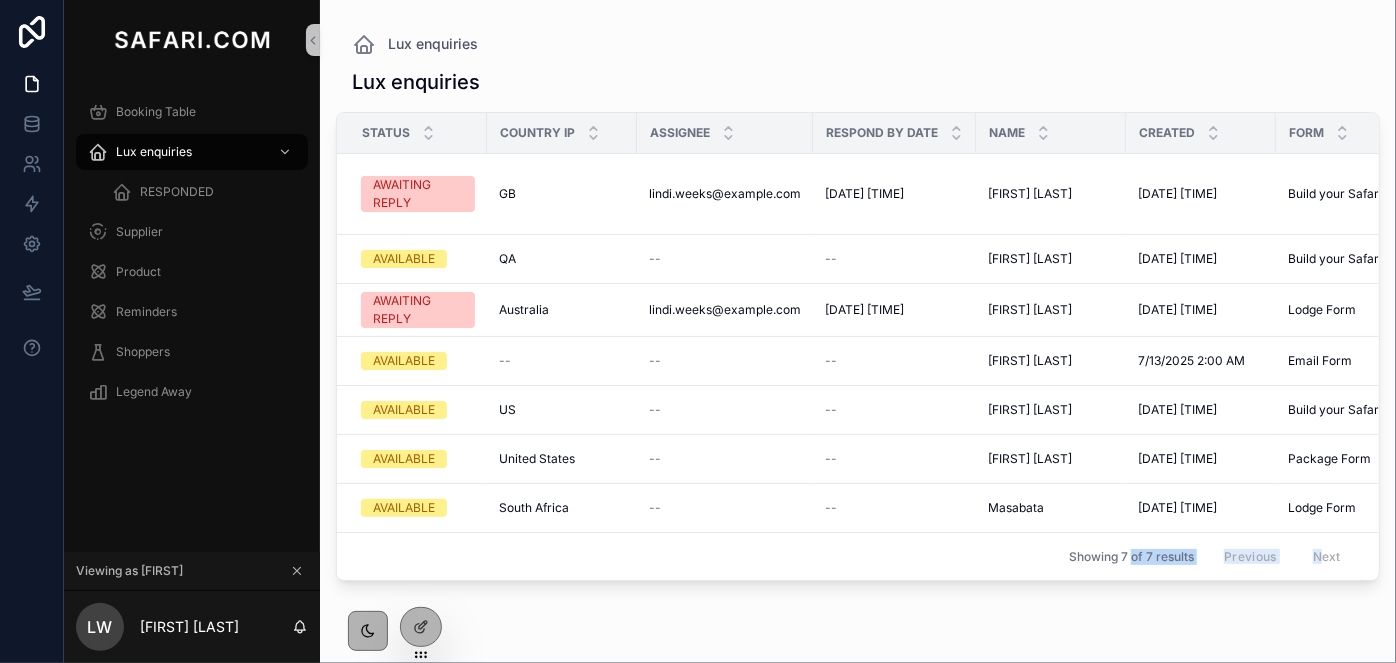 drag, startPoint x: 1133, startPoint y: 595, endPoint x: 1322, endPoint y: 595, distance: 189 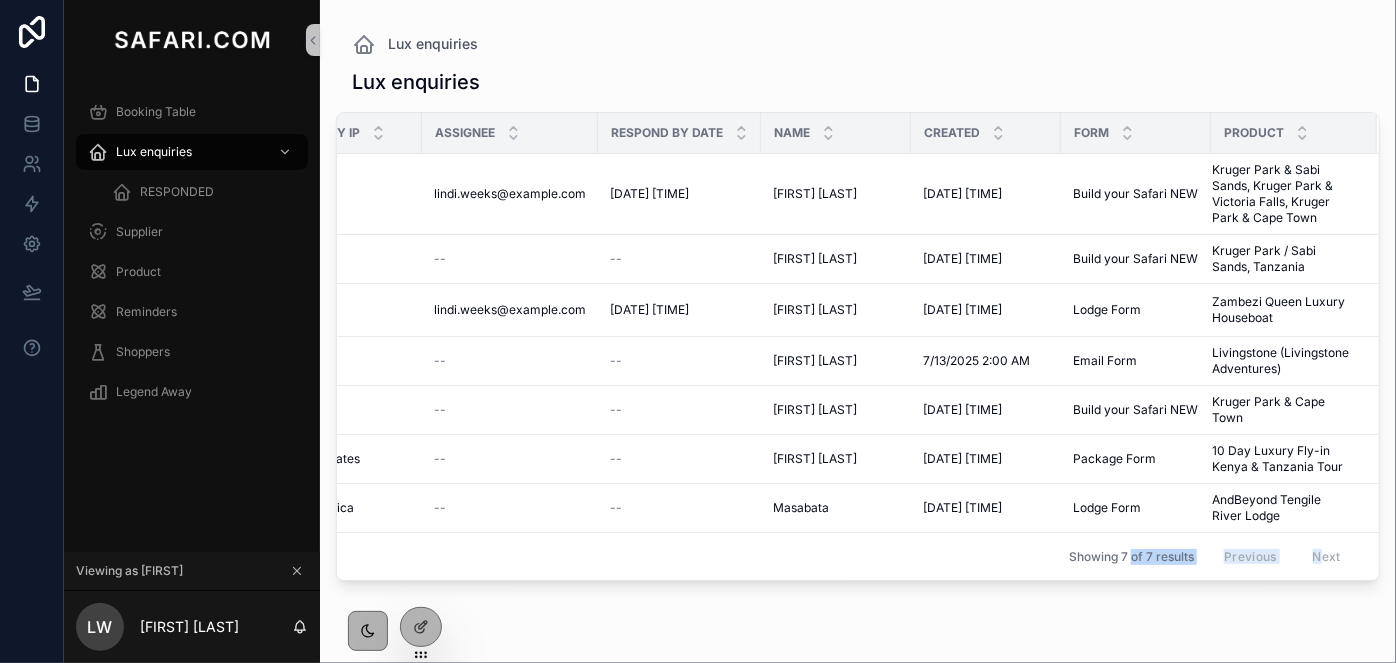 scroll, scrollTop: 0, scrollLeft: 0, axis: both 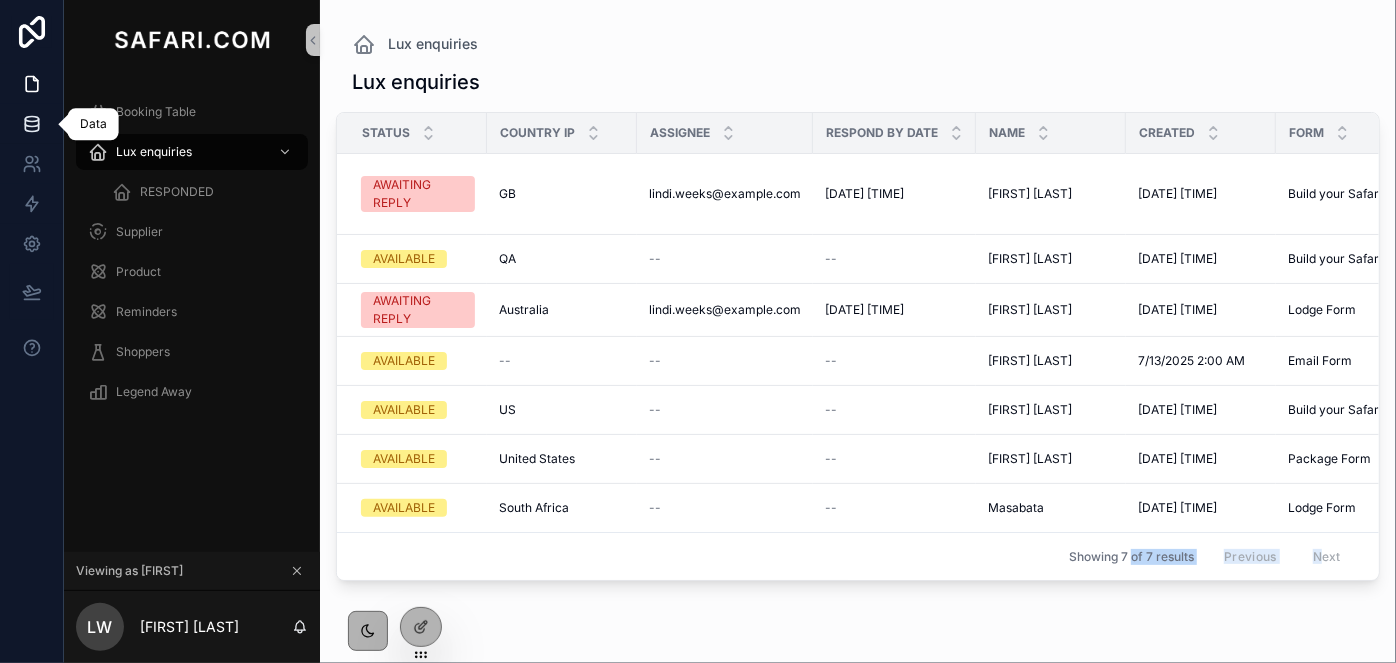 drag, startPoint x: 309, startPoint y: 15, endPoint x: 30, endPoint y: 128, distance: 301.01495 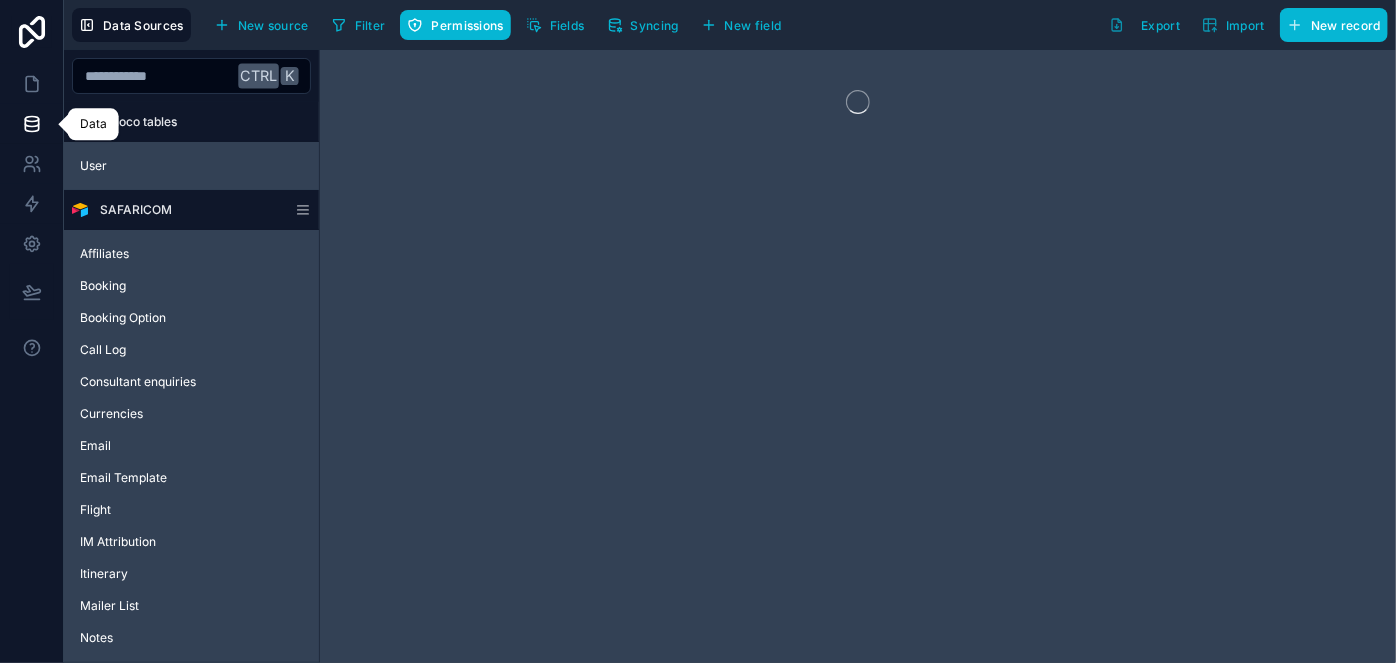 click 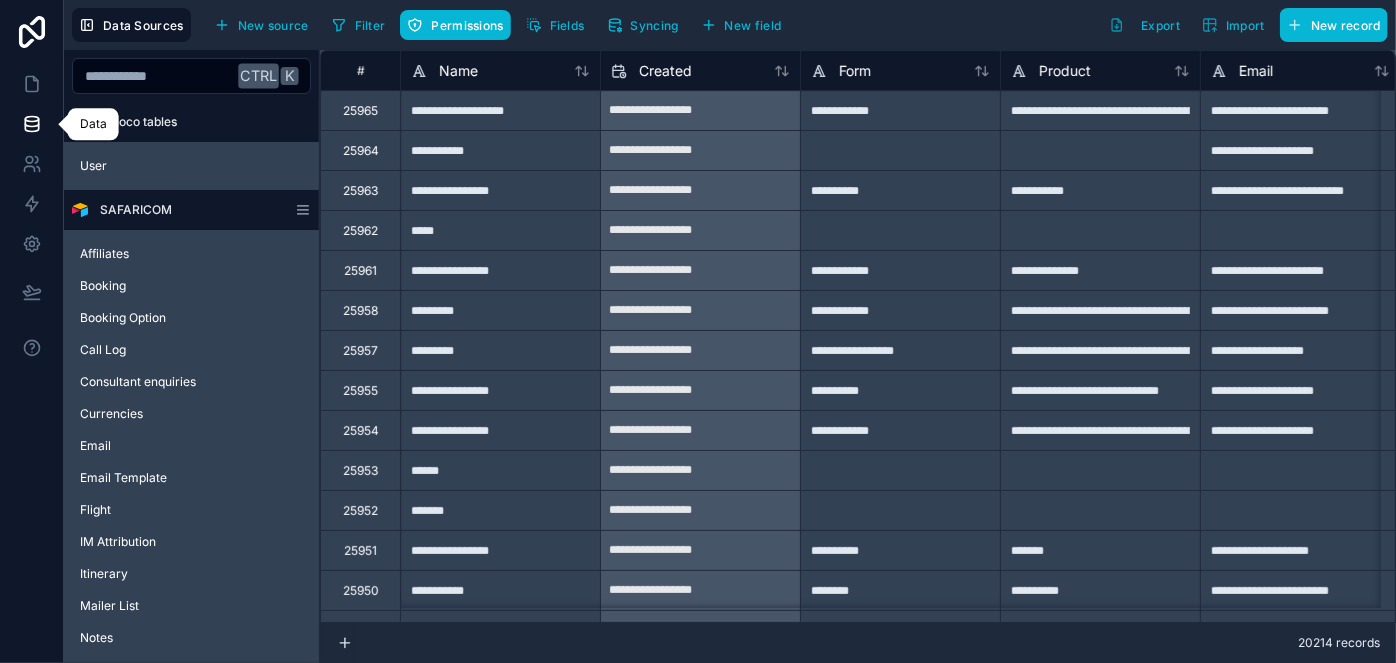 click 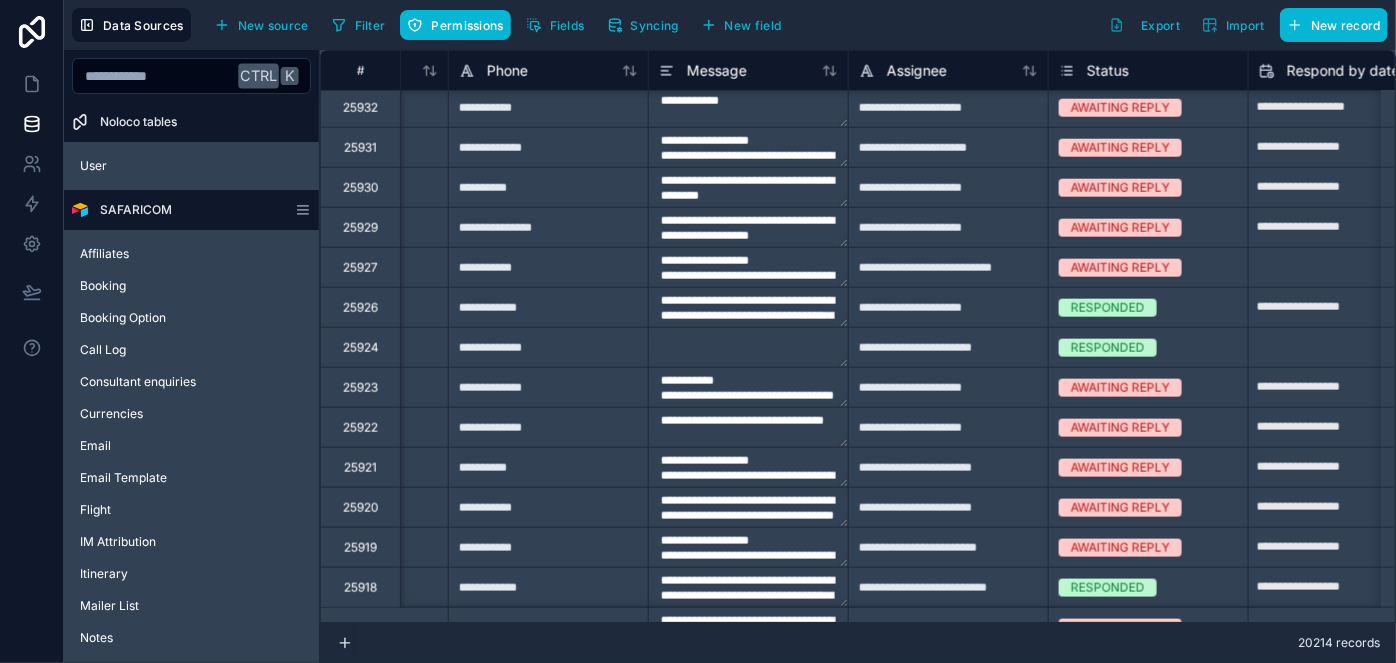 scroll, scrollTop: 1090, scrollLeft: 952, axis: both 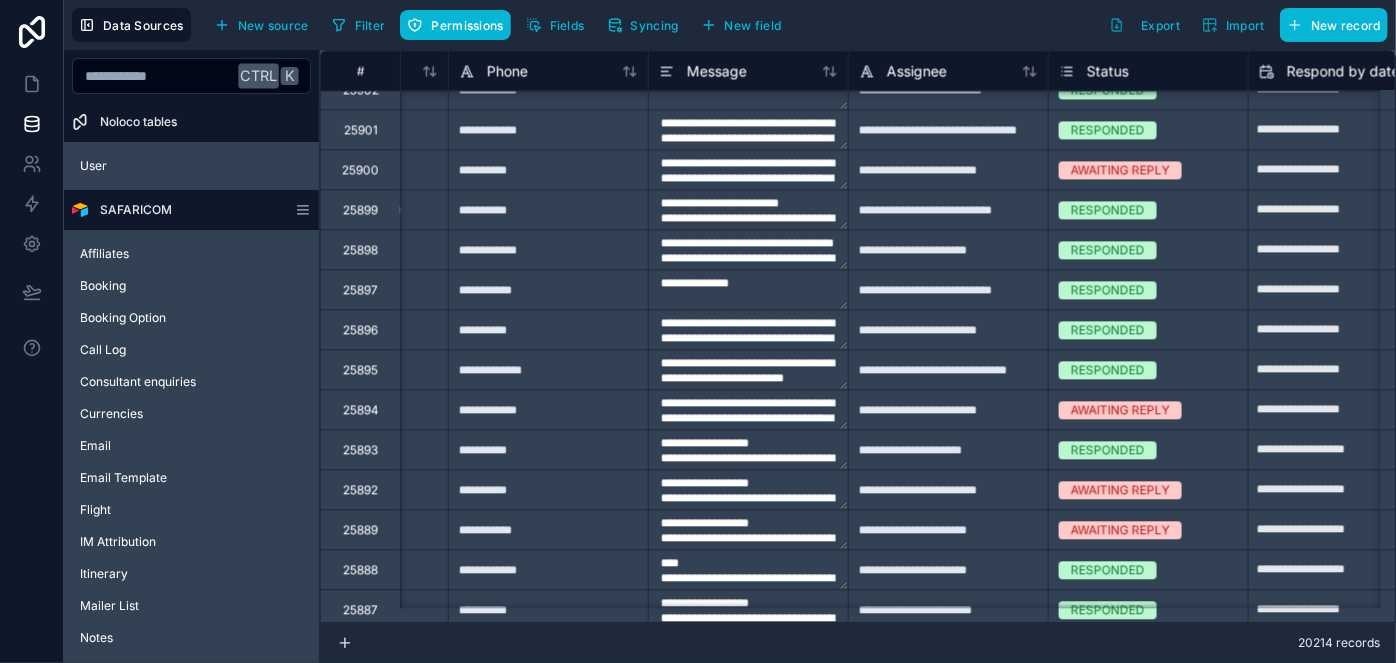 type on "**********" 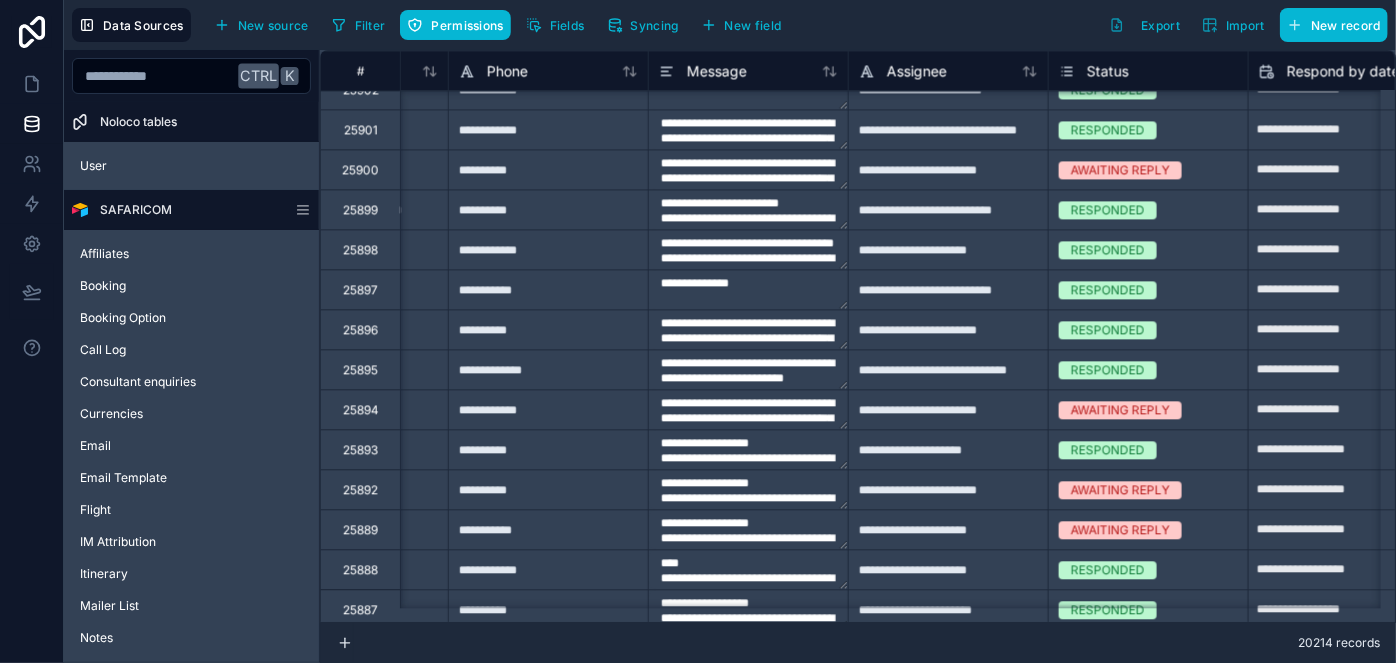 type on "**********" 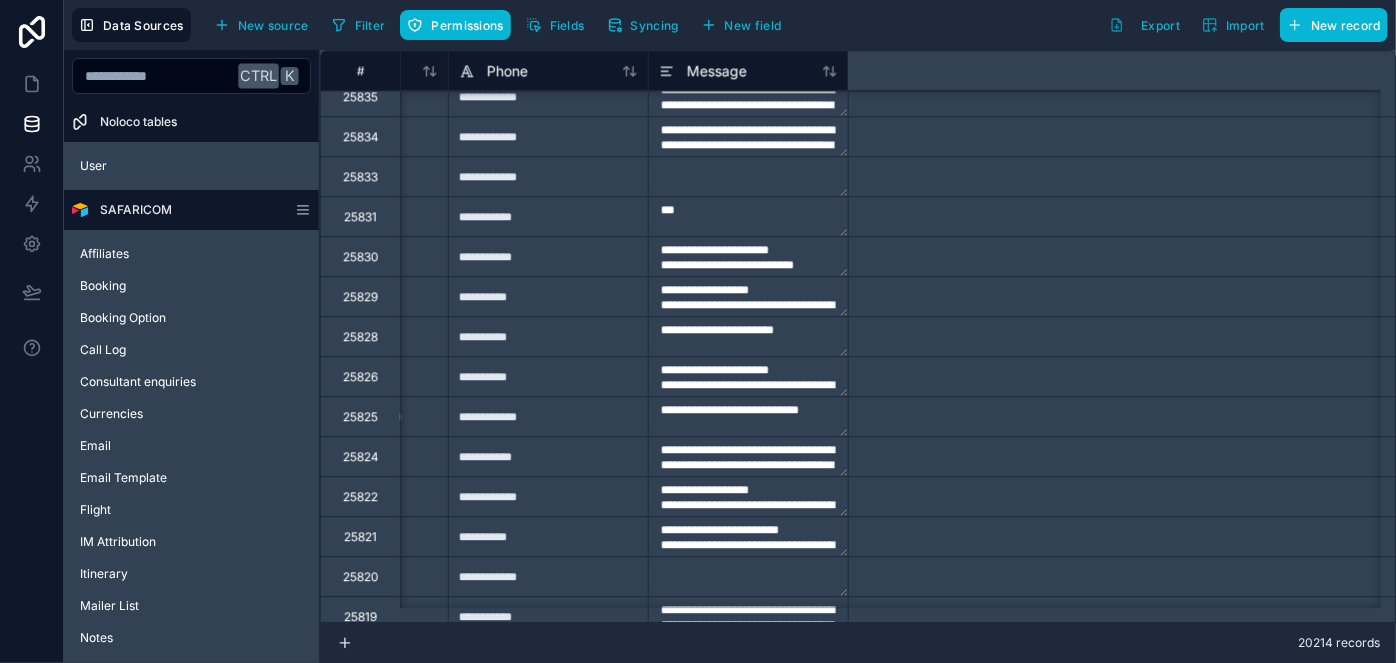 scroll, scrollTop: 6454, scrollLeft: 0, axis: vertical 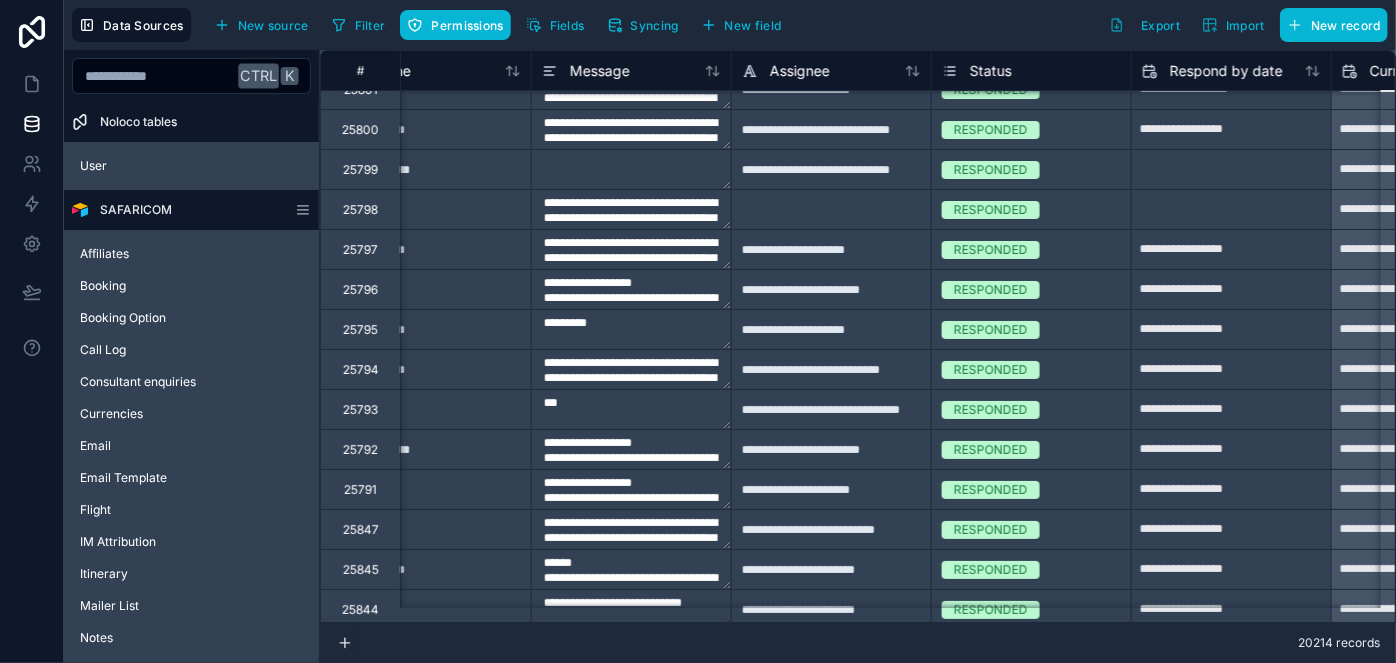 type on "**********" 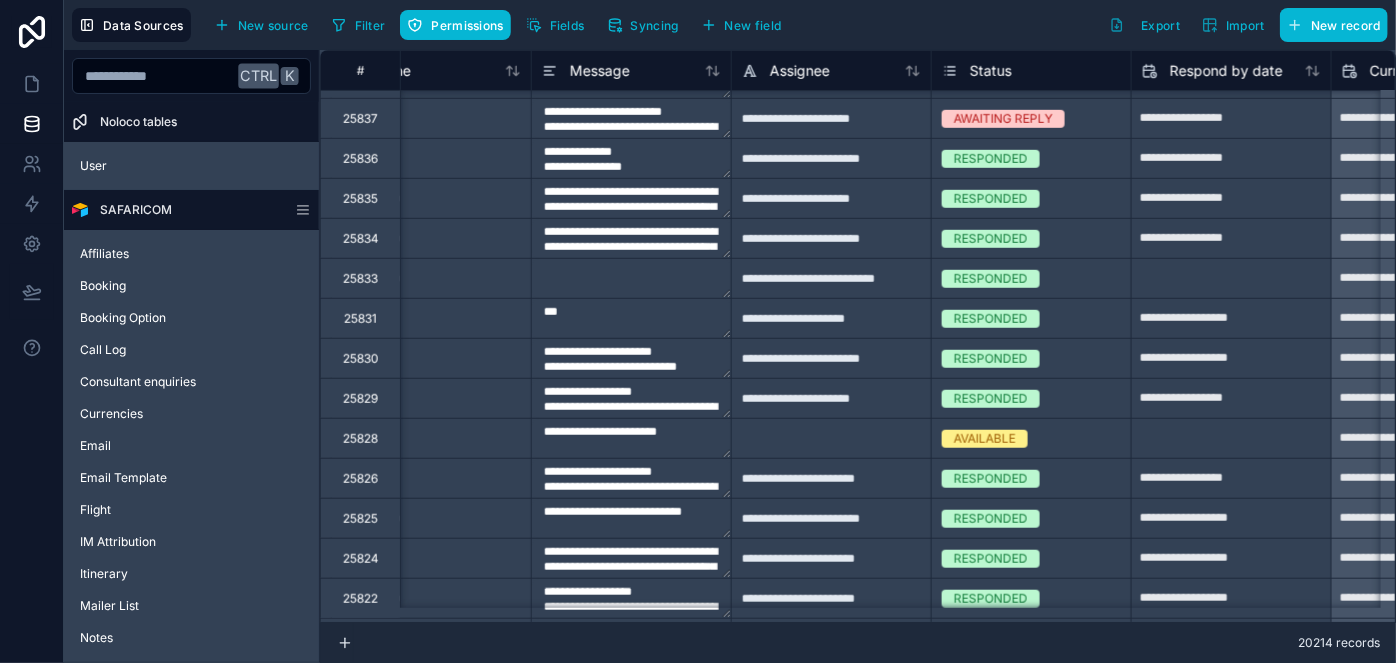 scroll, scrollTop: 8363, scrollLeft: 1069, axis: both 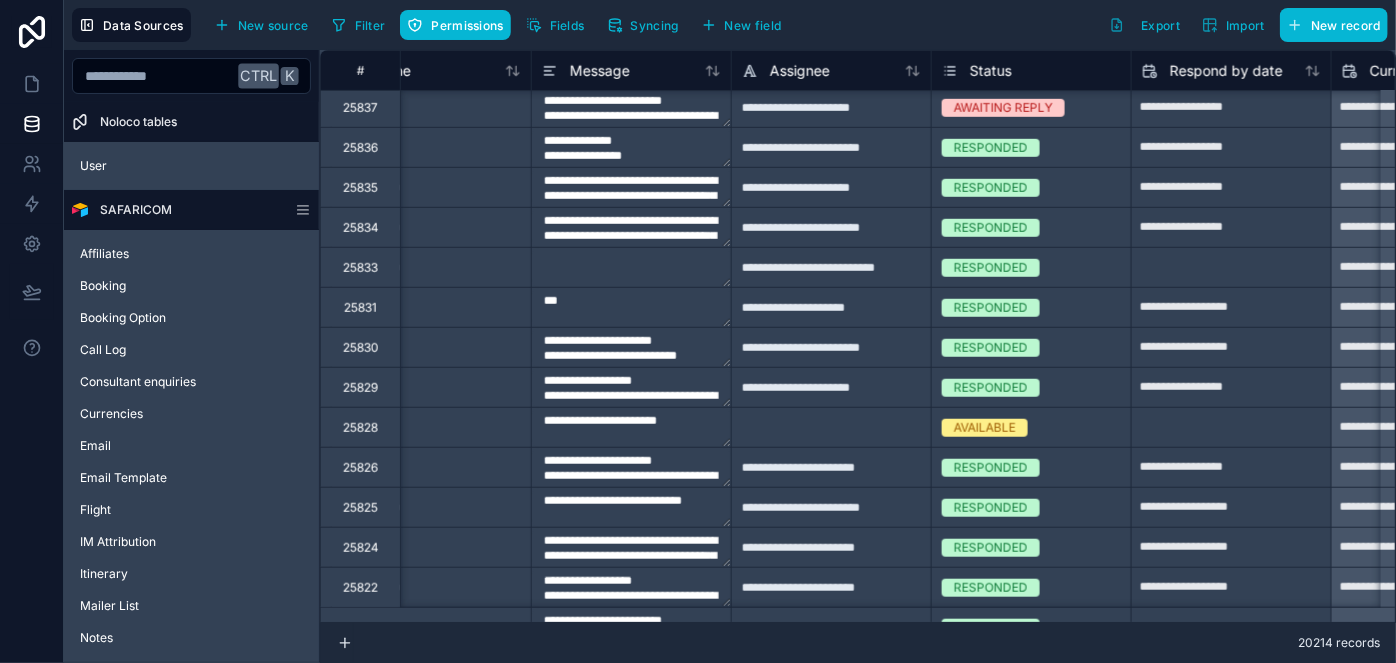 type on "**********" 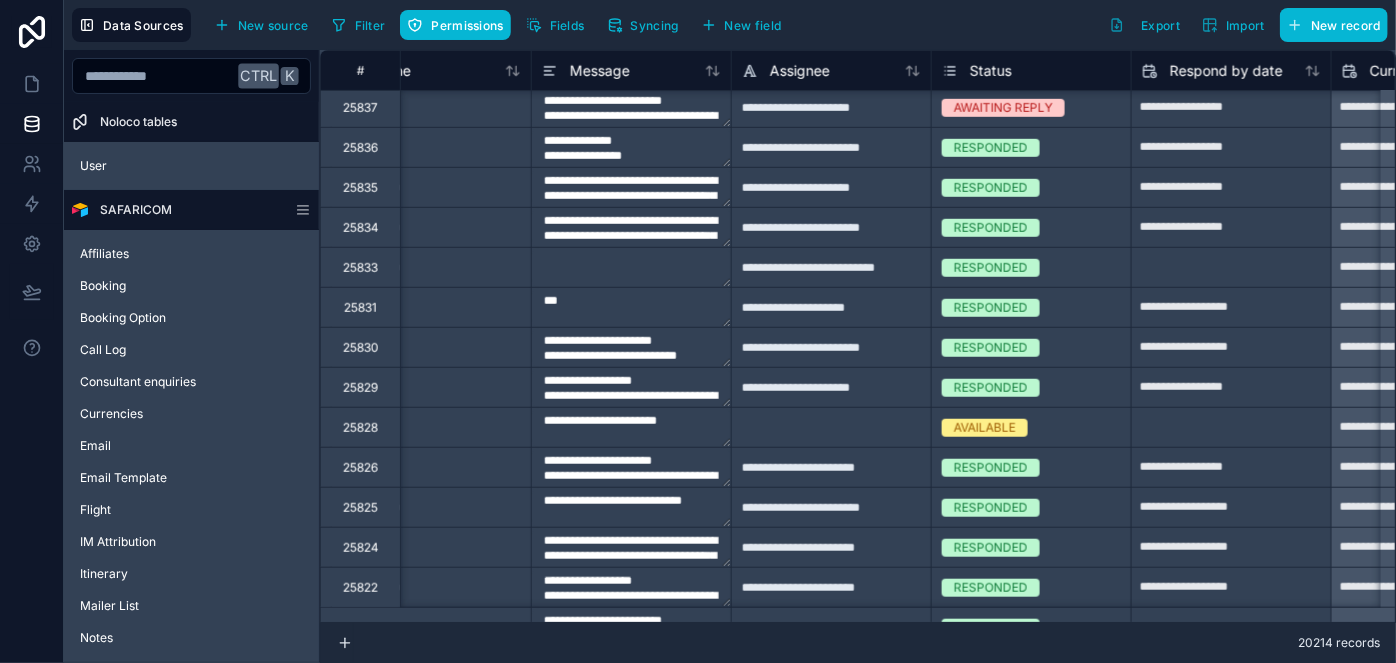 type on "**********" 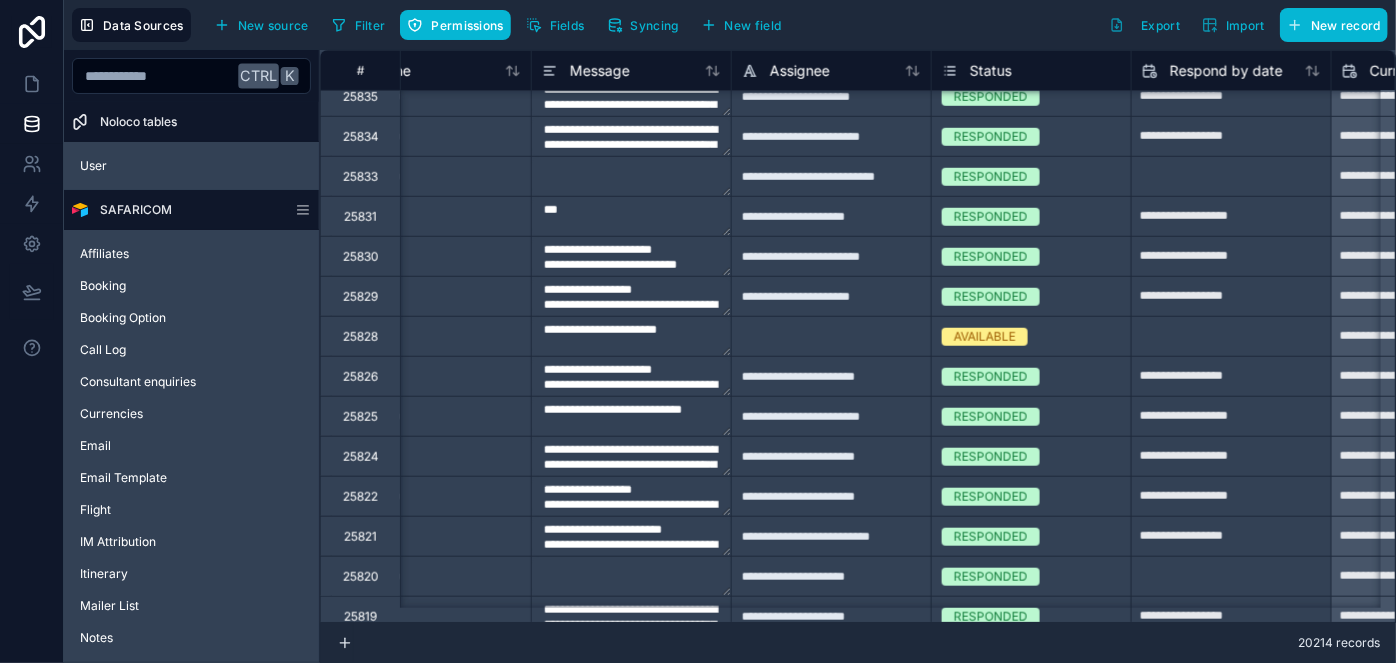 scroll, scrollTop: 8454, scrollLeft: 0, axis: vertical 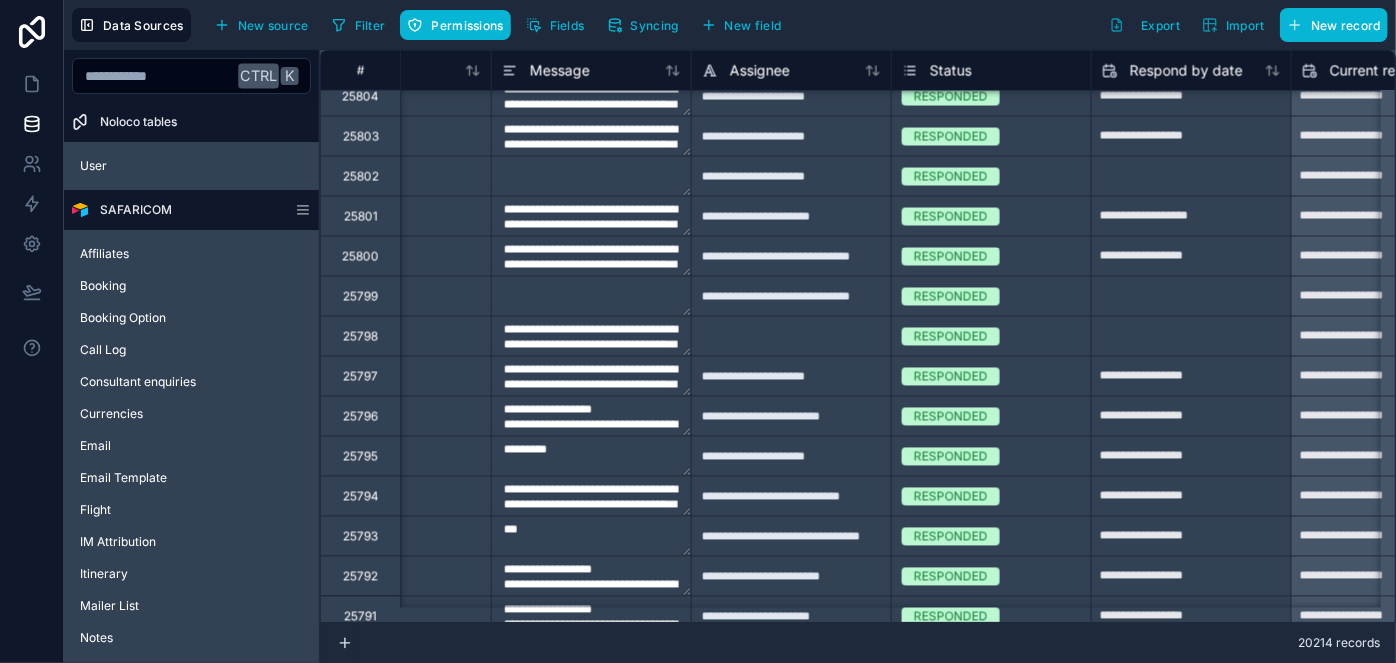 type on "**********" 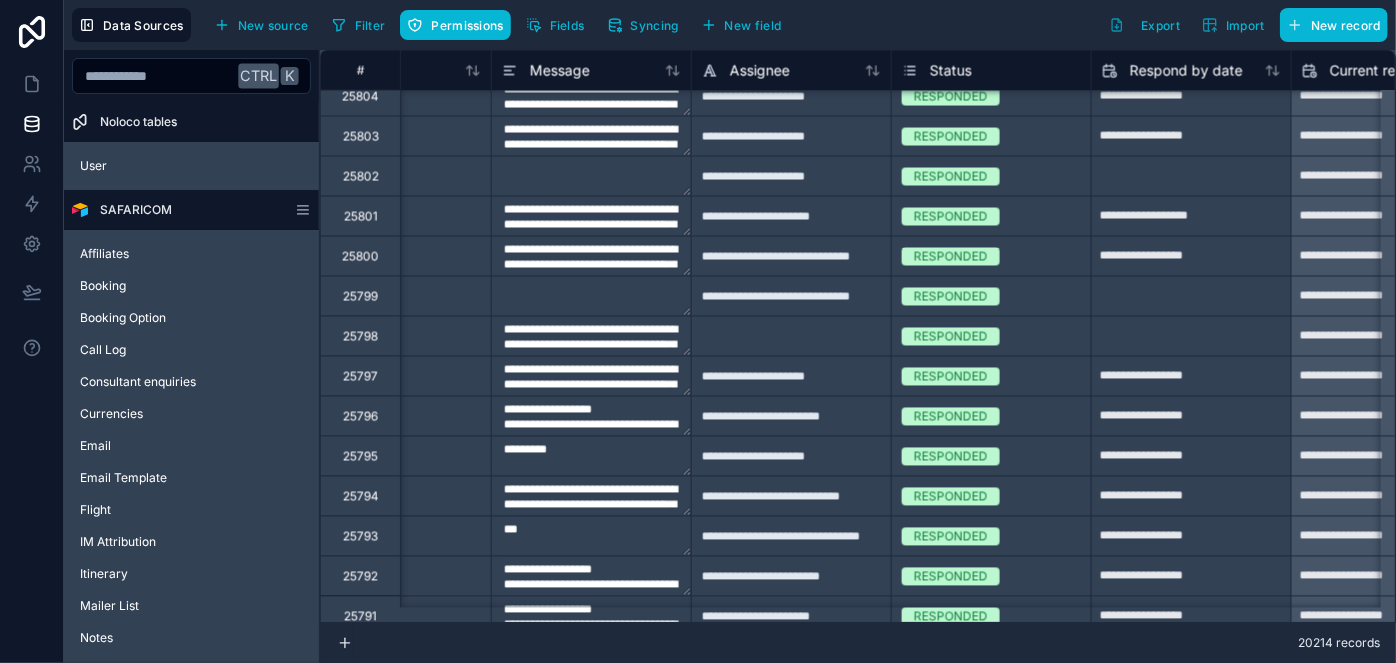 type on "**********" 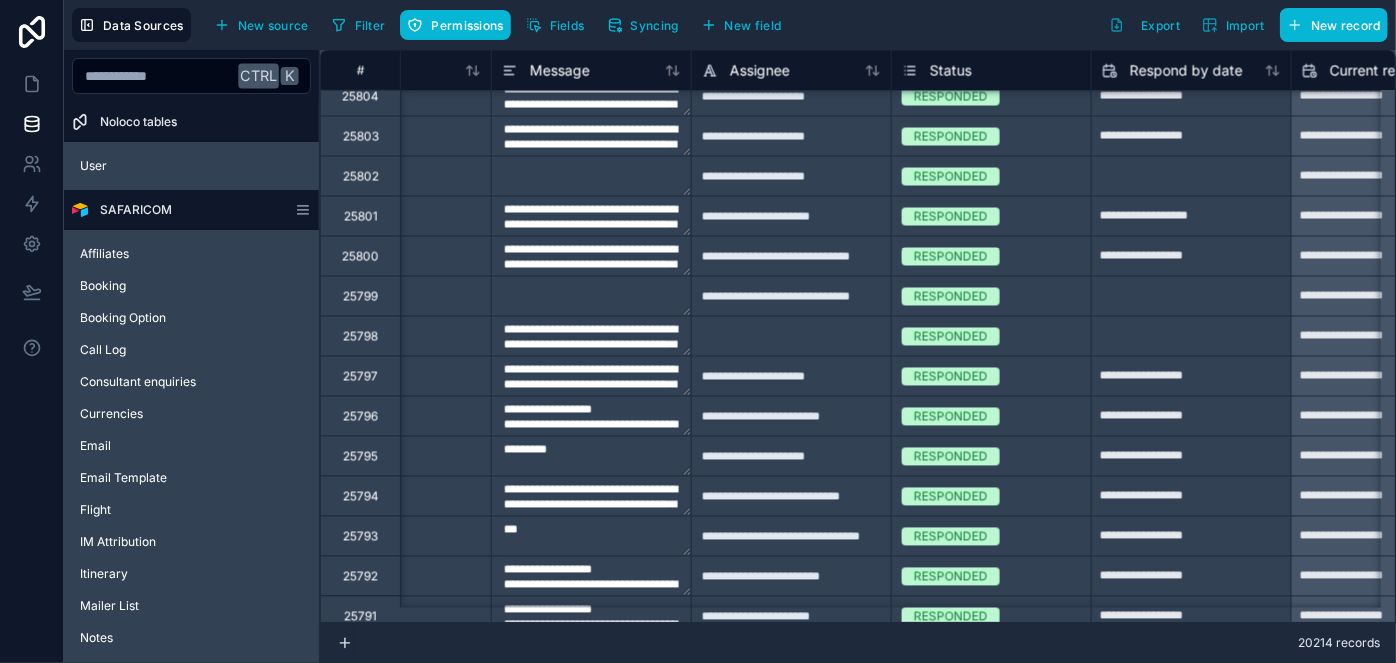 scroll, scrollTop: 9818, scrollLeft: 1109, axis: both 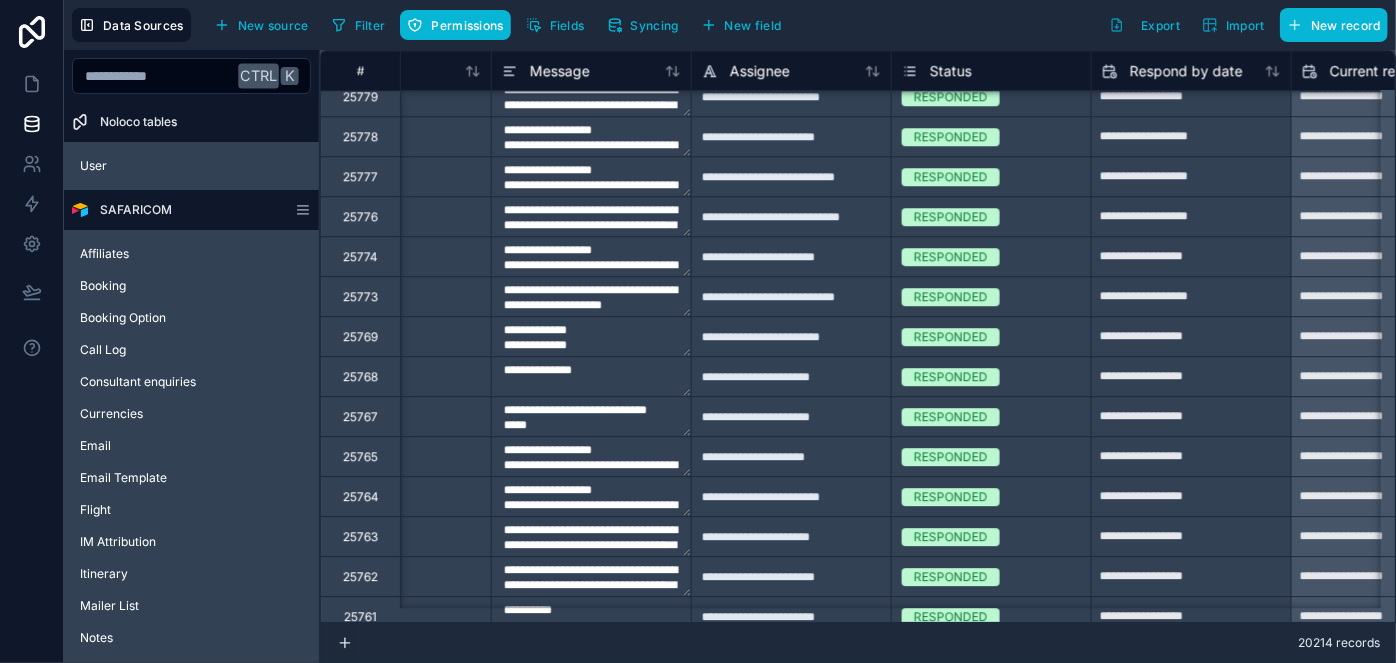 type on "**********" 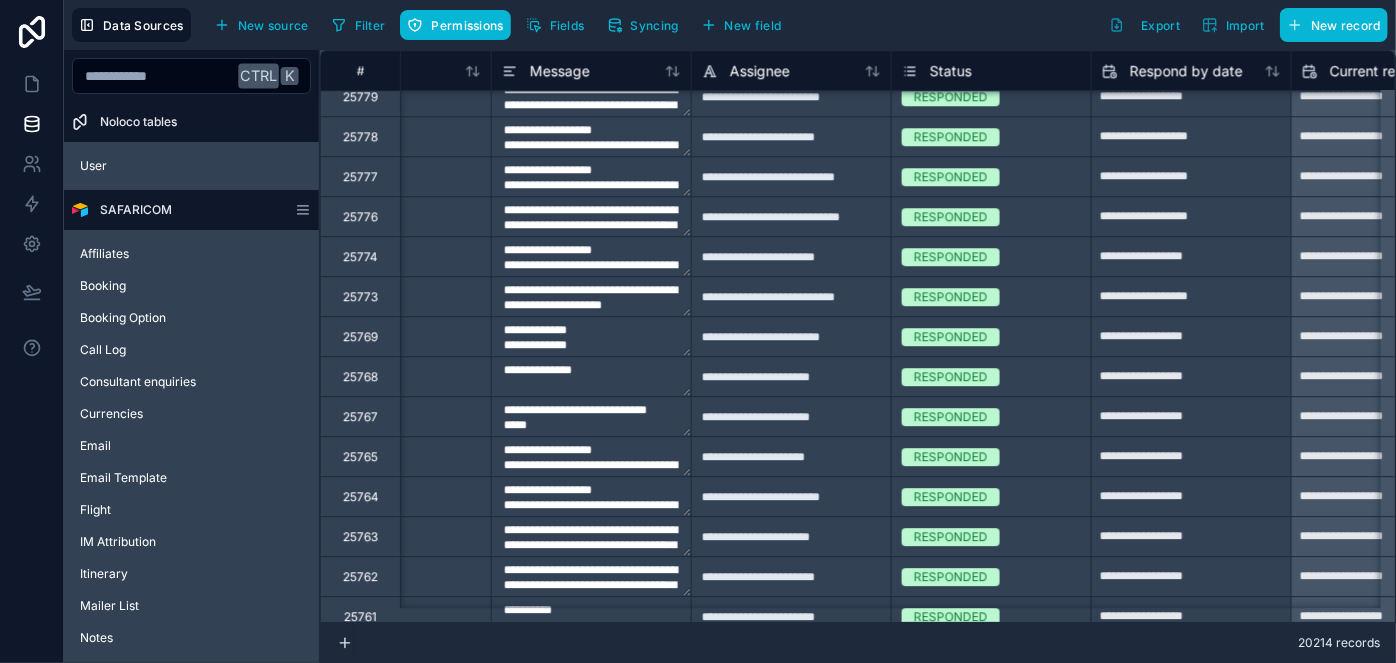 type on "**********" 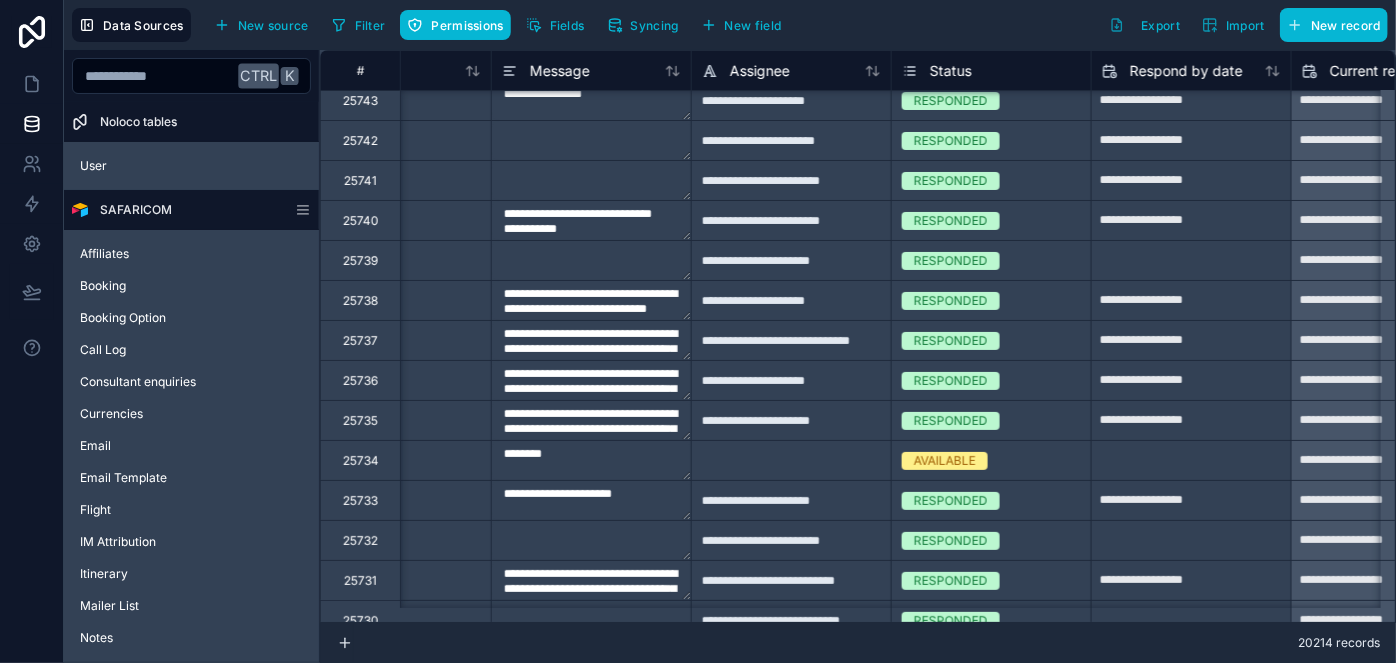 type on "**********" 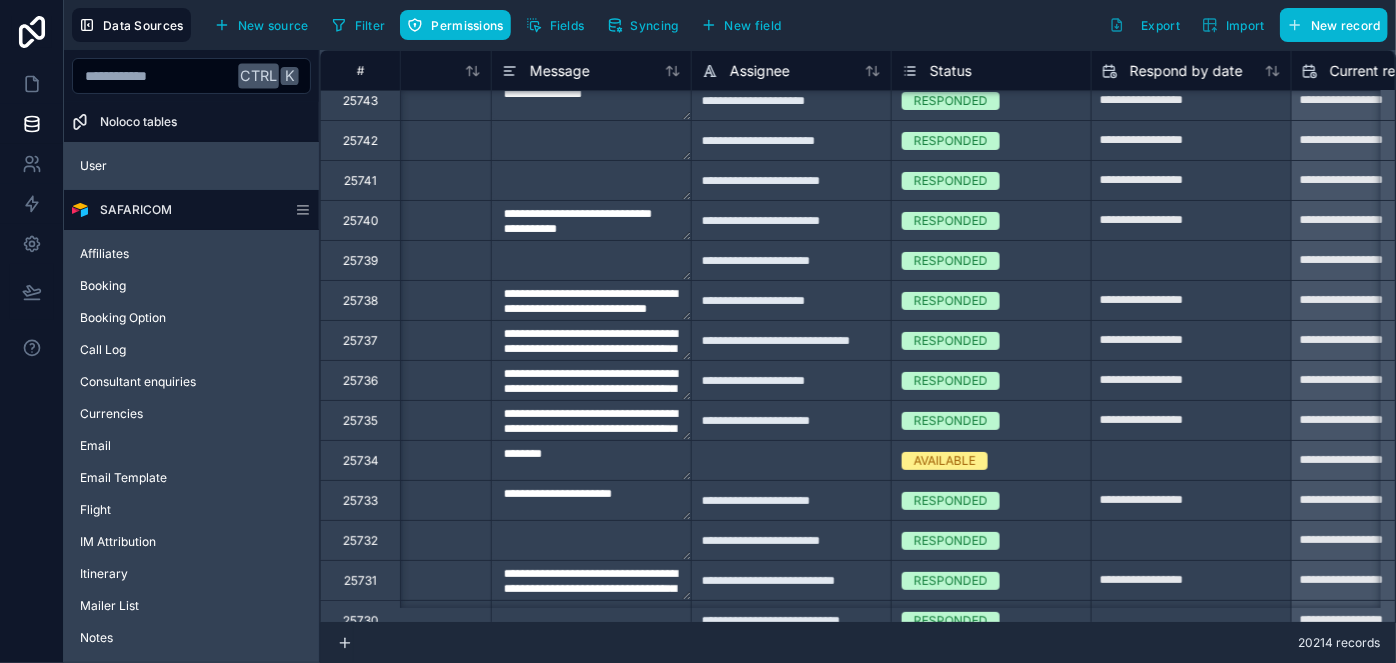 type on "**********" 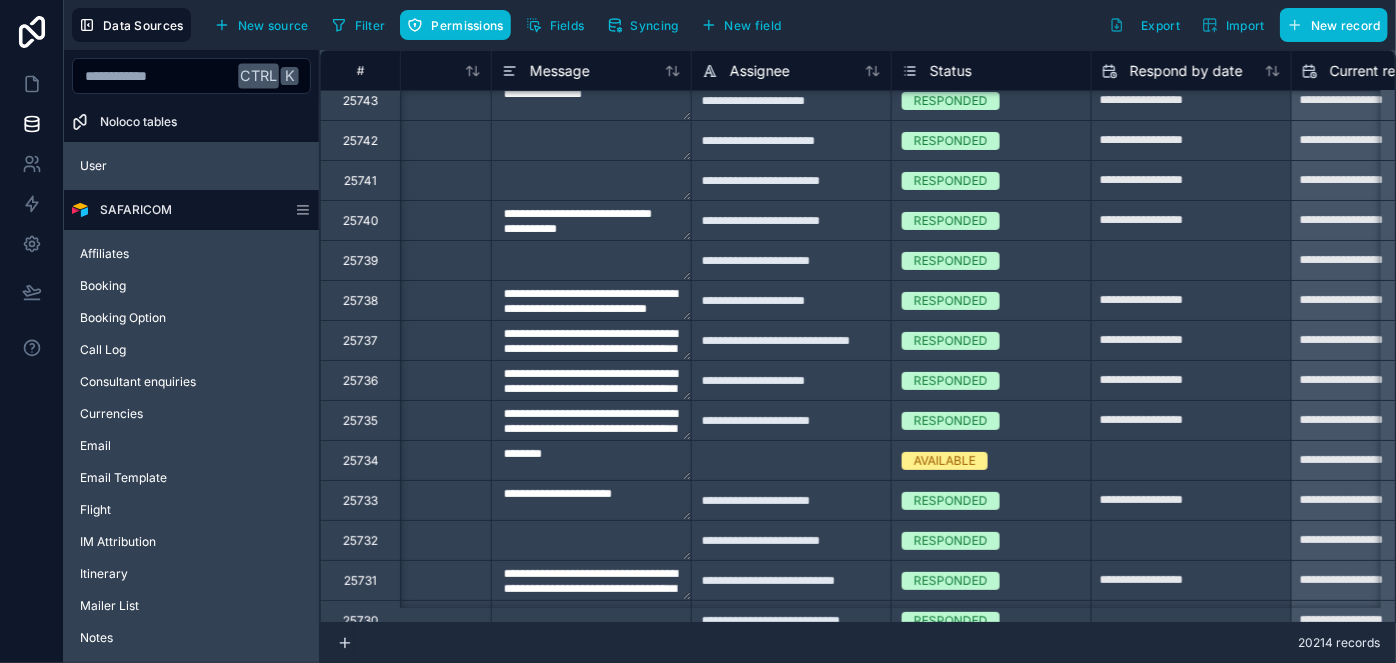 scroll, scrollTop: 11727, scrollLeft: 1109, axis: both 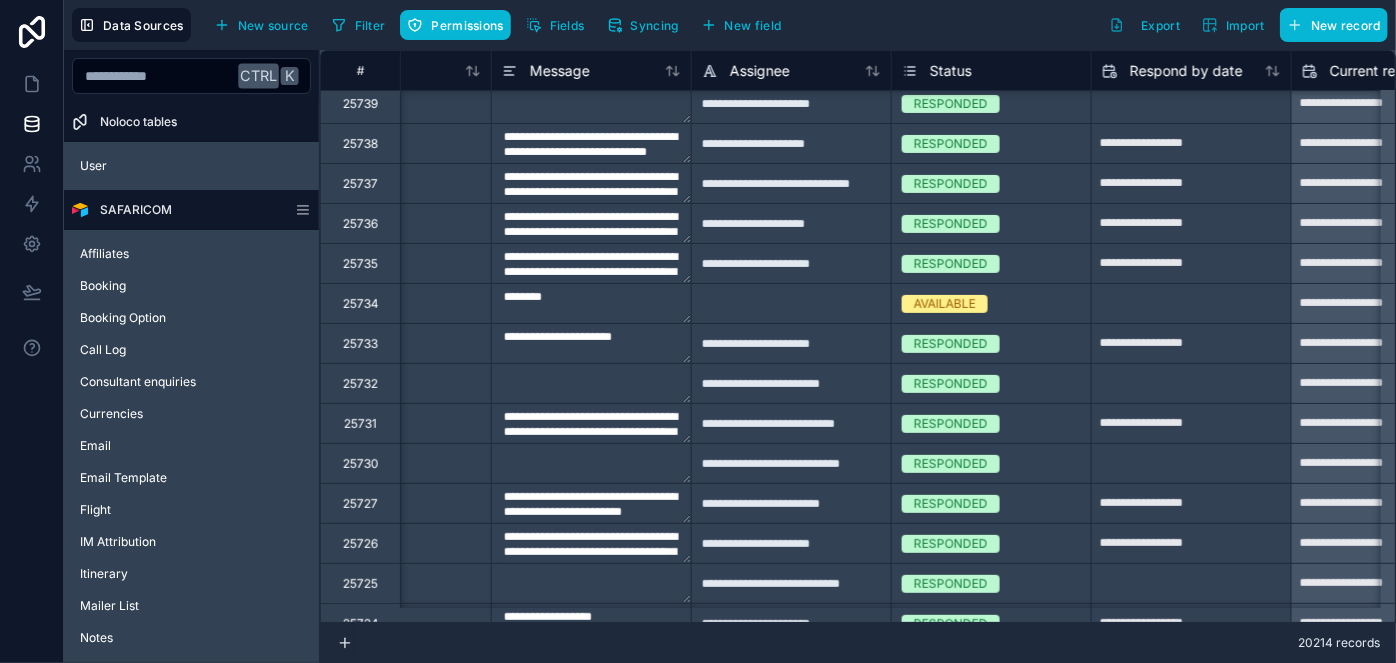 type on "**********" 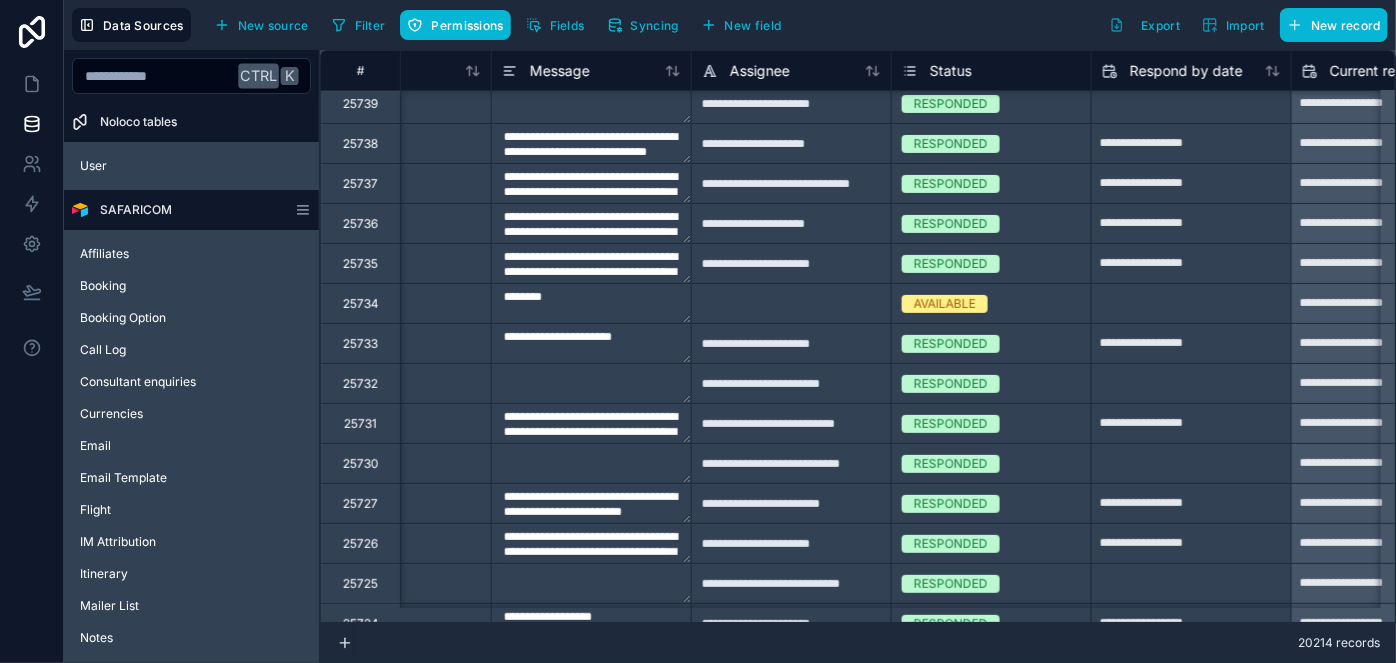 type on "**********" 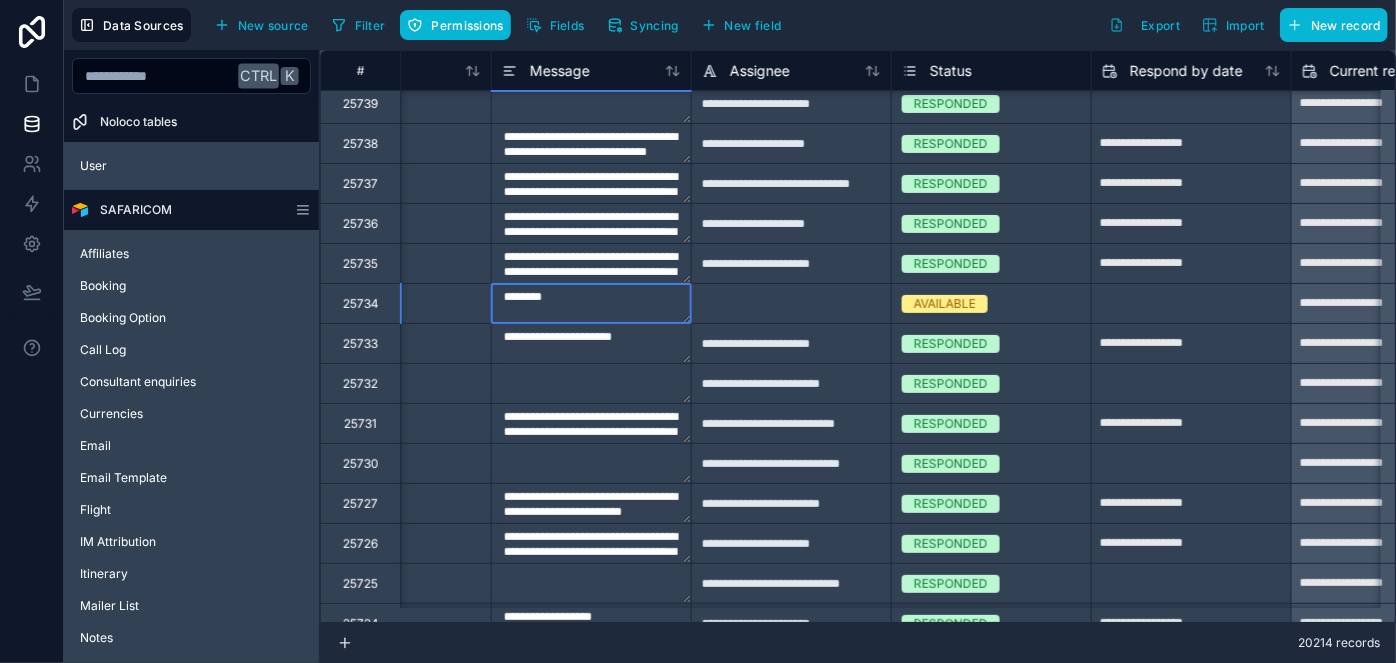 click on "**********" at bounding box center [591, 303] 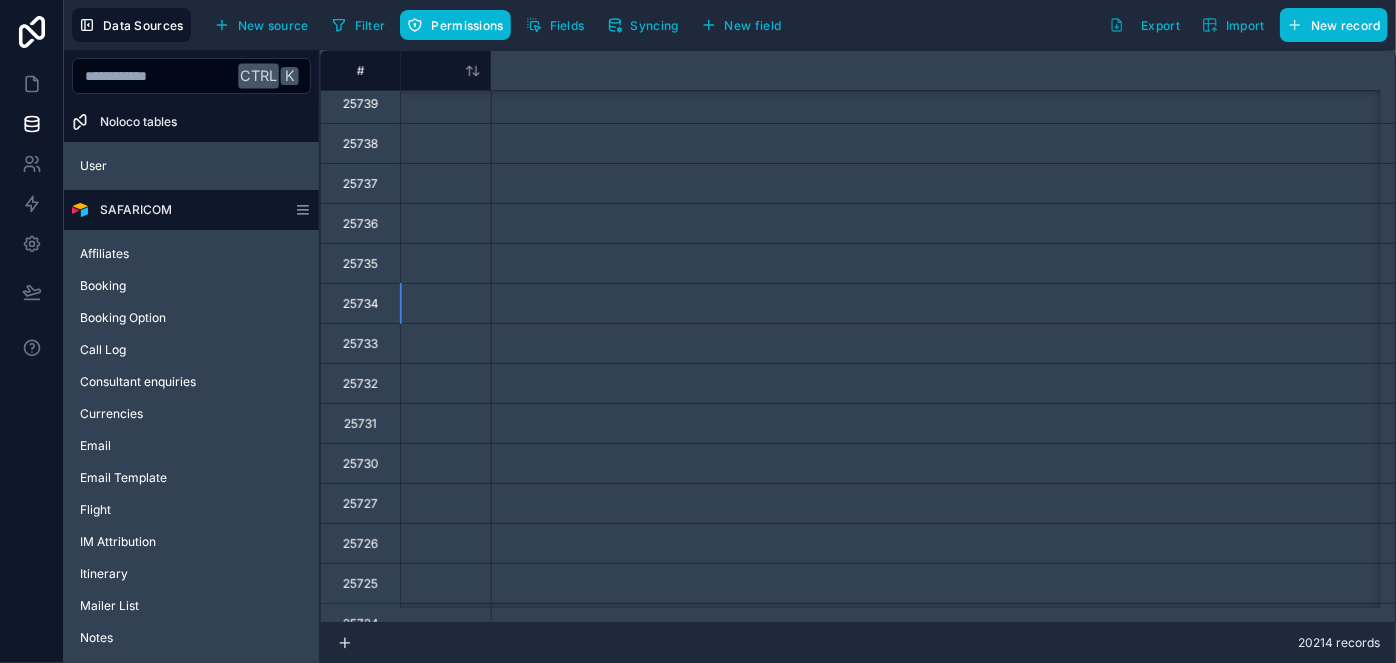 scroll, scrollTop: 11727, scrollLeft: 0, axis: vertical 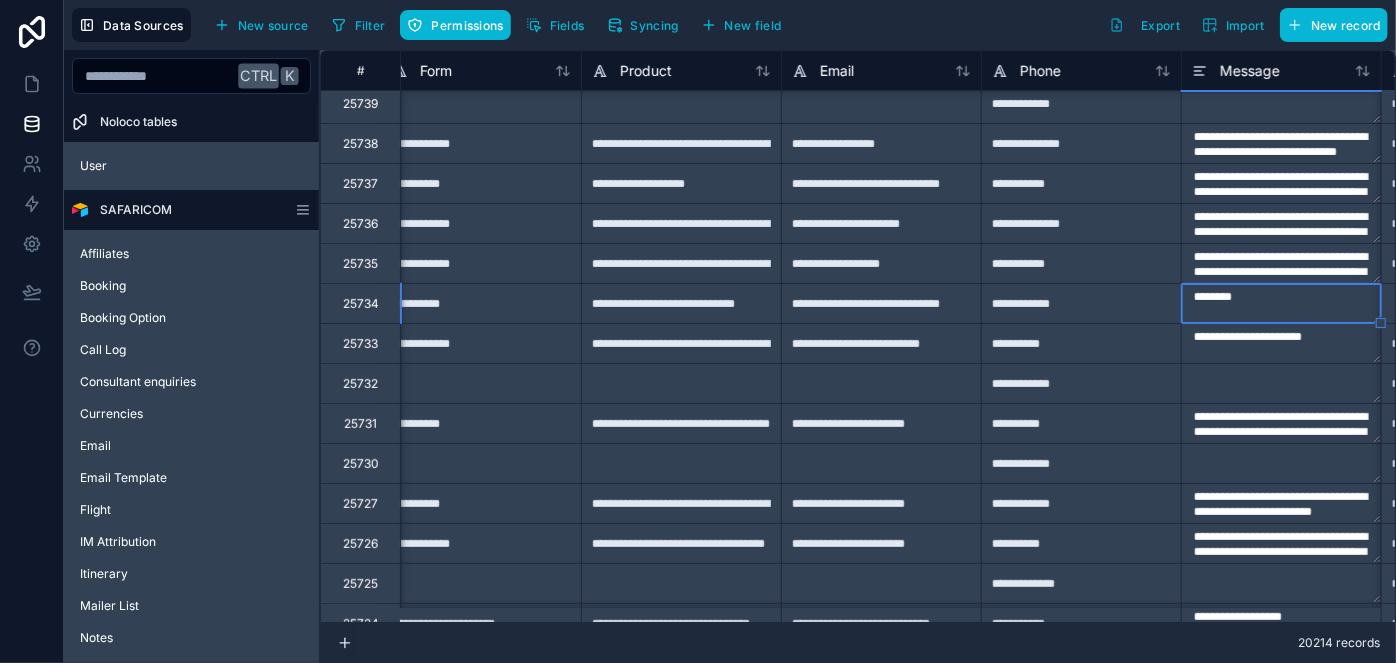 type on "**********" 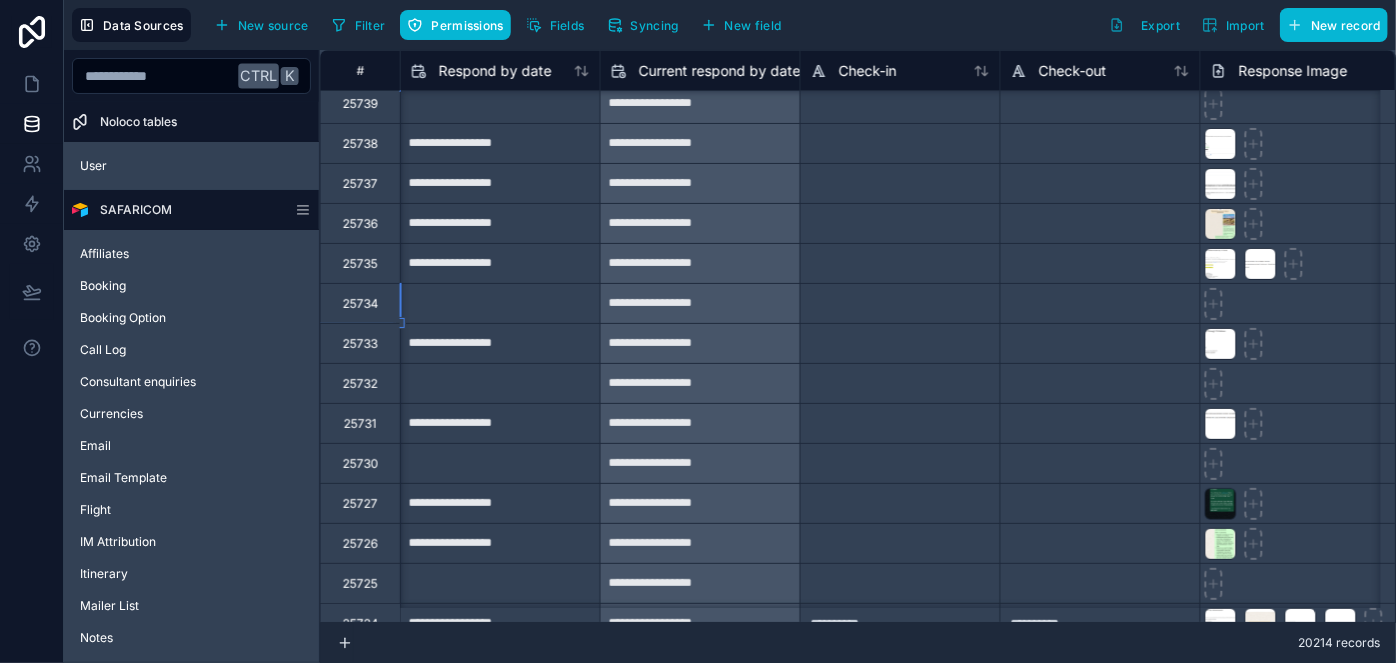 scroll, scrollTop: 11727, scrollLeft: 1600, axis: both 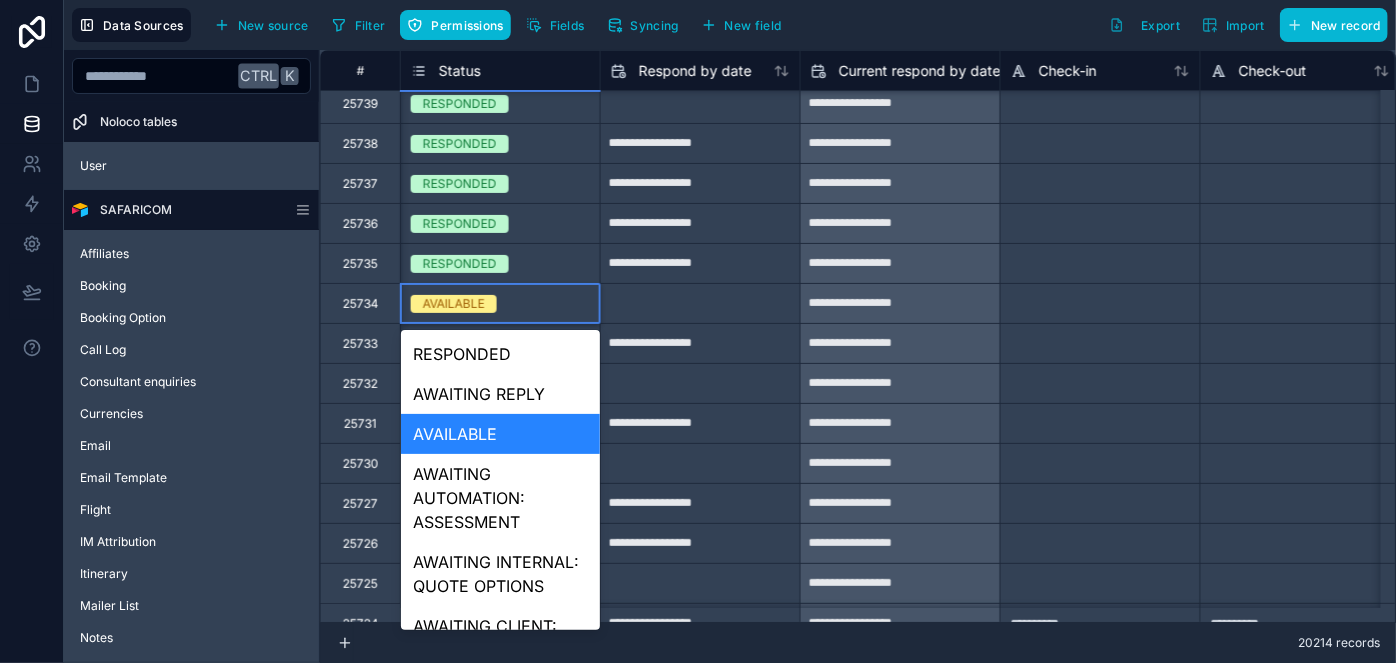 click on "AVAILABLE" at bounding box center [454, 304] 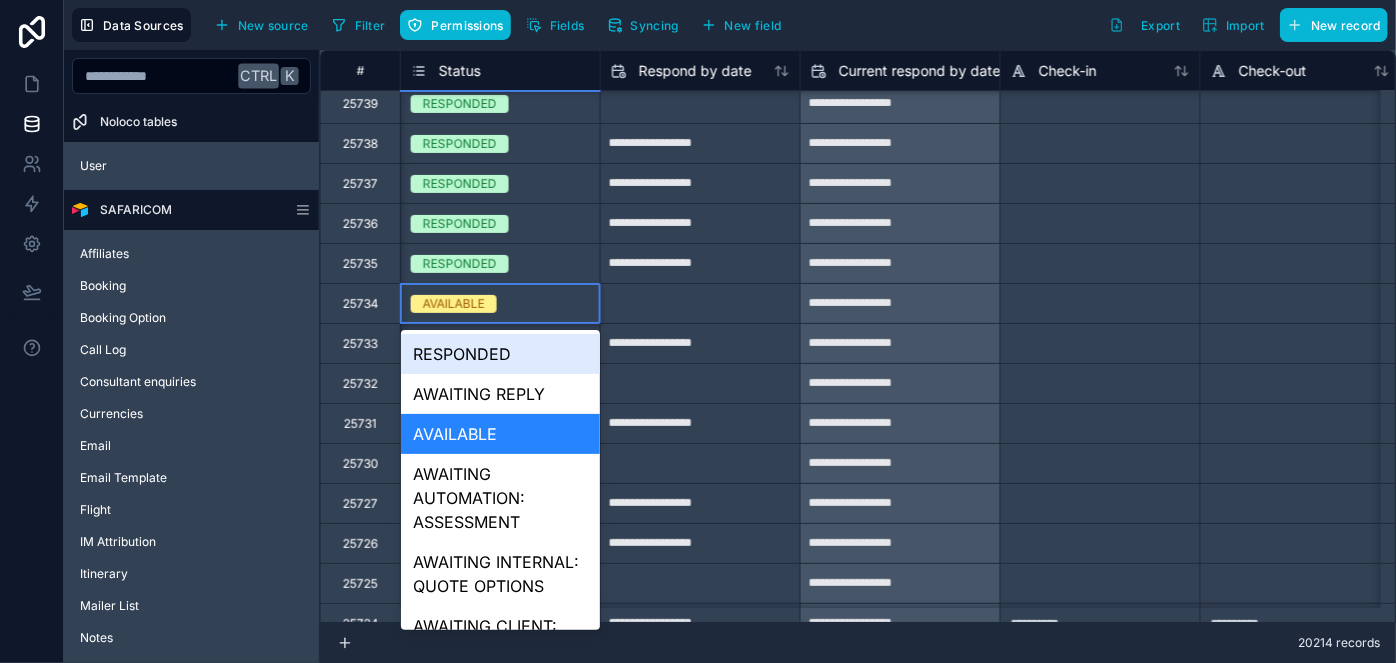 click on "RESPONDED" at bounding box center [500, 354] 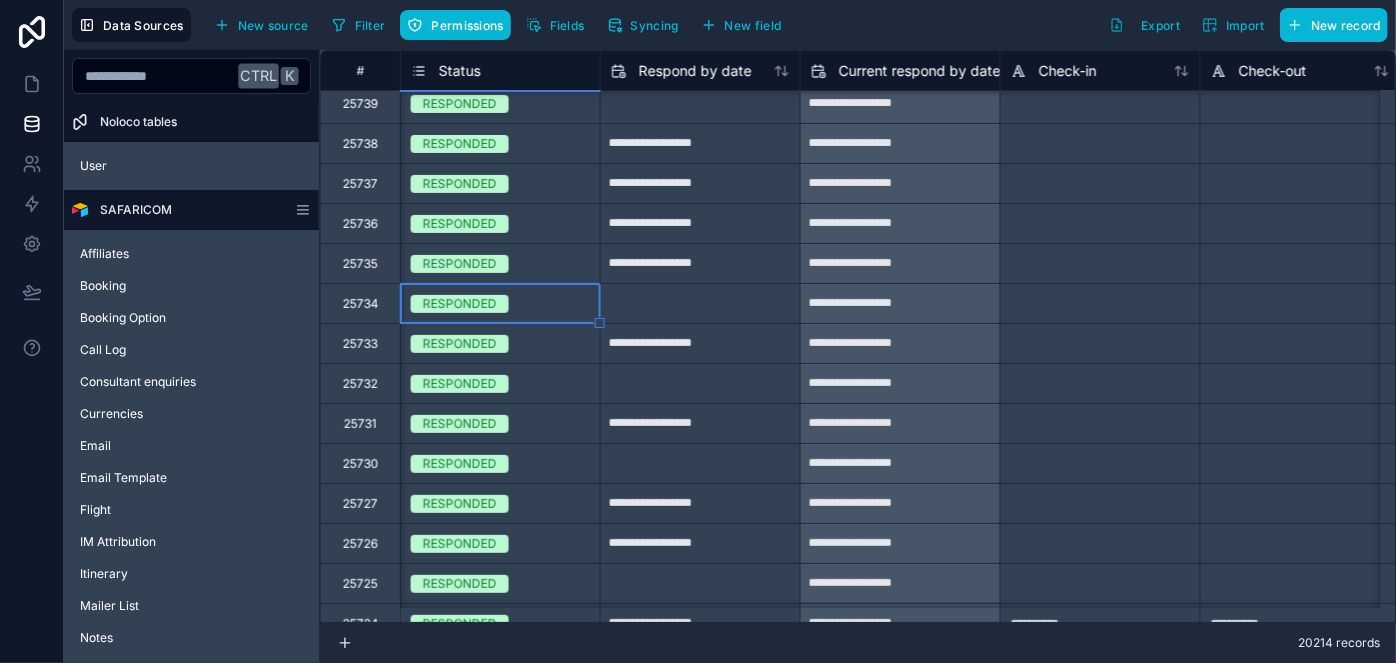 type on "**********" 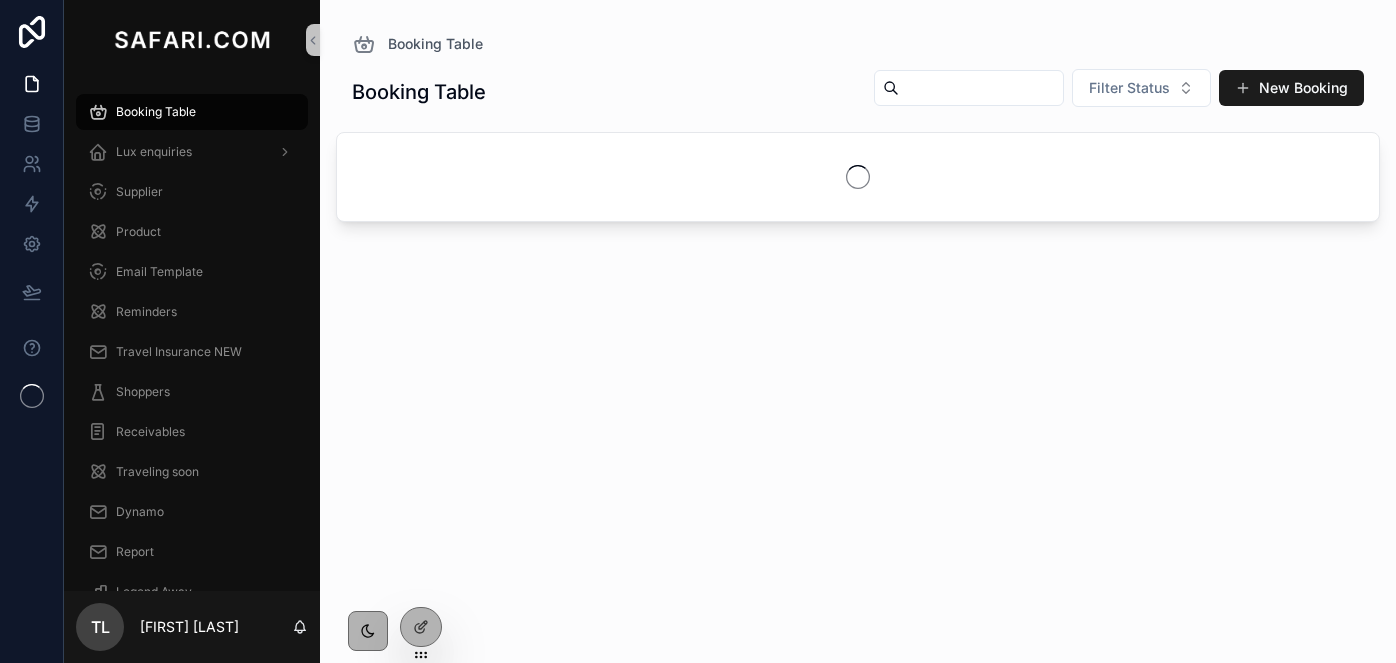 scroll, scrollTop: 0, scrollLeft: 0, axis: both 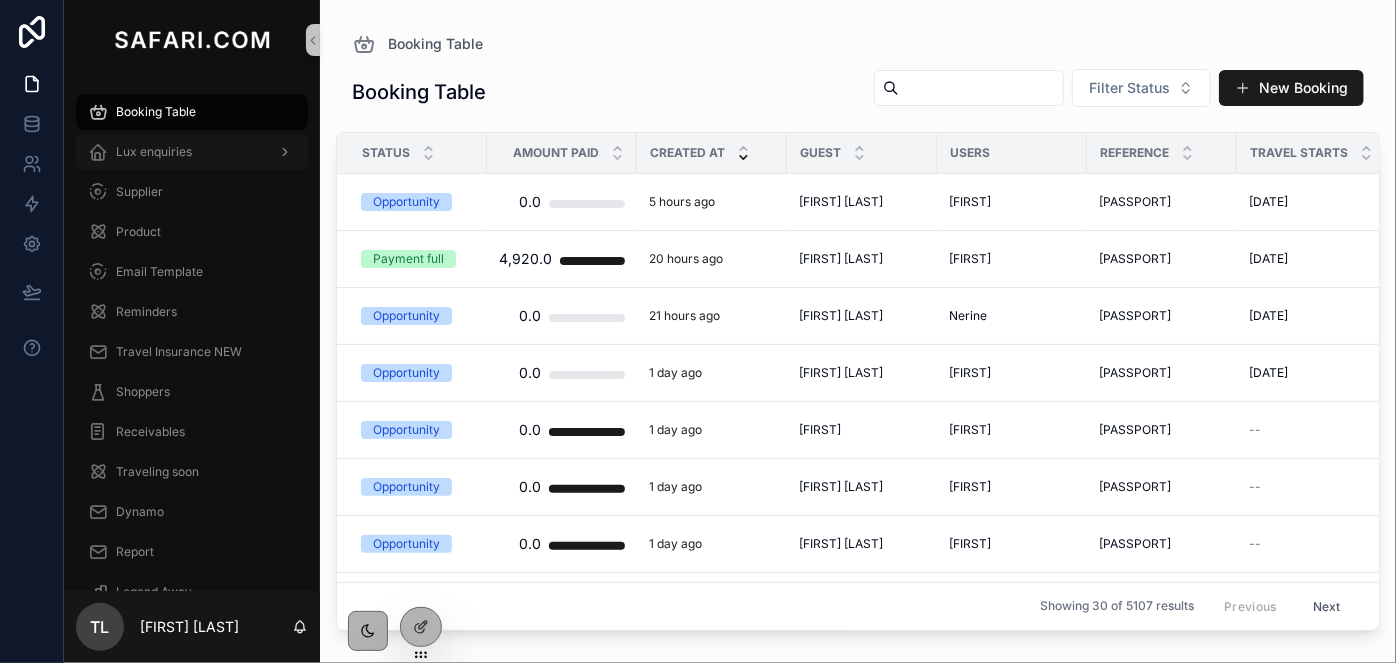 click on "Lux enquiries" at bounding box center (154, 152) 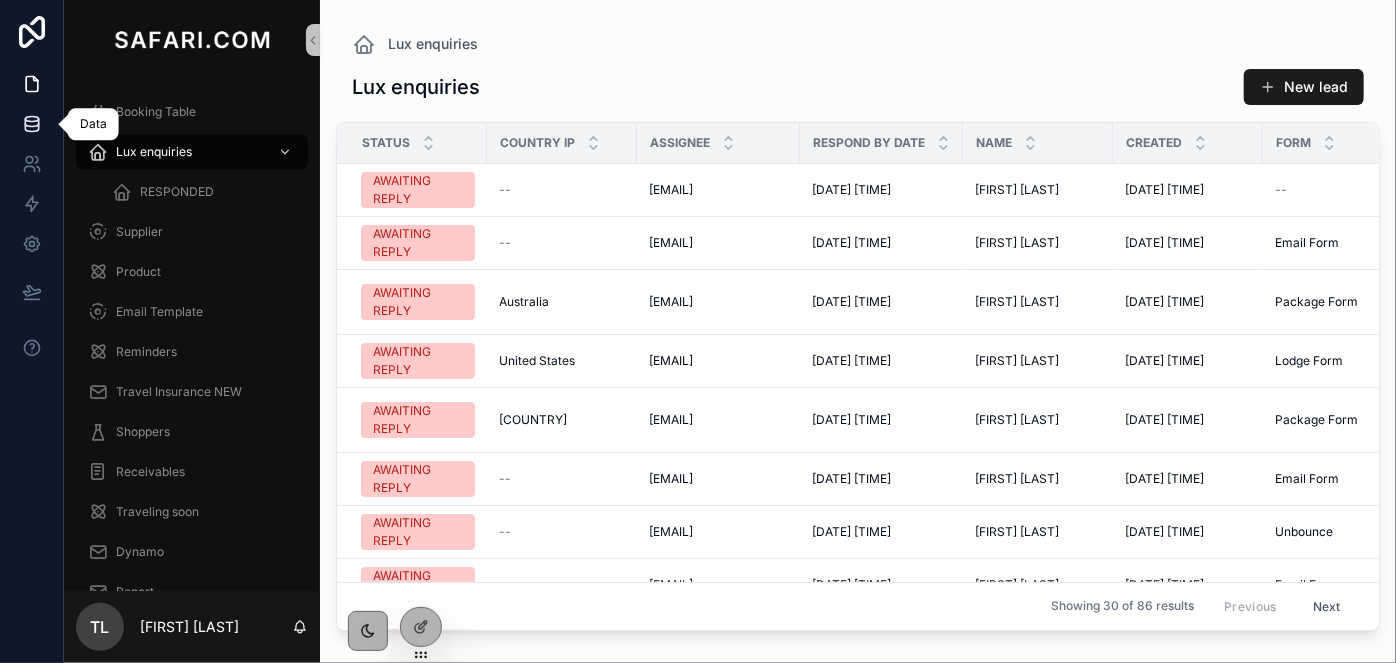 click 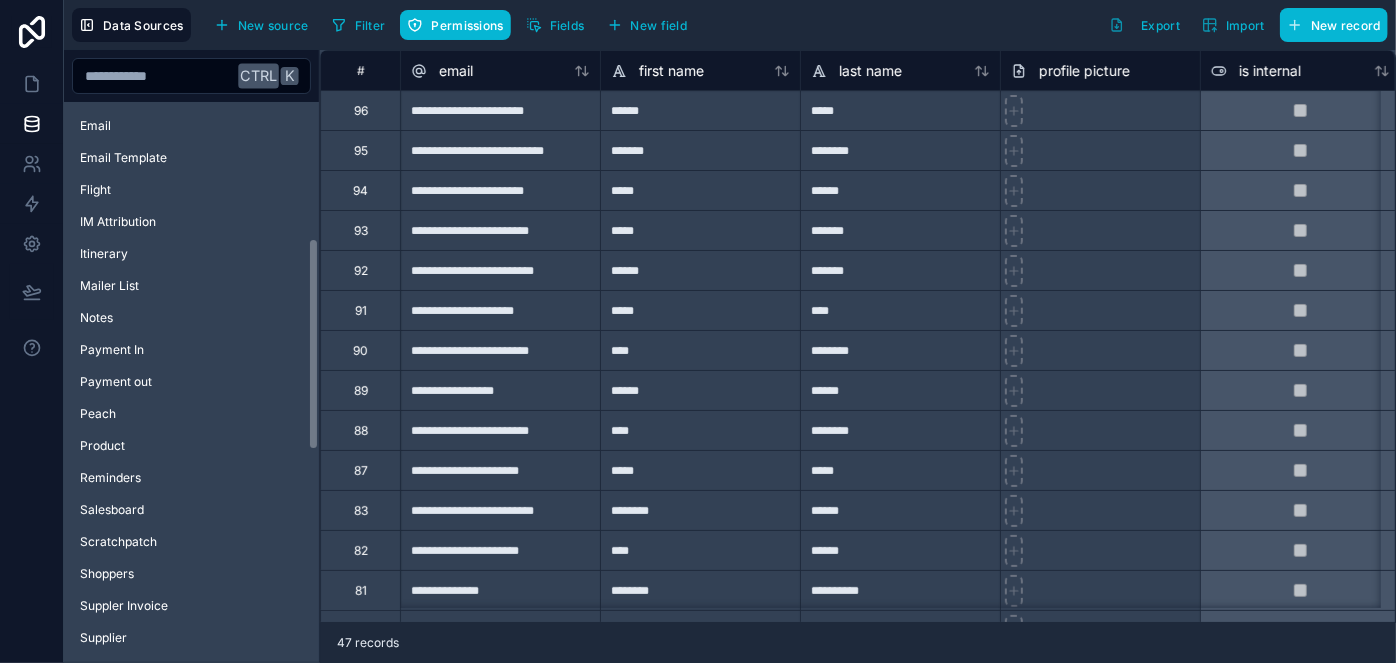 click on "Noloco tables User SAFARICOM Affiliates Booking Booking Option Call Log Consultant enquiries Currencies Email Email Template Flight IM Attribution Itinerary Mailer List Notes Payment In Payment out Peach Product Reminders Salesboard Scratchpatch Shoppers Suppler Invoice Supplier Travel Insurance NEW Traveler TrustPilot Understand our customers Users ENQUIRIES Attachments Build your Safari Landing pages Legend Away Lux enquiries Parsed Emails Report SPA SPA Log Spam enquiries Start Planning Understand our customers" at bounding box center [191, 522] 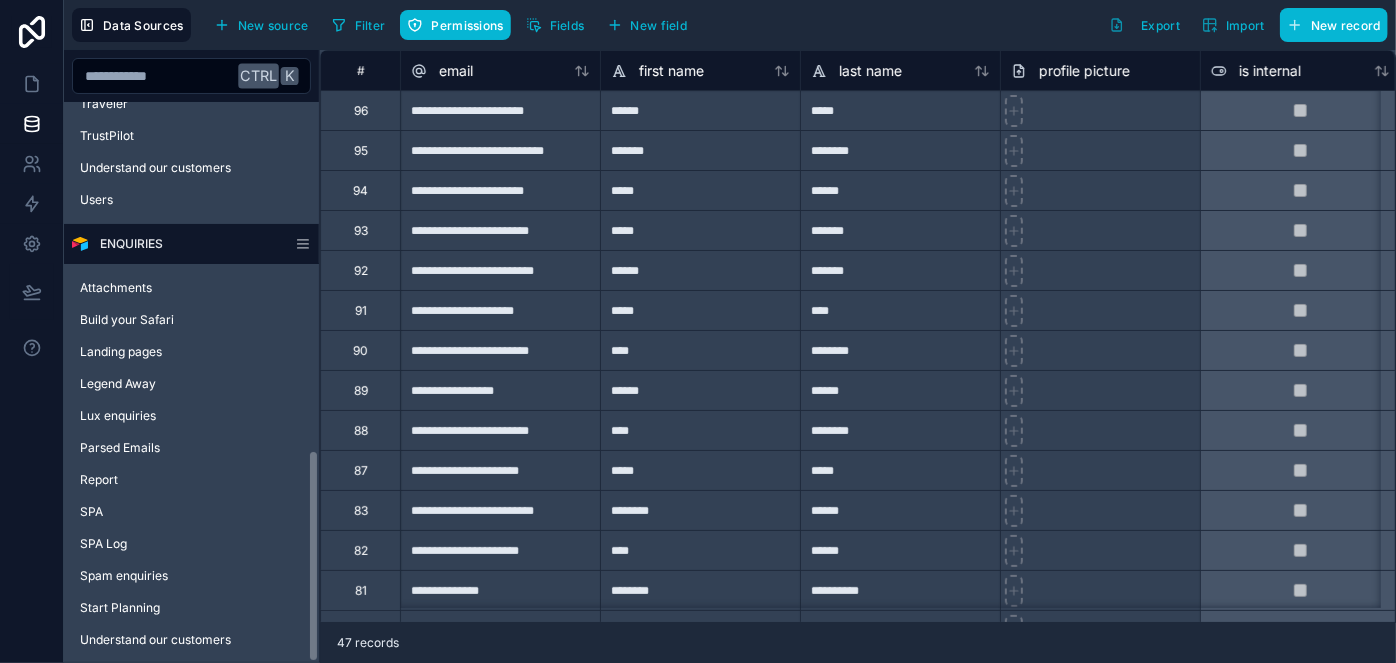 click on "Attachments Build your Safari Landing pages Legend Away Lux enquiries Parsed Emails Report SPA SPA Log Spam enquiries Start Planning Understand our customers" at bounding box center [191, 460] 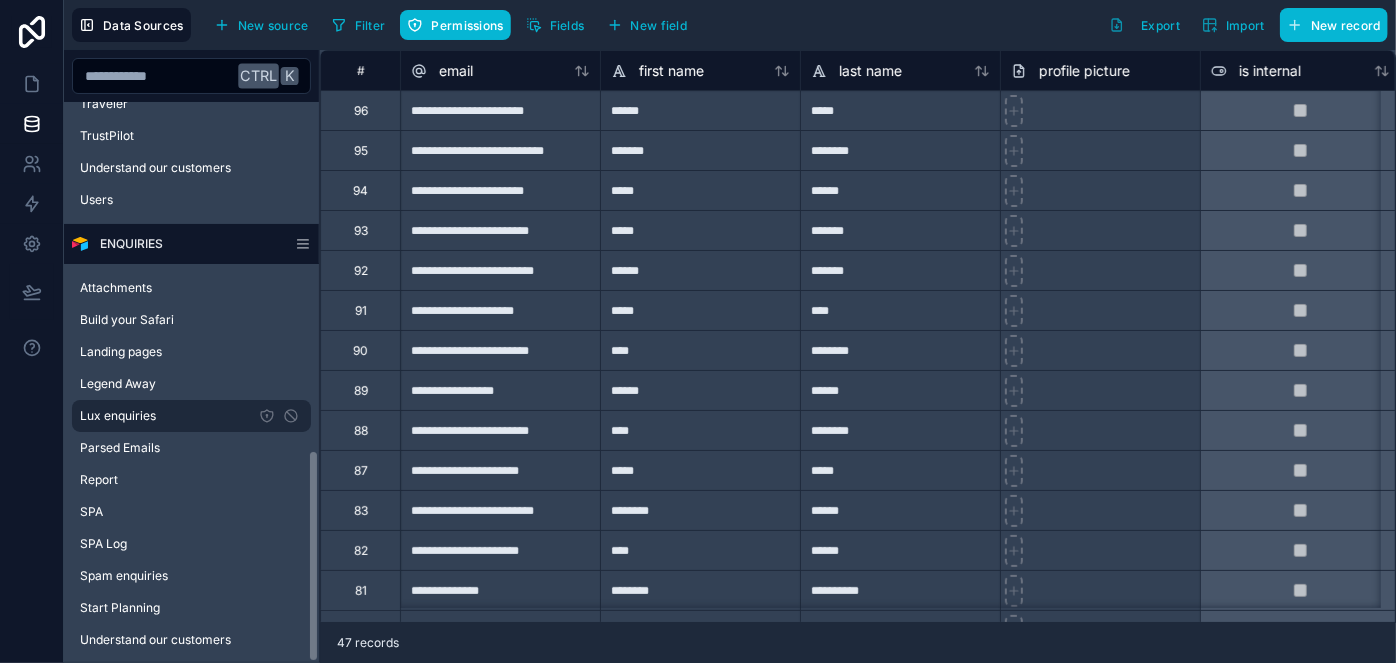 click on "Lux enquiries" at bounding box center (191, 416) 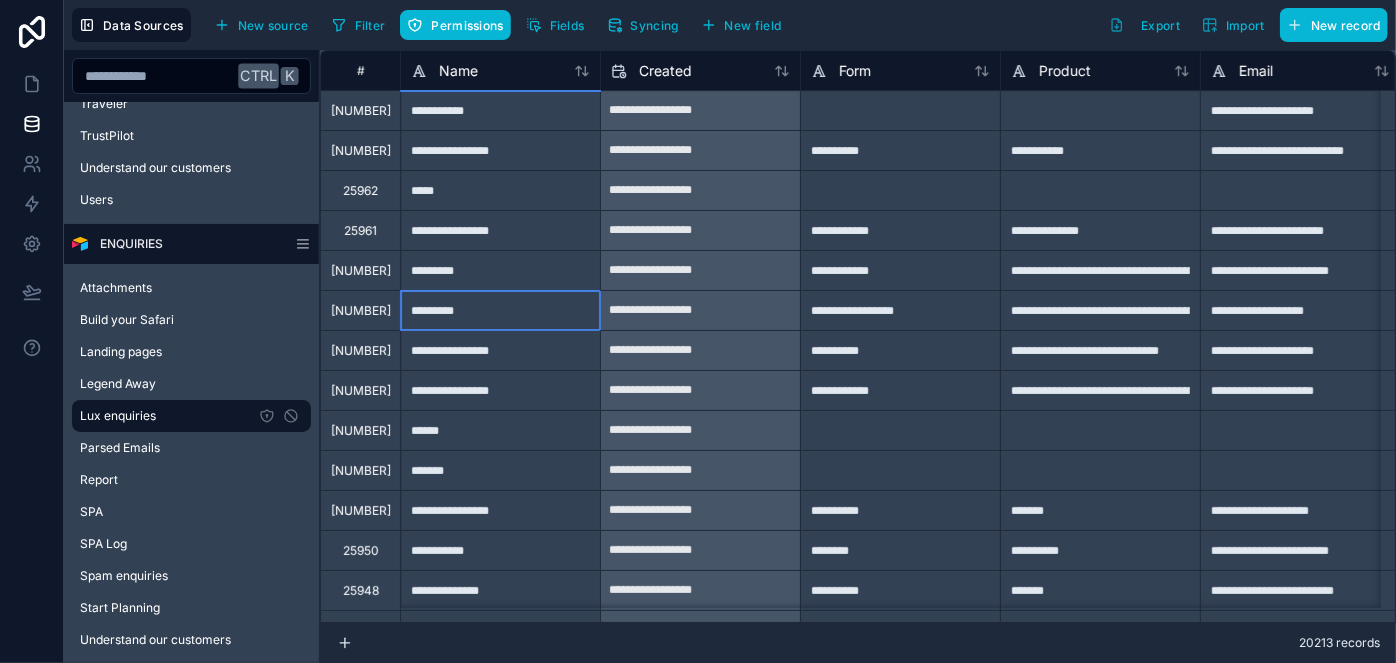 click on "*********" at bounding box center (500, 310) 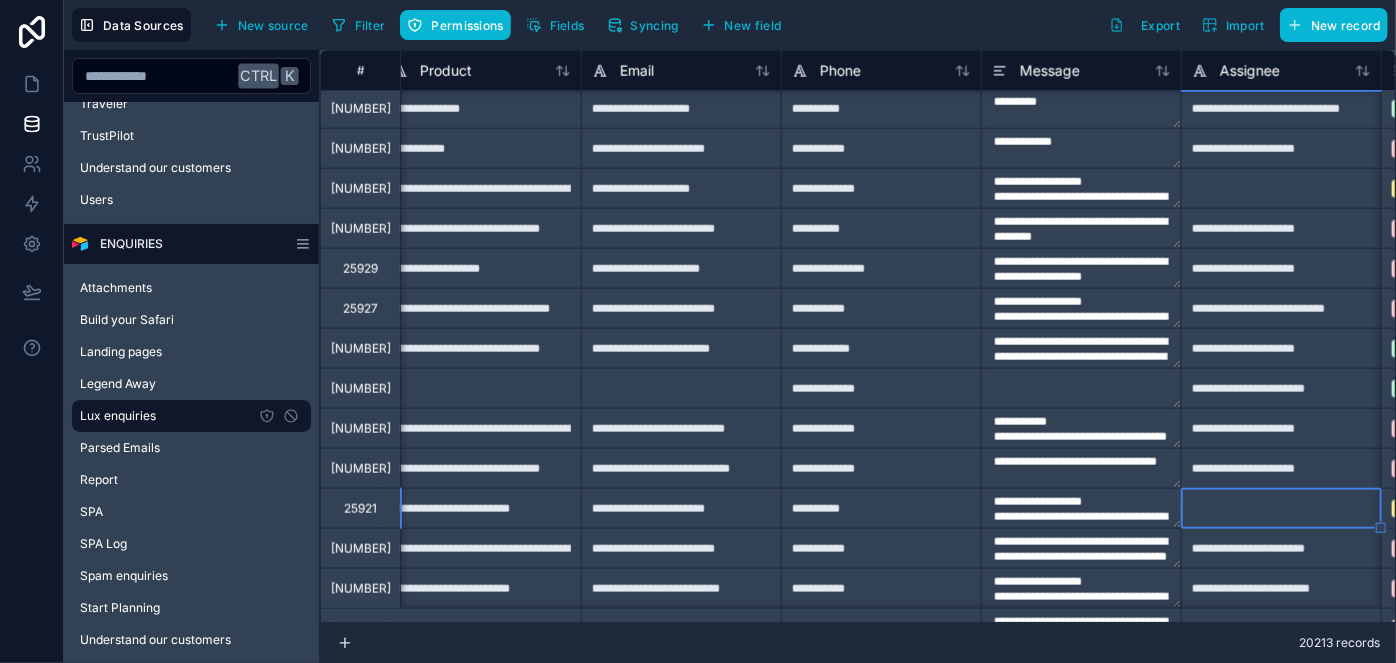 scroll, scrollTop: 1002, scrollLeft: 819, axis: both 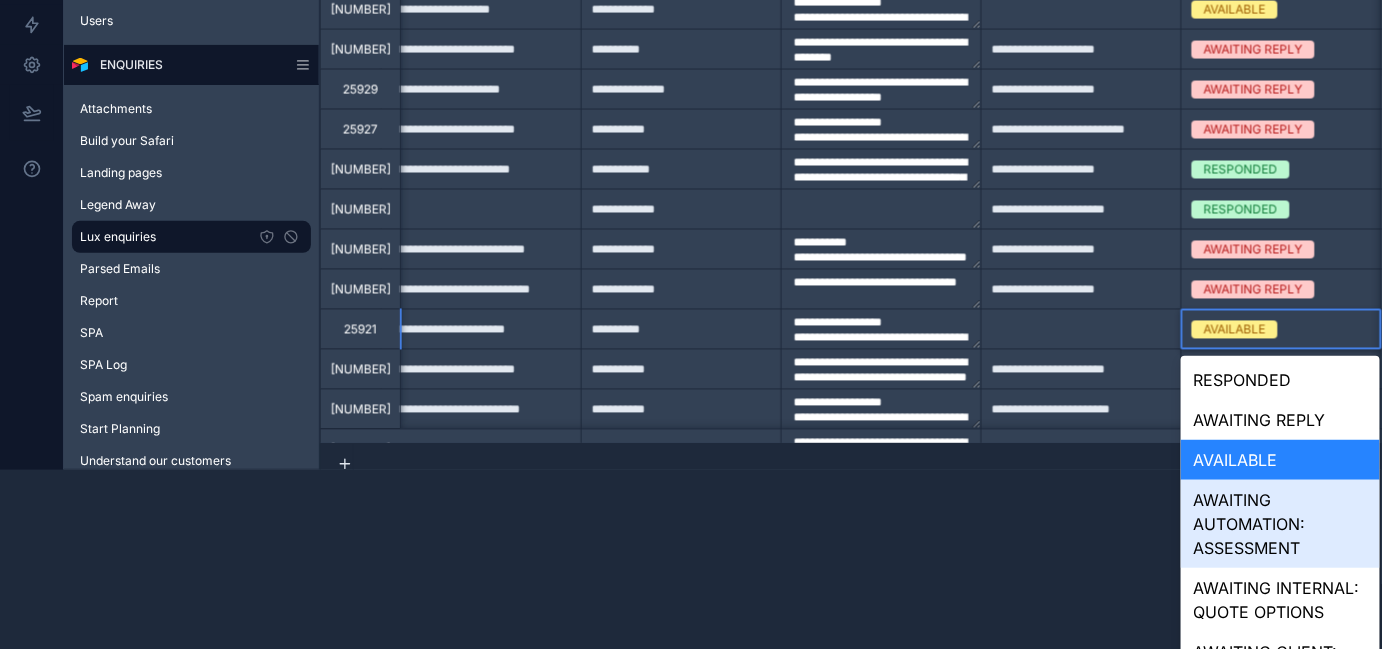 click on "**********" at bounding box center (691, 145) 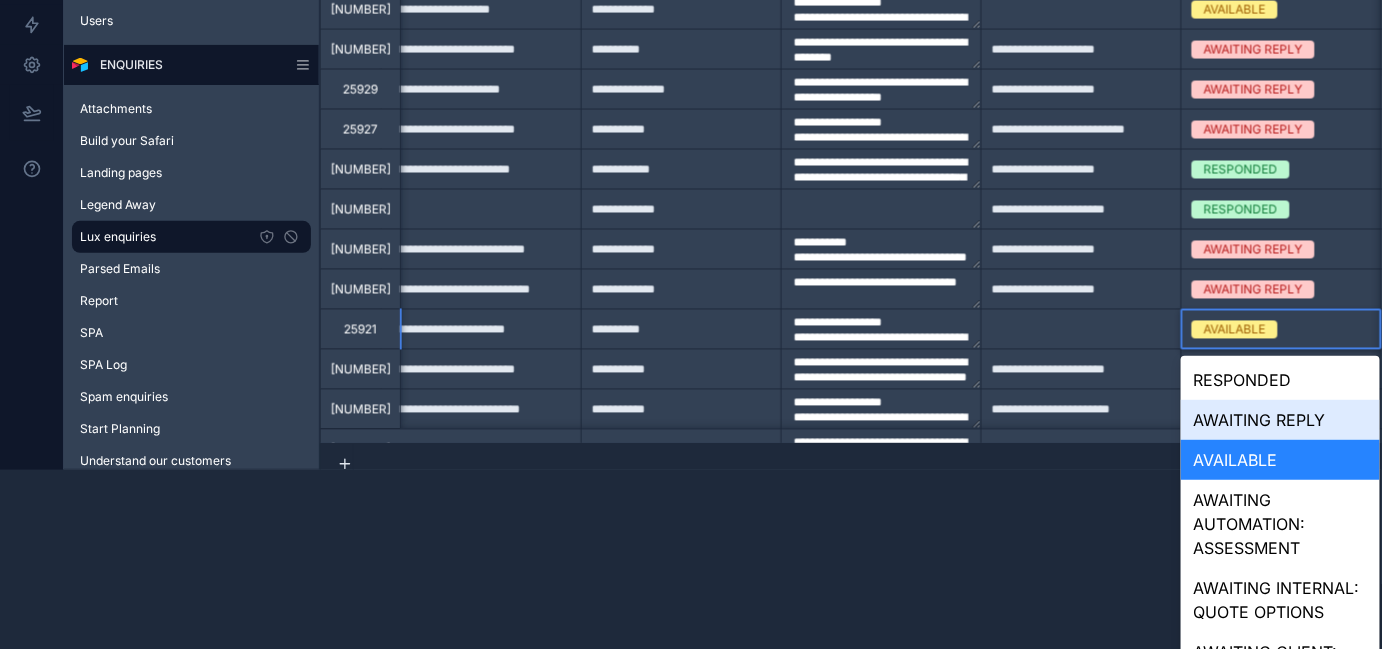click on "AWAITING REPLY" at bounding box center (1280, 420) 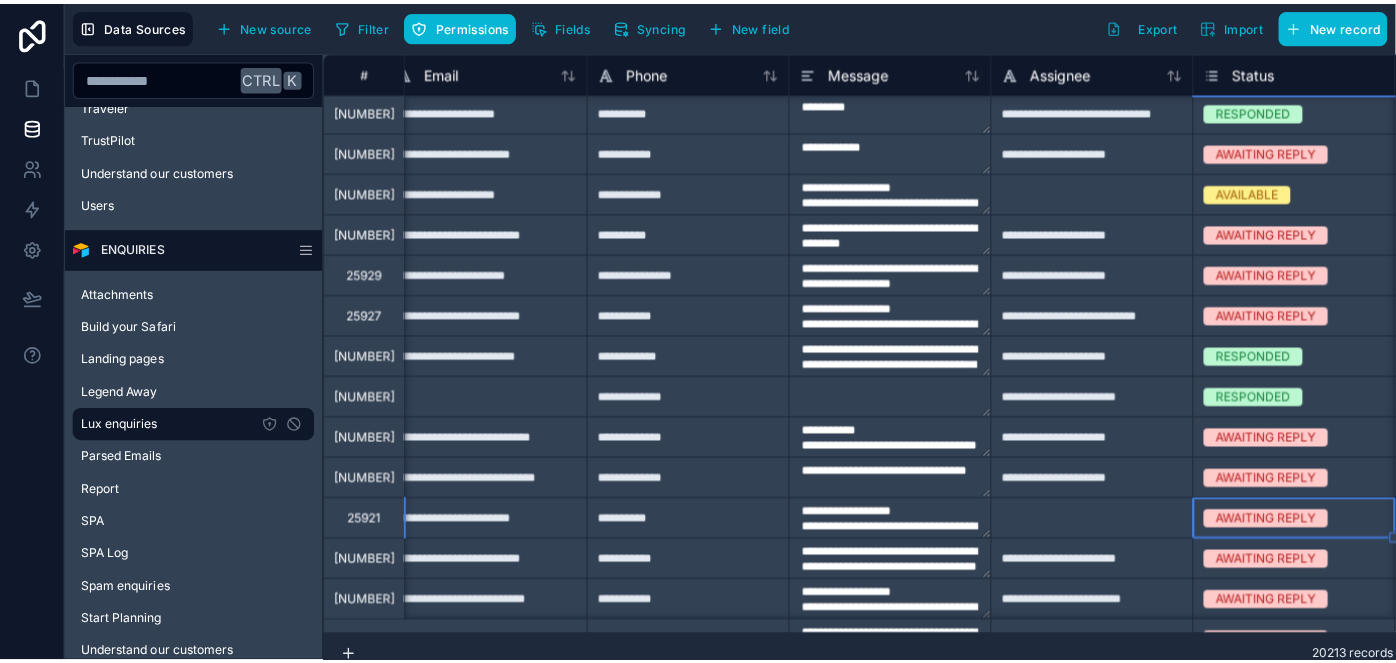 scroll, scrollTop: 0, scrollLeft: 0, axis: both 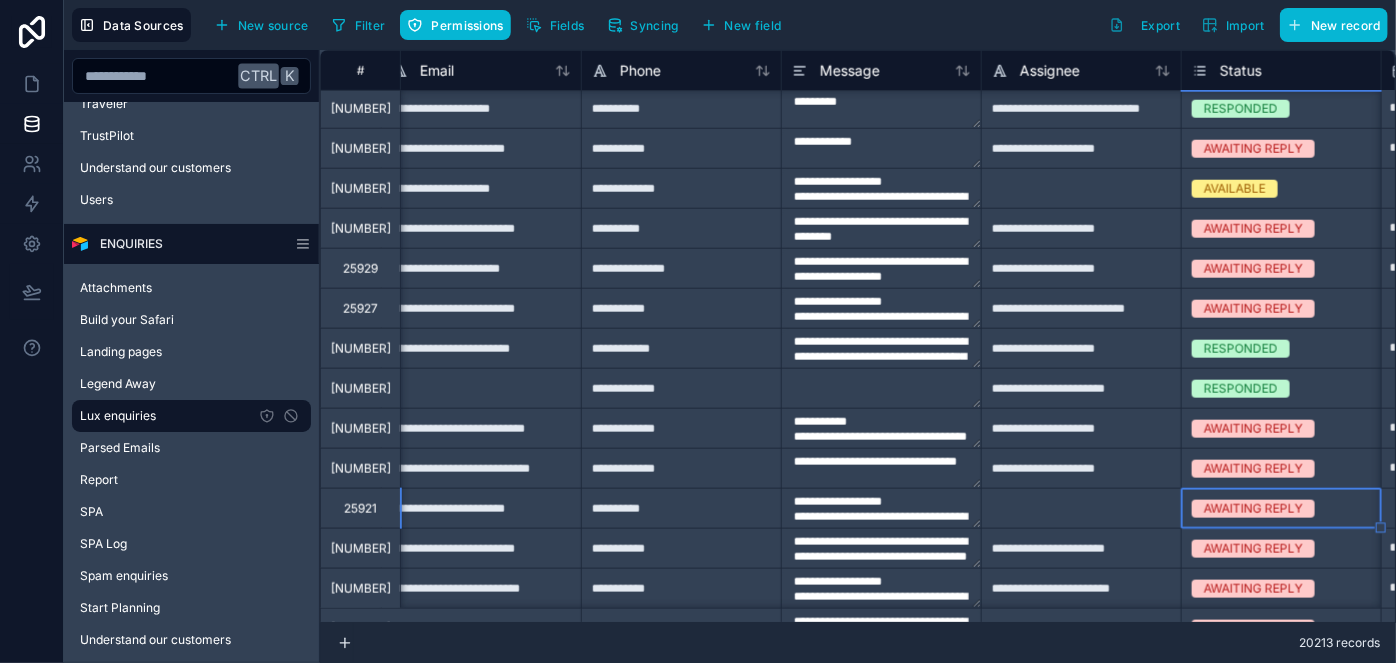 type on "**********" 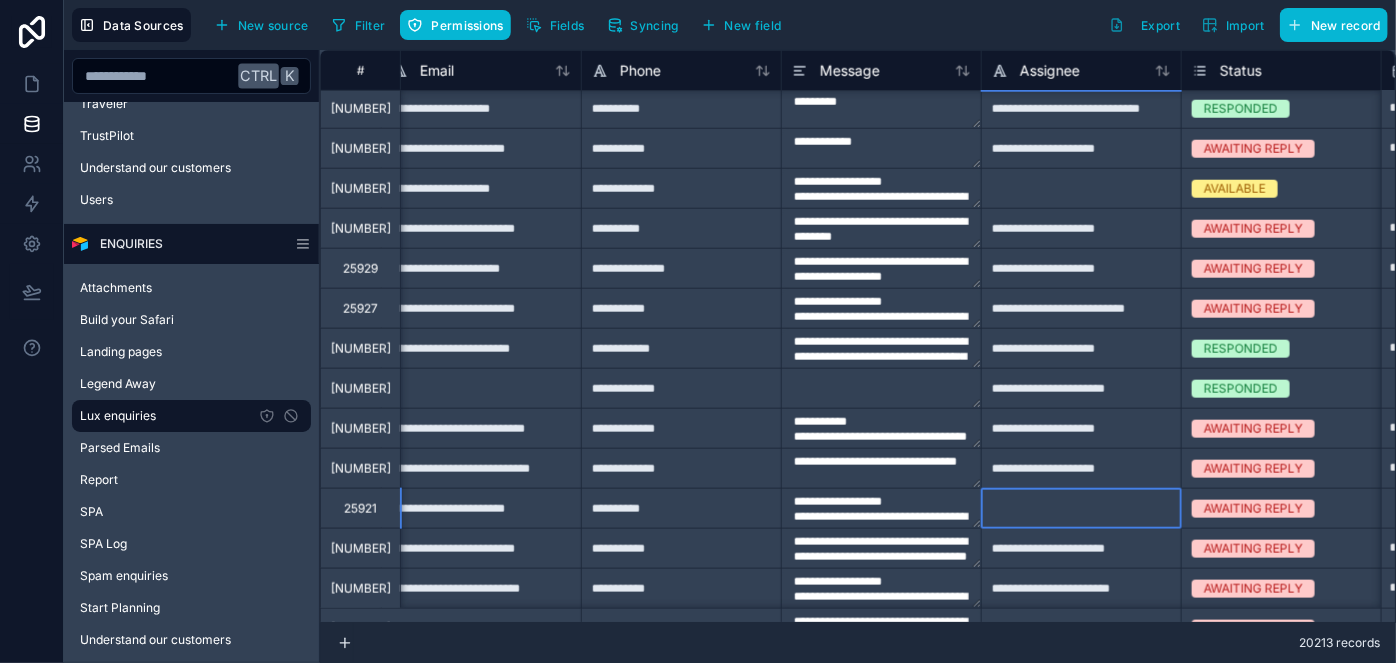 click at bounding box center [1081, 508] 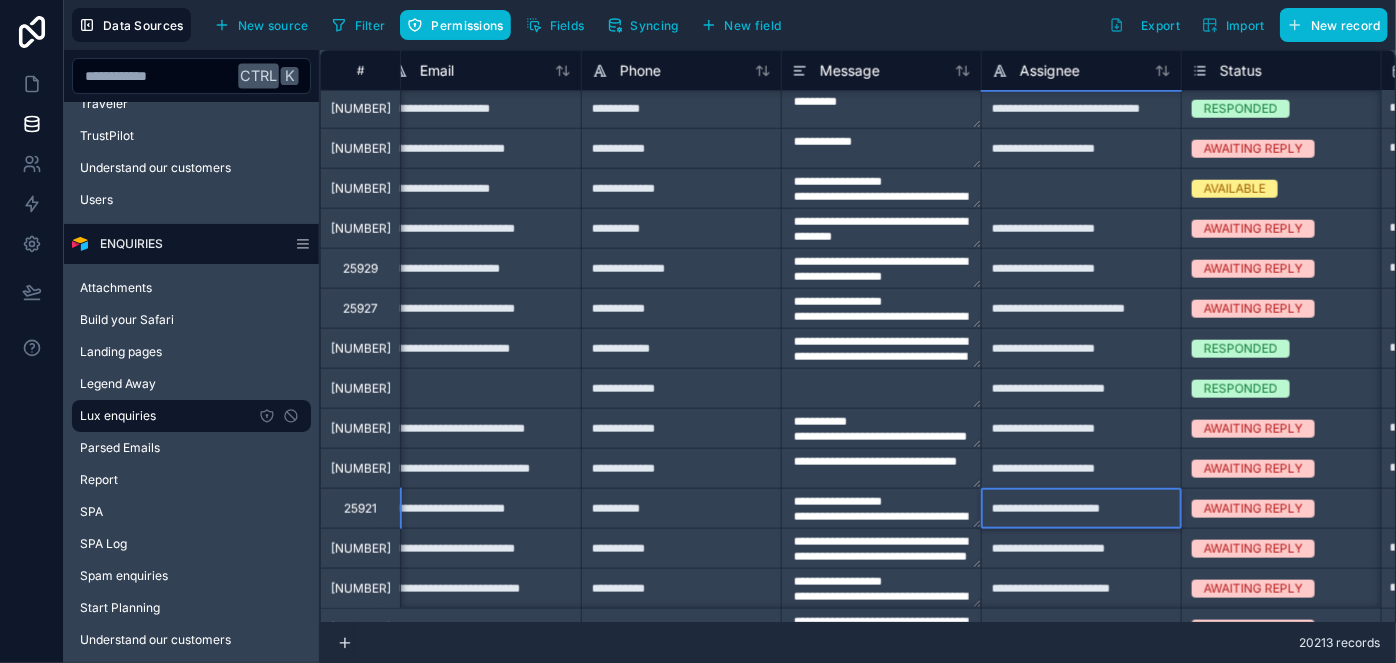 type on "**********" 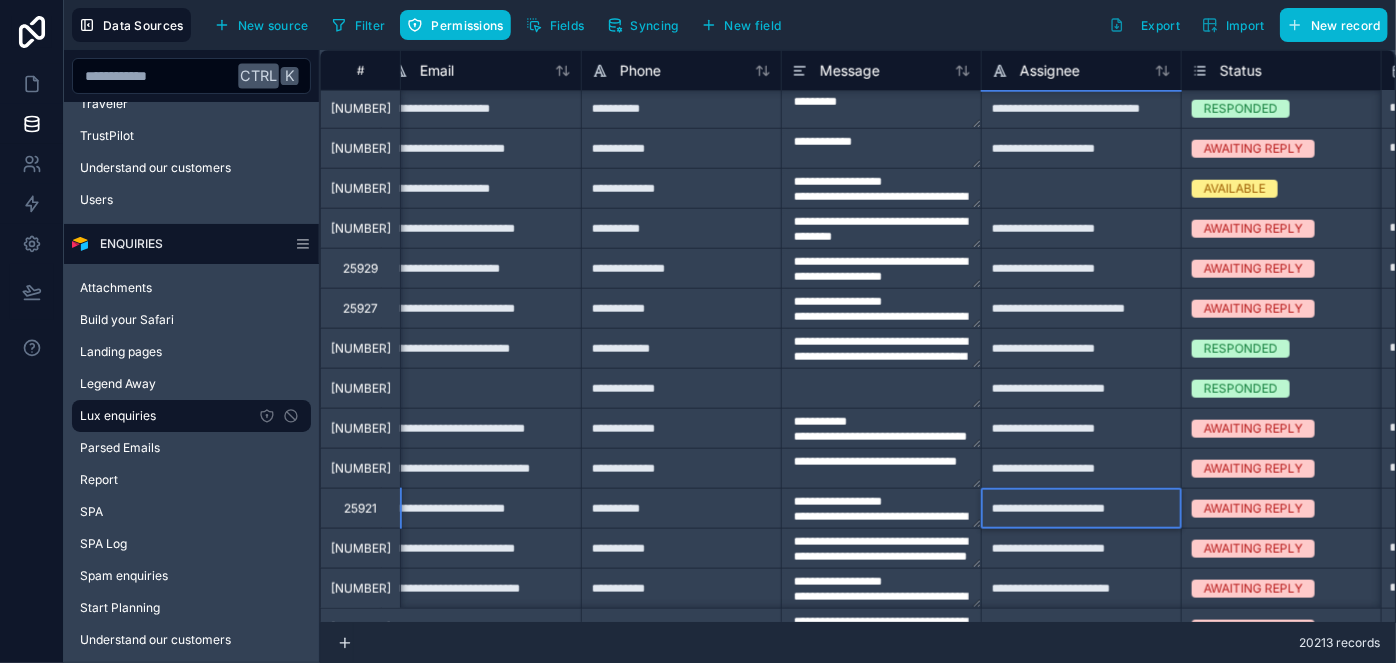 click on "**********" at bounding box center (881, 508) 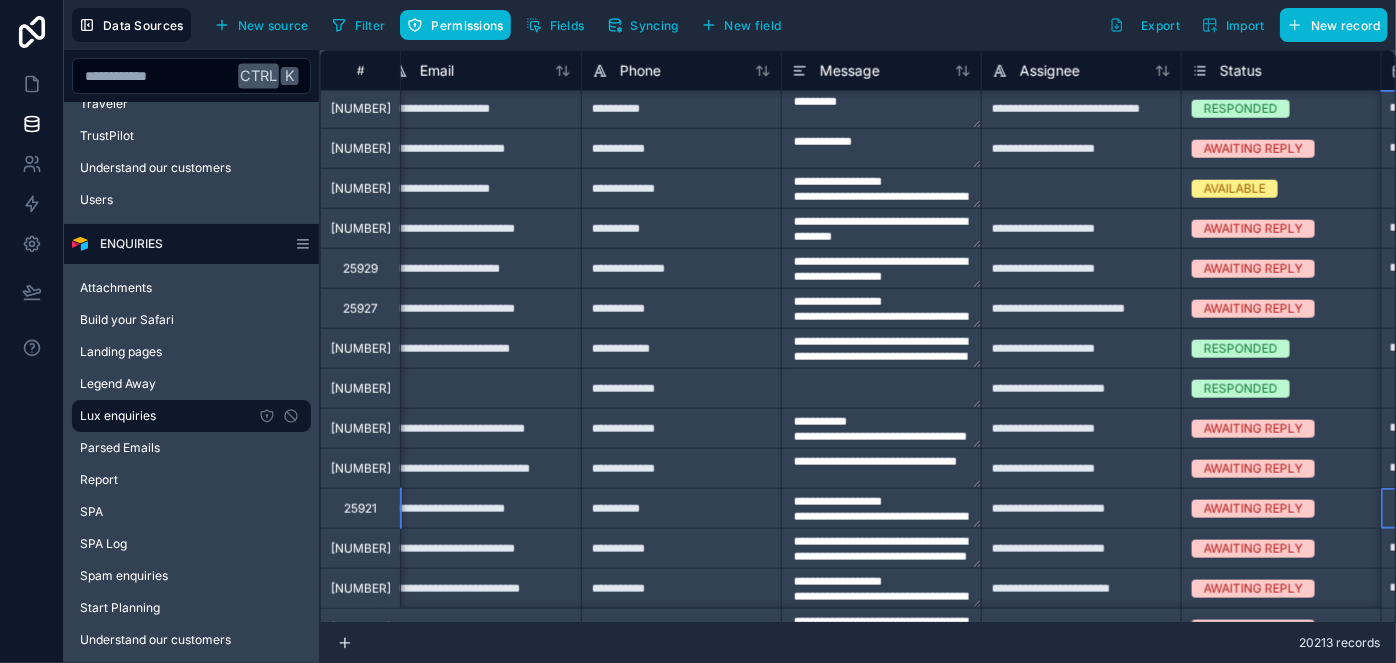 type on "**********" 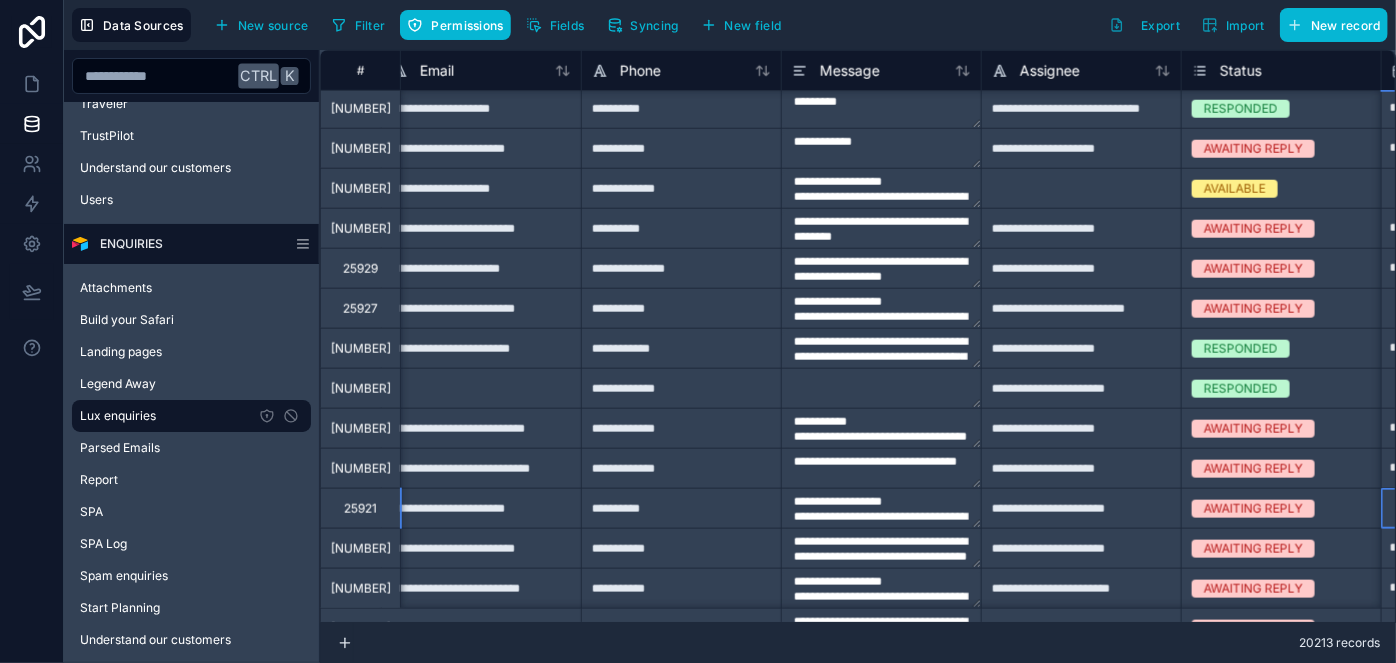 type on "**********" 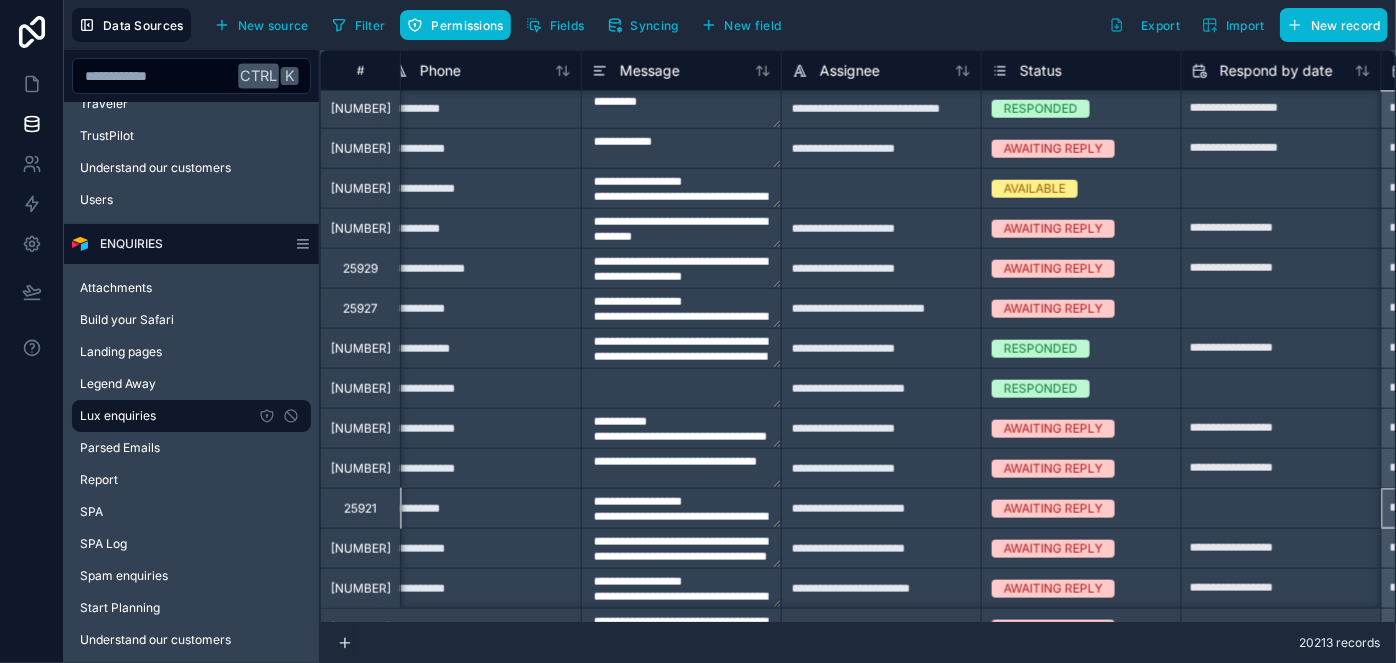 scroll, scrollTop: 1002, scrollLeft: 1219, axis: both 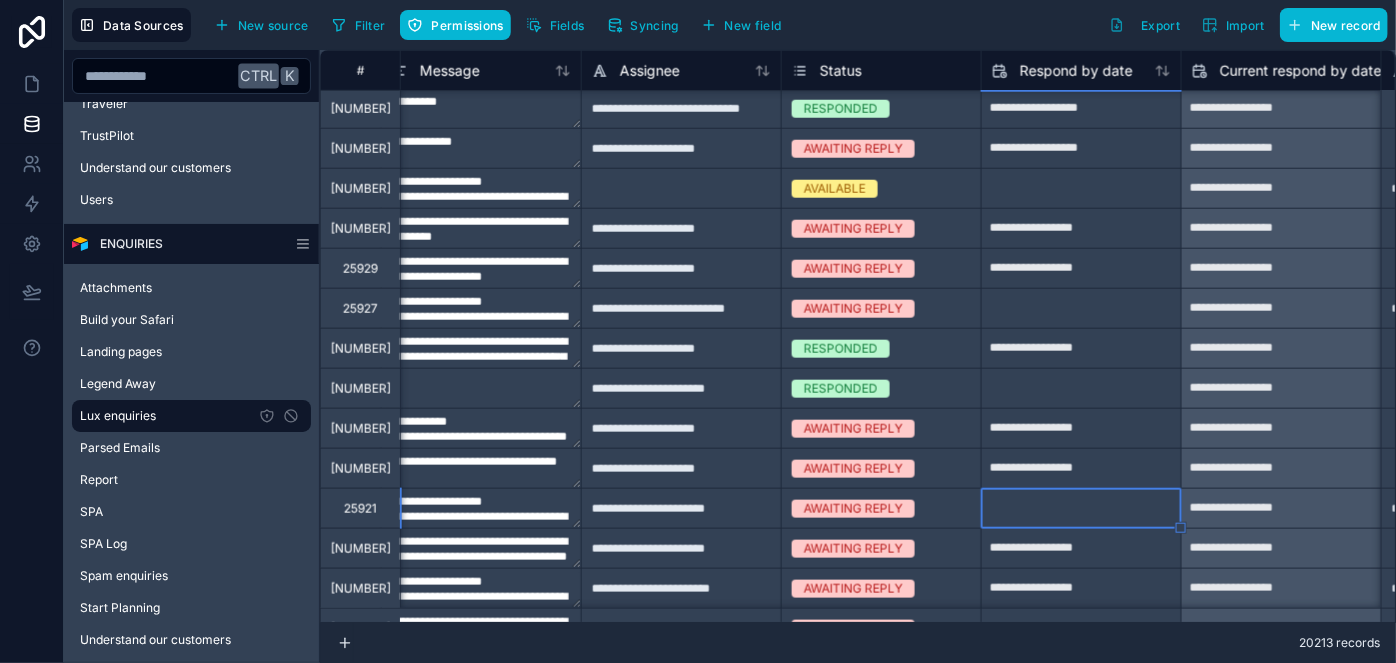 type on "**********" 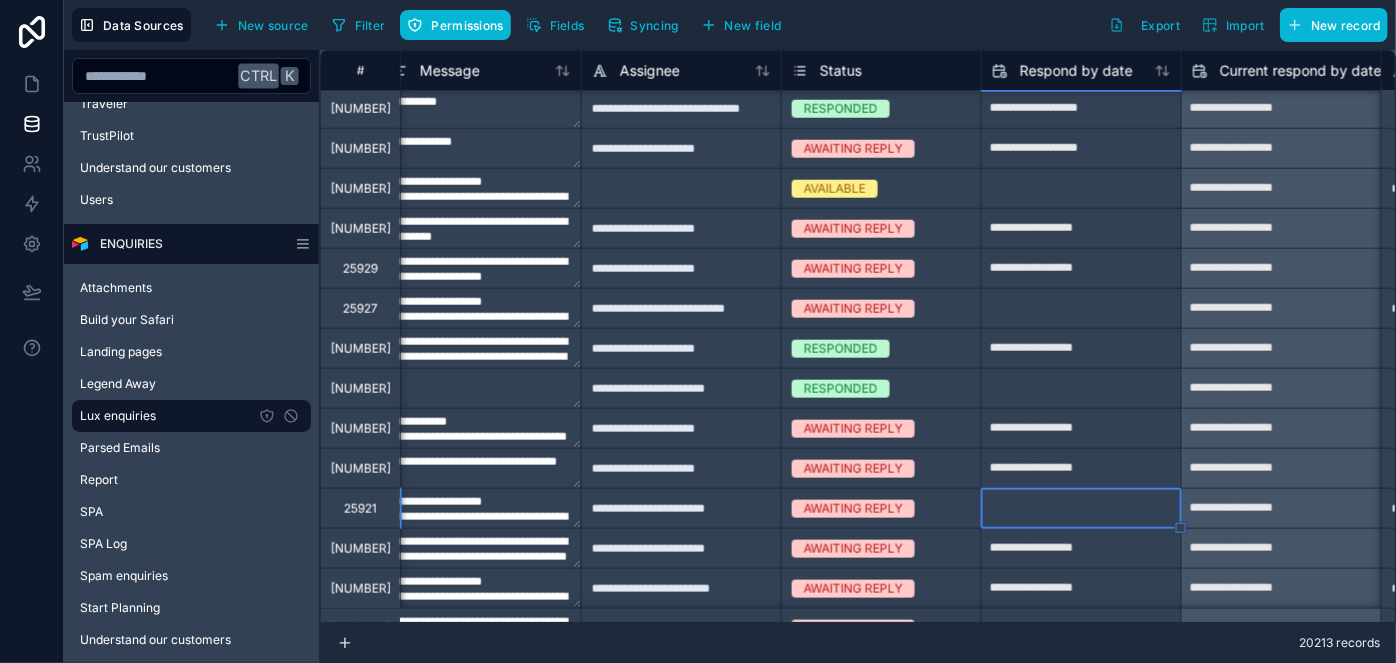 type on "**********" 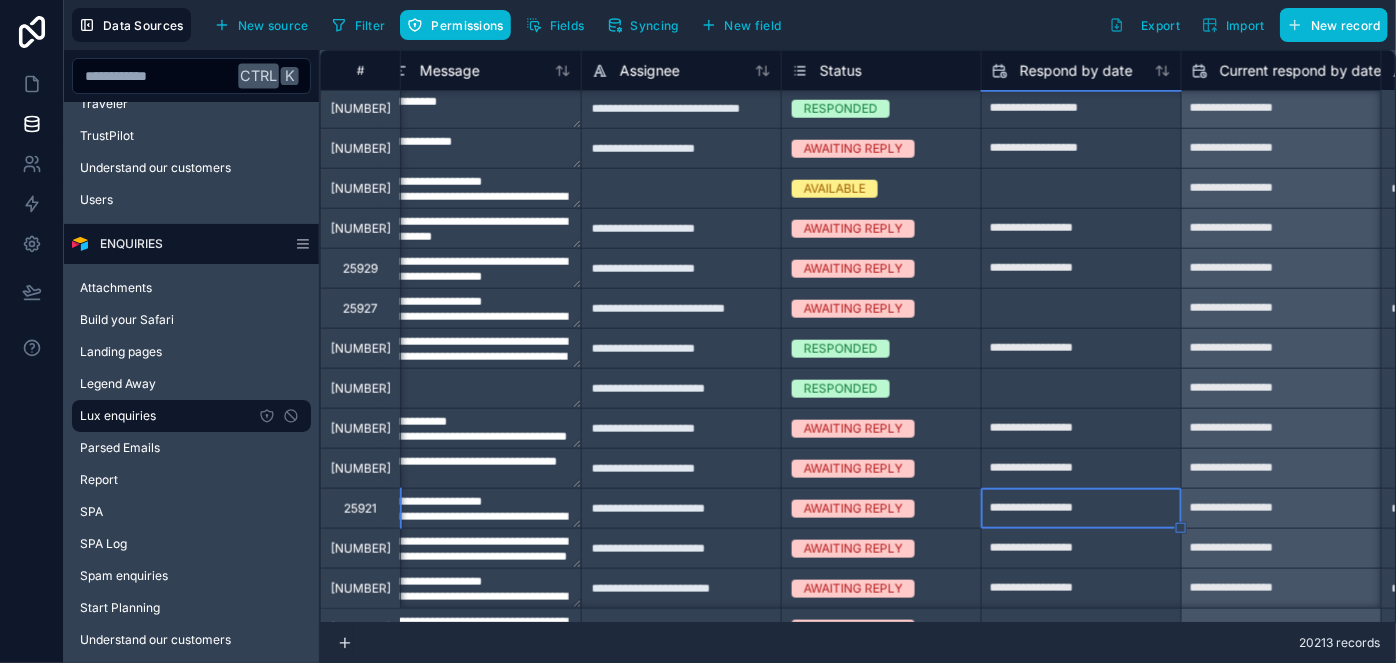 type on "**********" 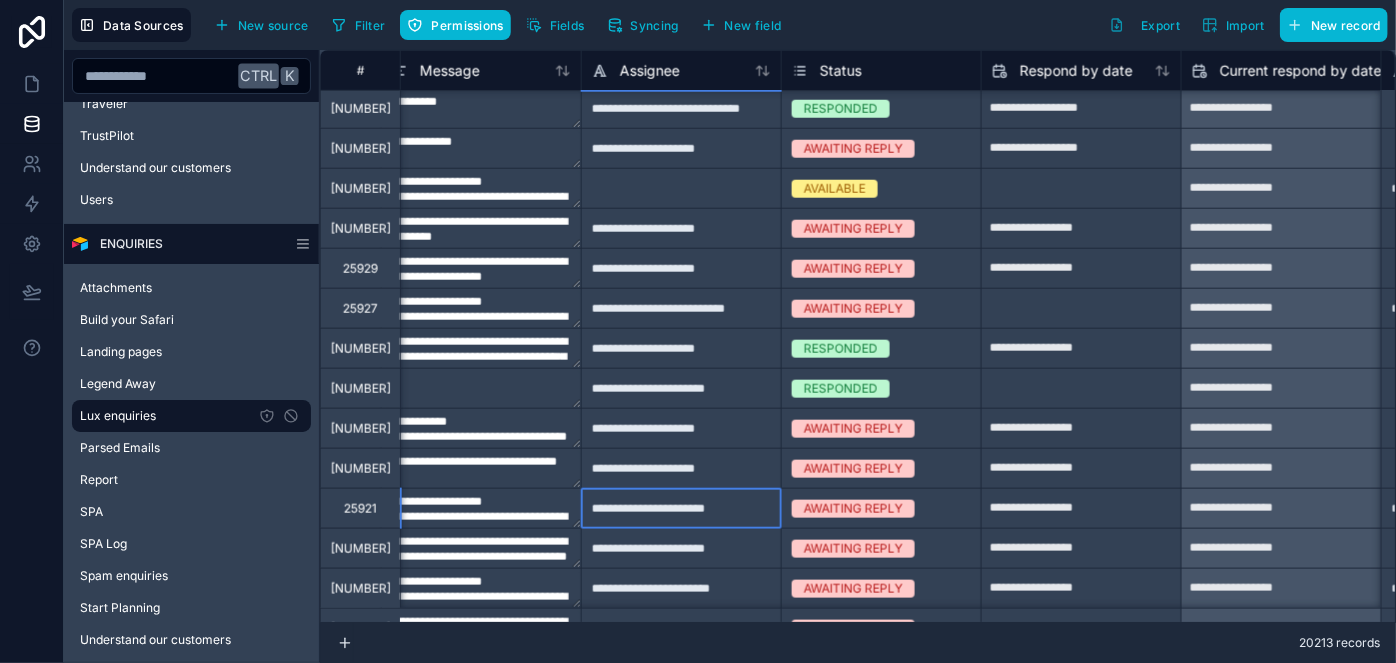 click on "**********" at bounding box center (681, 508) 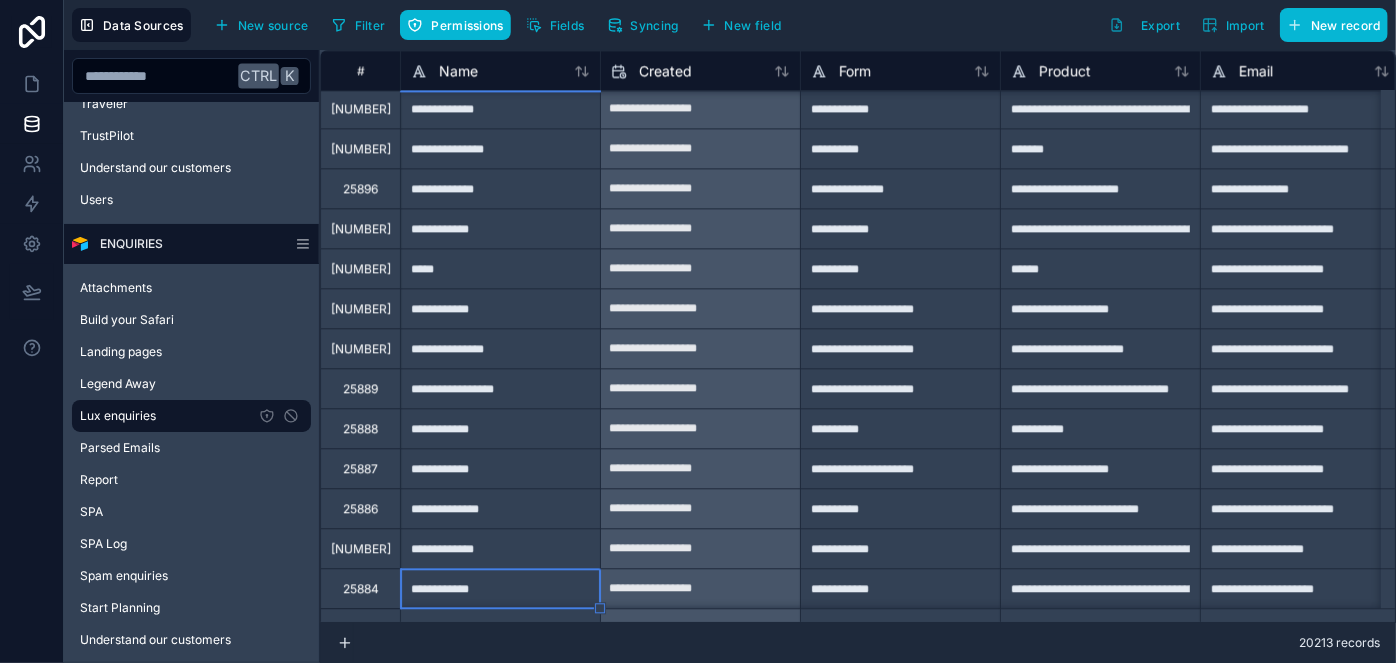 scroll, scrollTop: 2322, scrollLeft: 0, axis: vertical 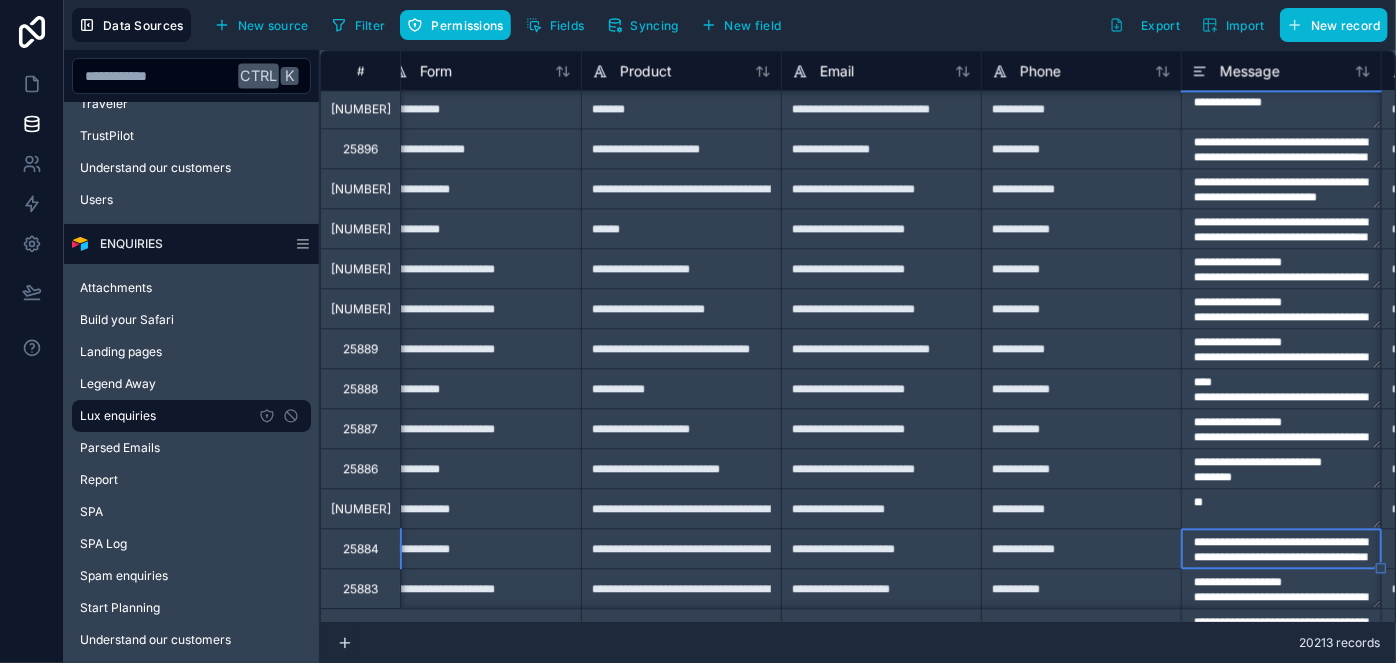 type on "**********" 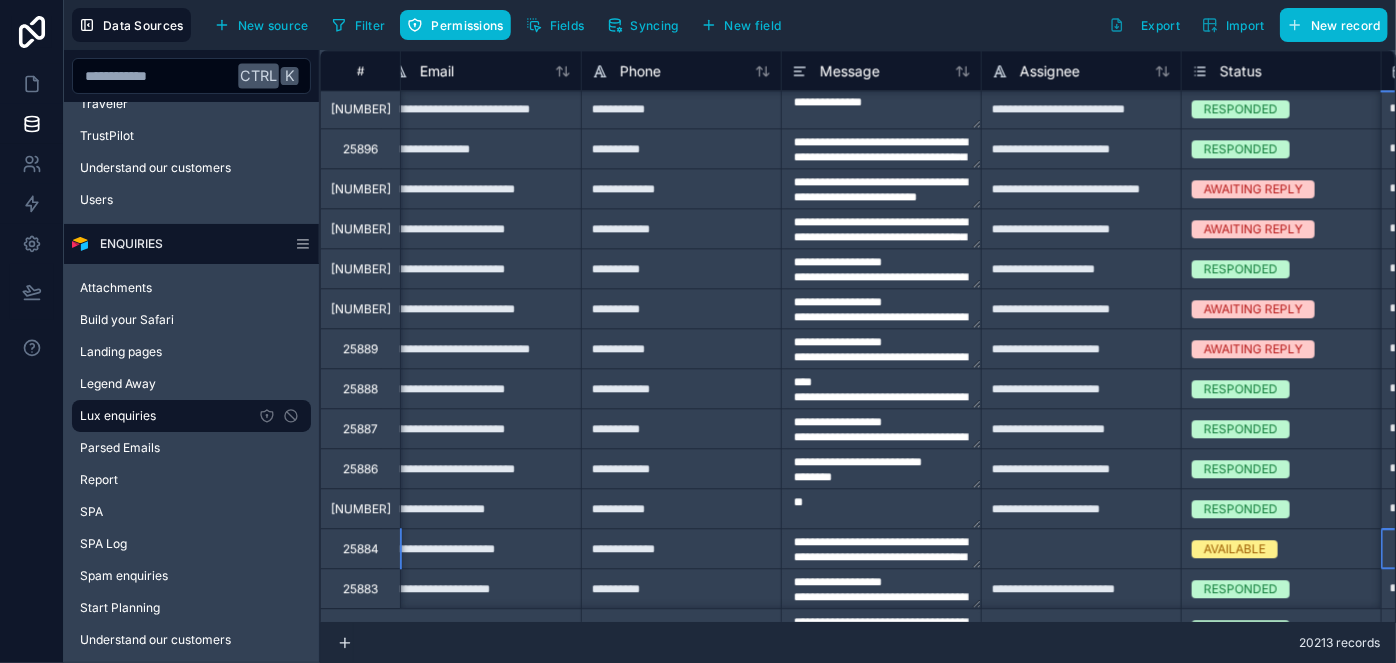 scroll, scrollTop: 2322, scrollLeft: 1019, axis: both 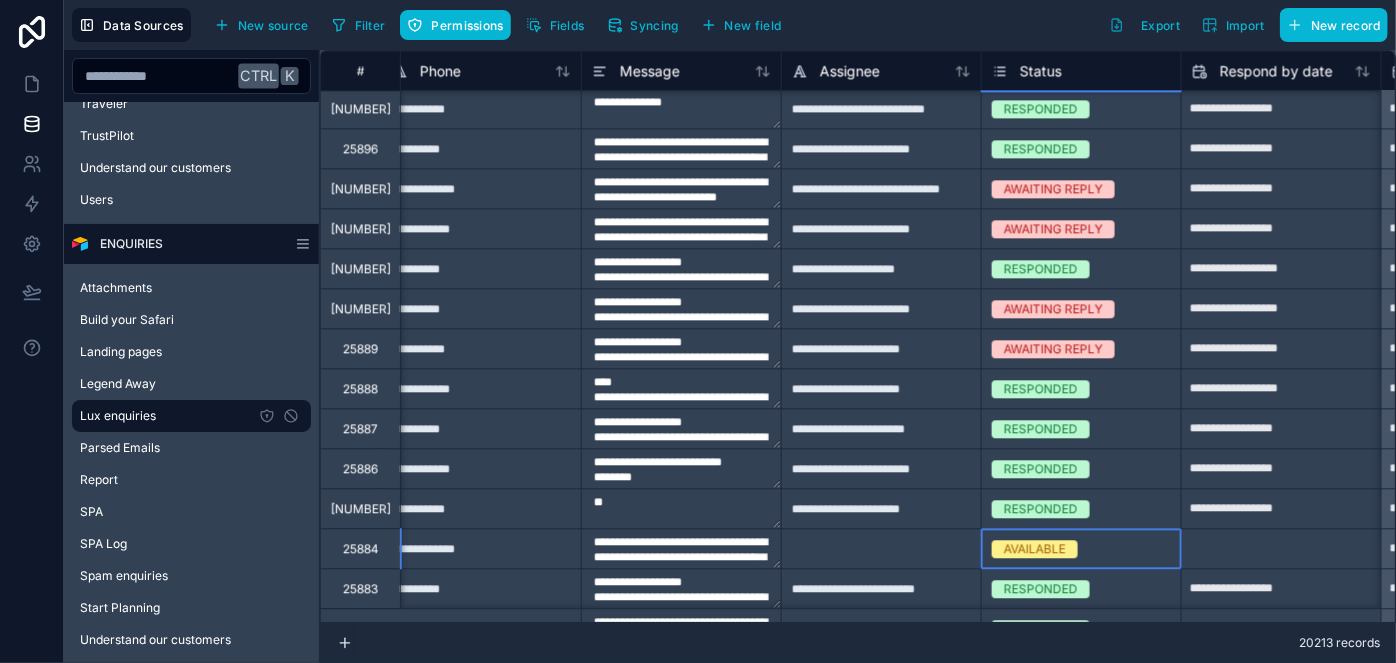 click on "AVAILABLE" at bounding box center [1035, 549] 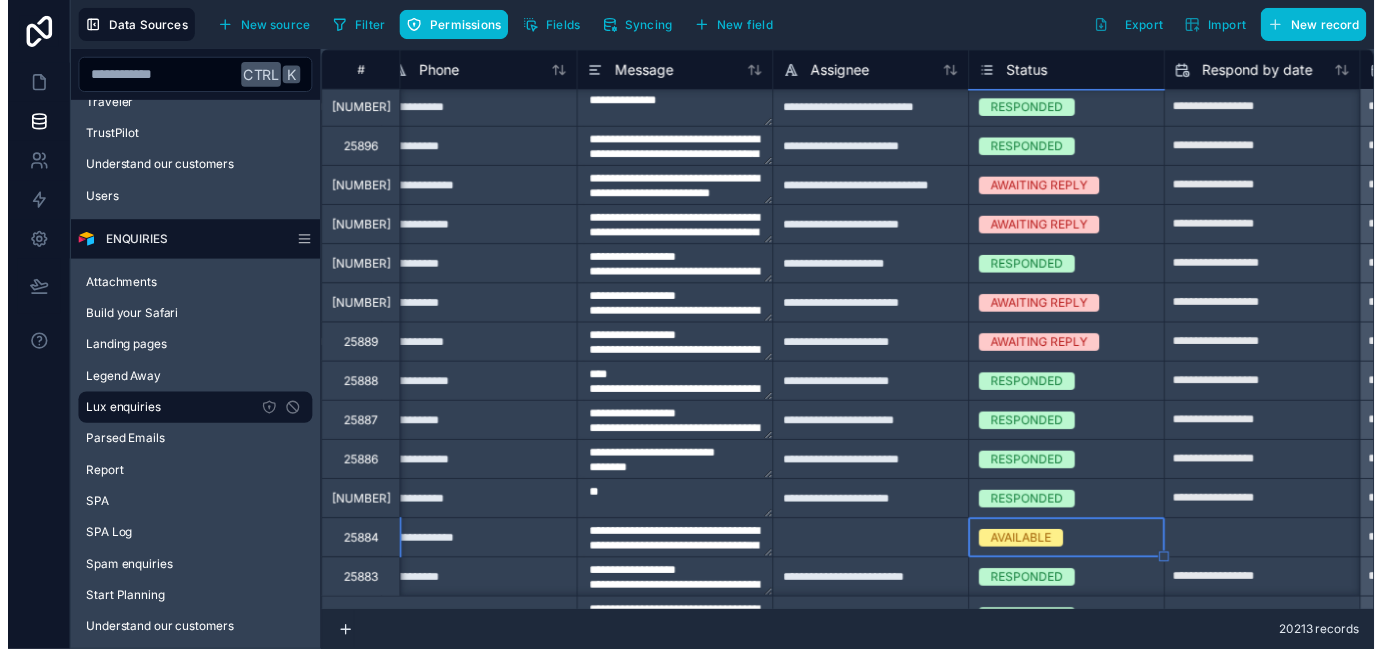 scroll, scrollTop: 219, scrollLeft: 0, axis: vertical 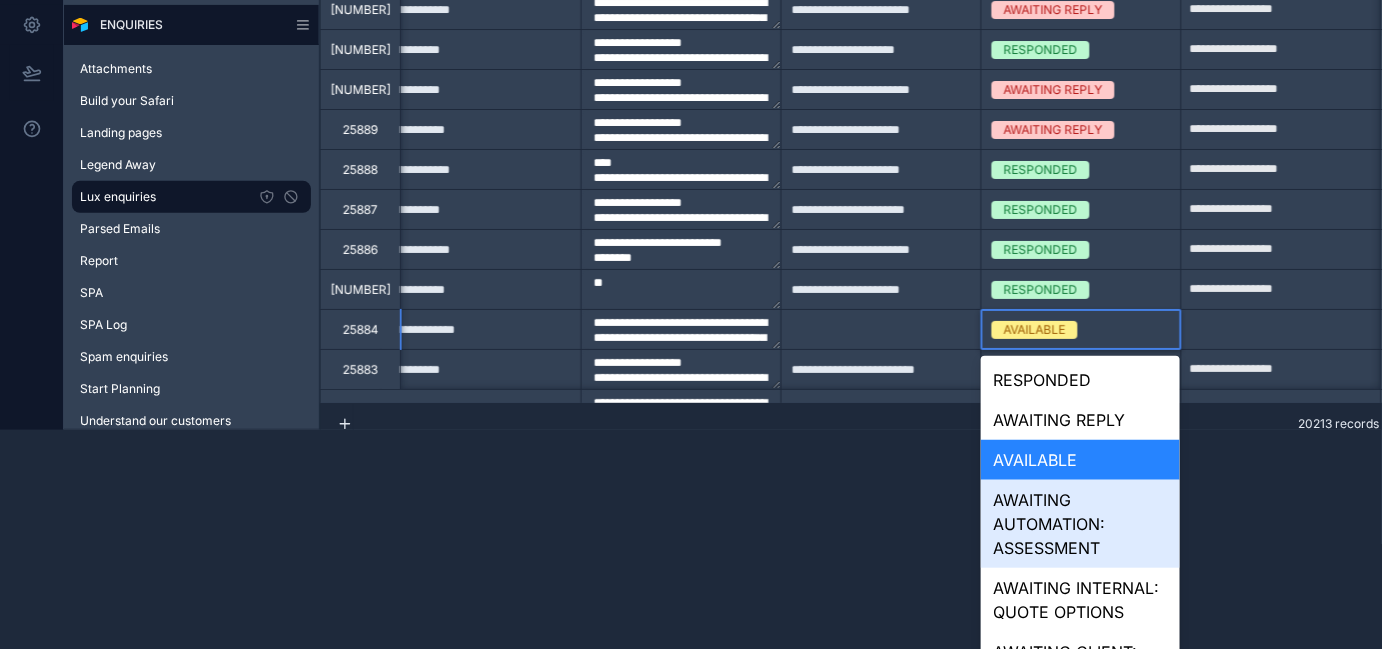 click on "**********" at bounding box center (691, 105) 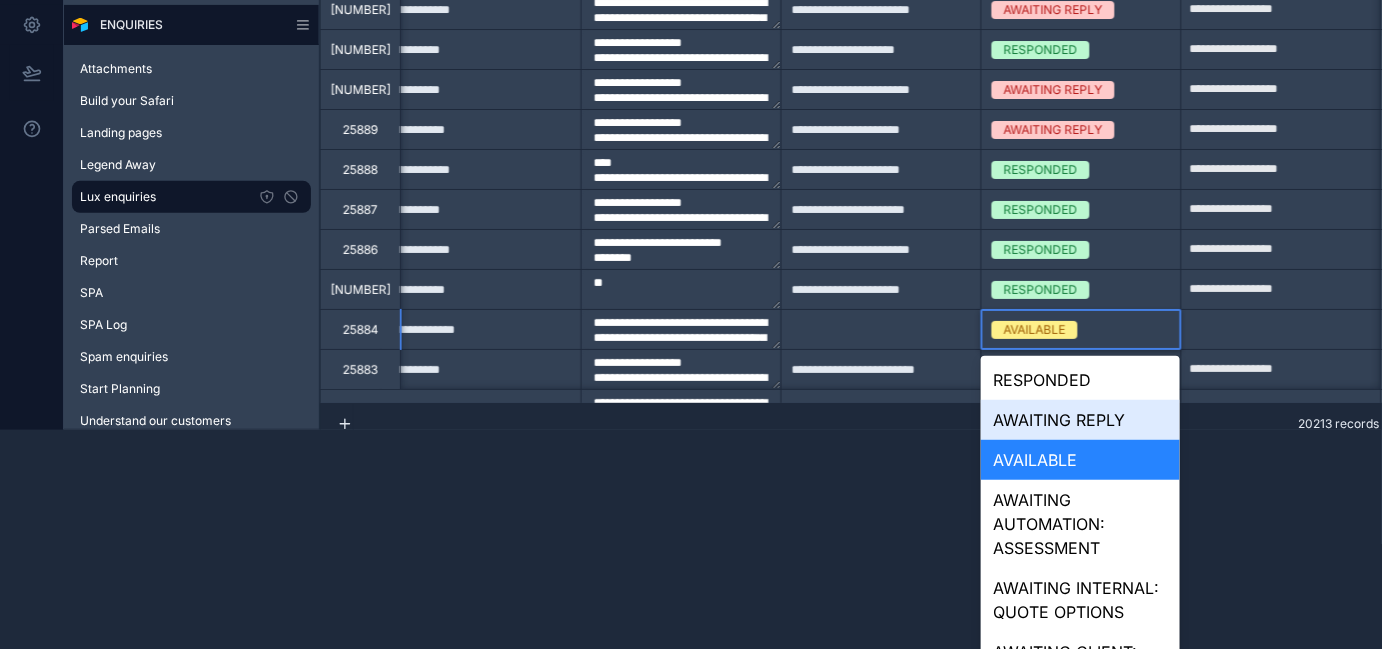 click on "AWAITING REPLY" at bounding box center [1080, 420] 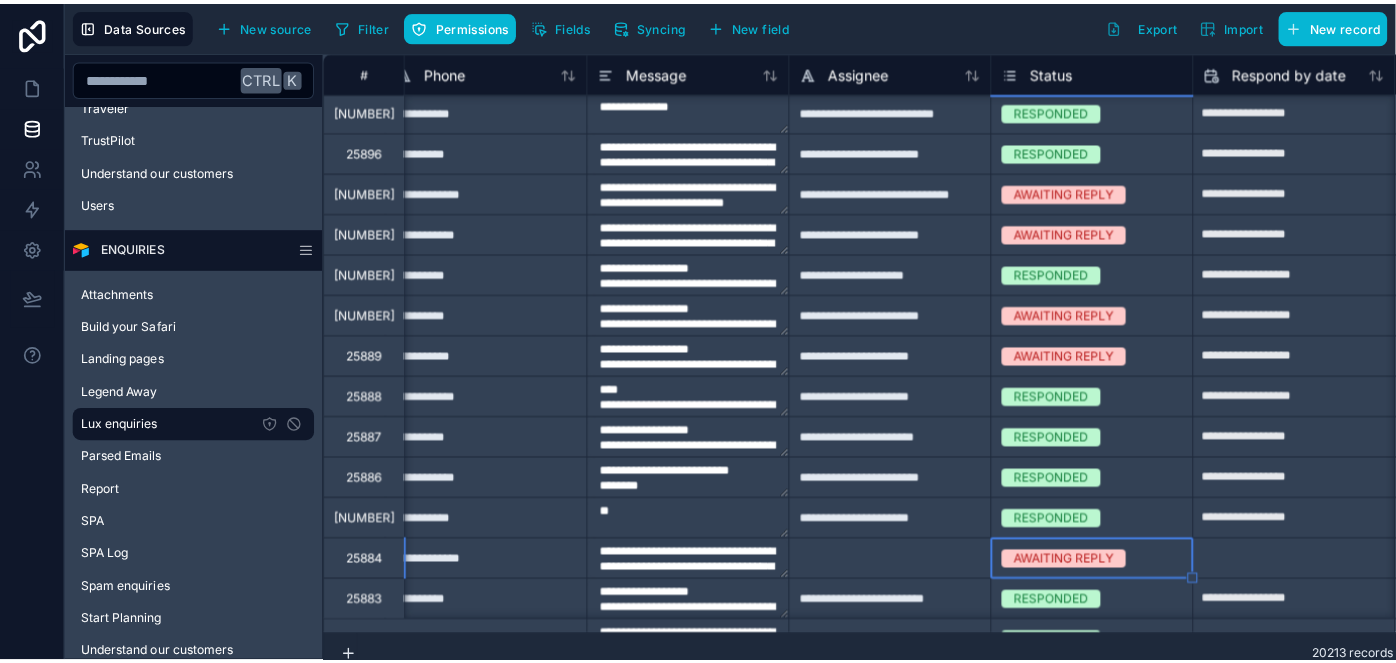 scroll, scrollTop: 0, scrollLeft: 0, axis: both 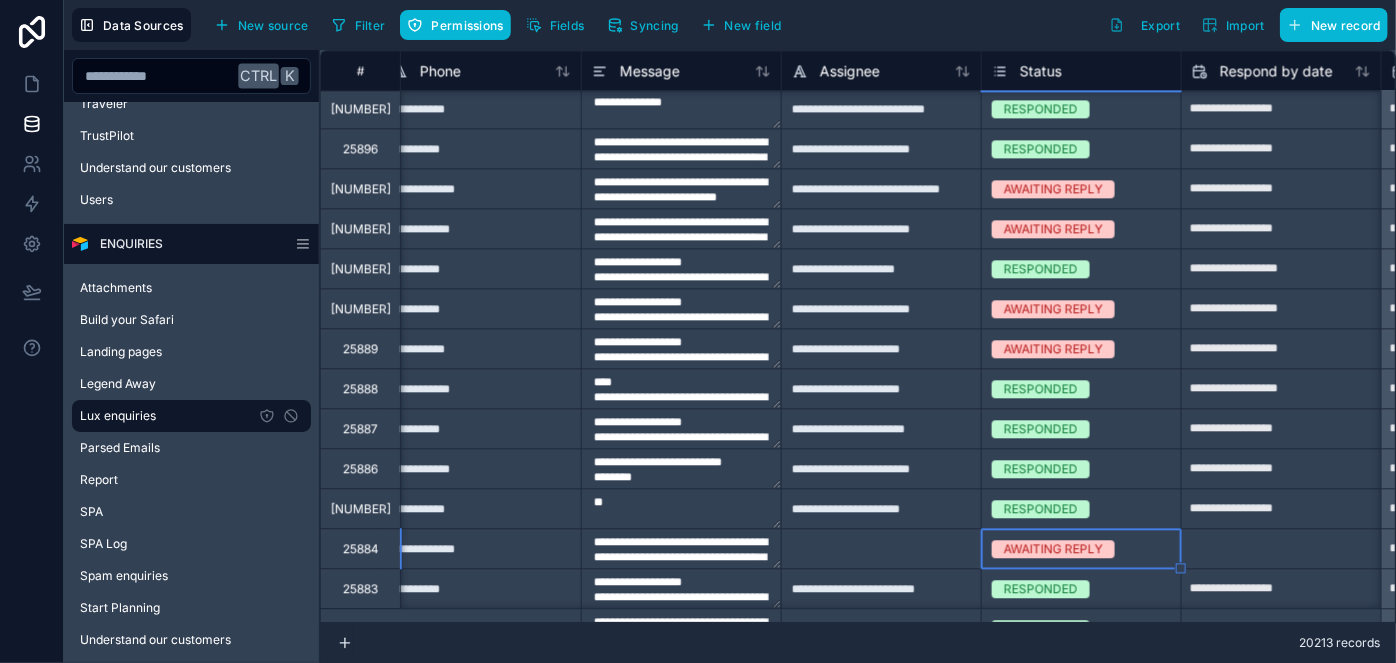 type on "**********" 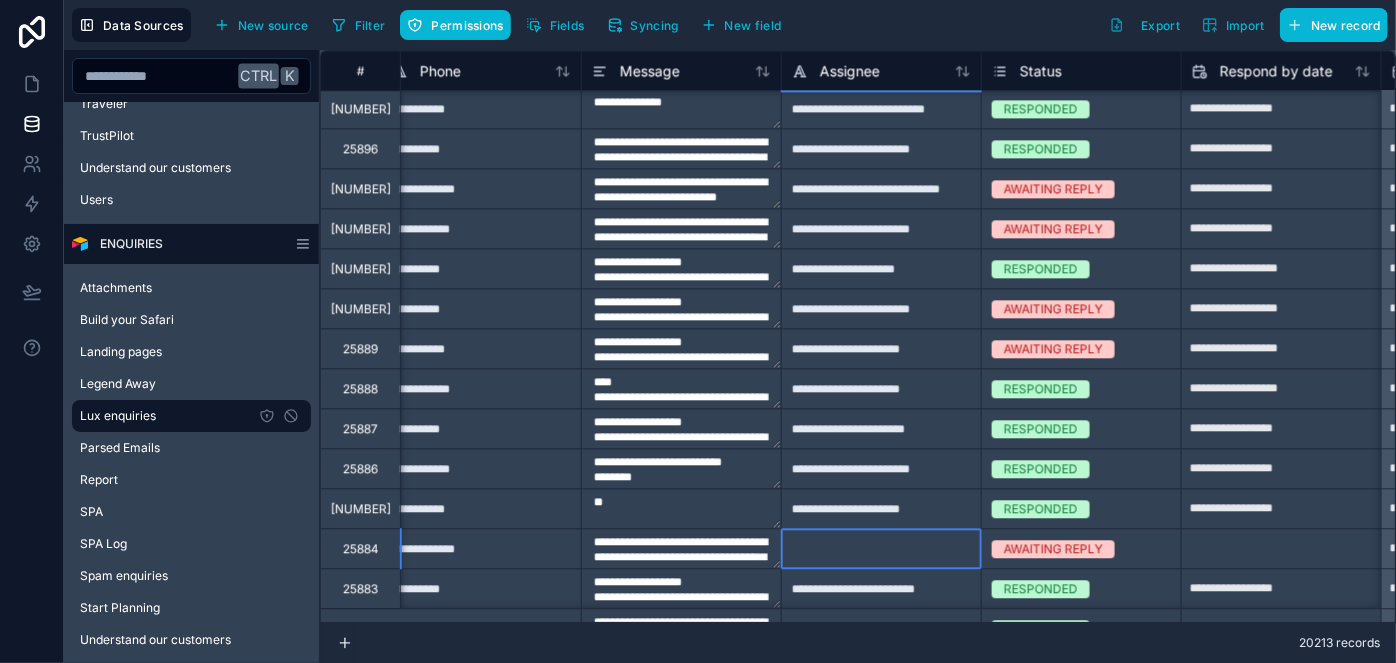click at bounding box center (881, 548) 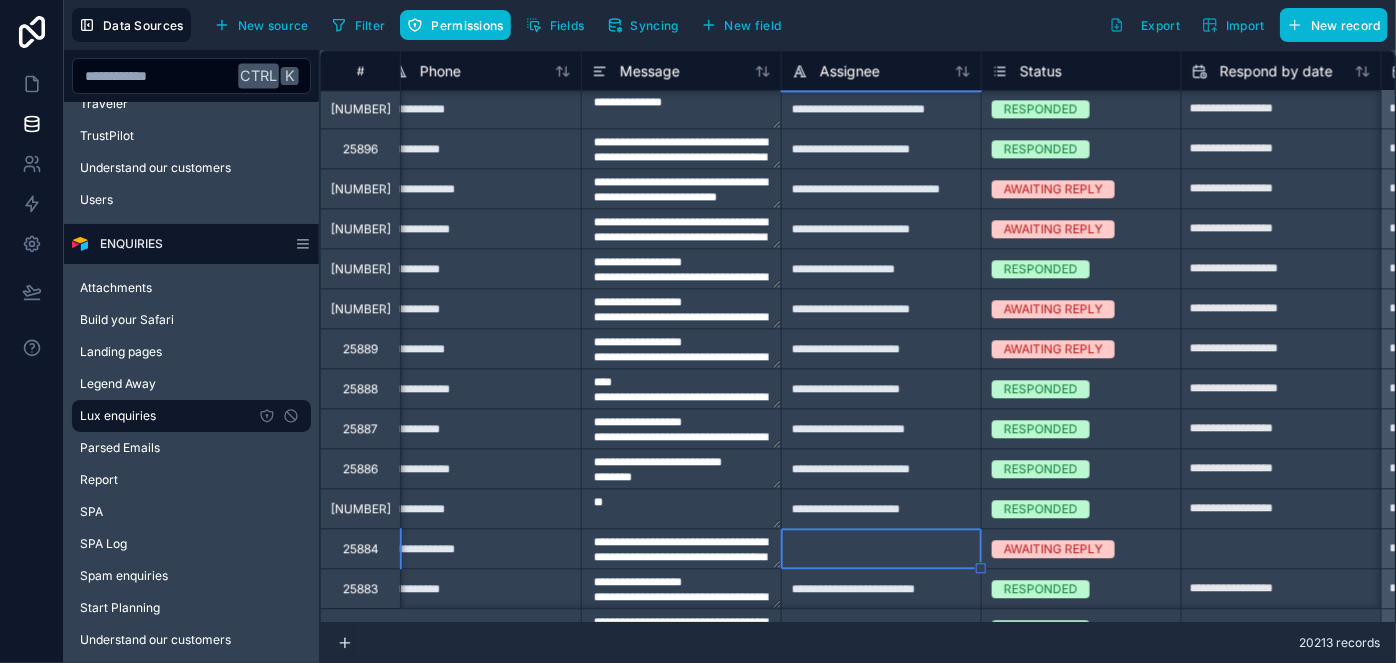 type on "**********" 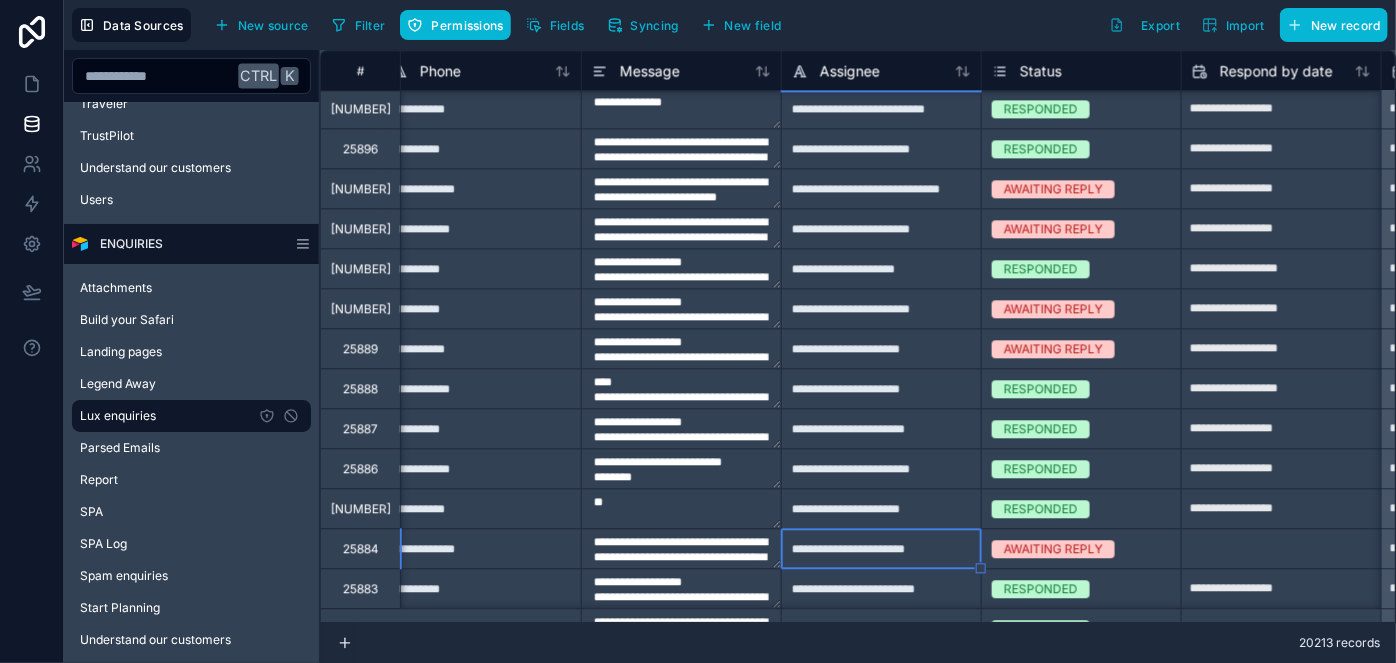 type on "**********" 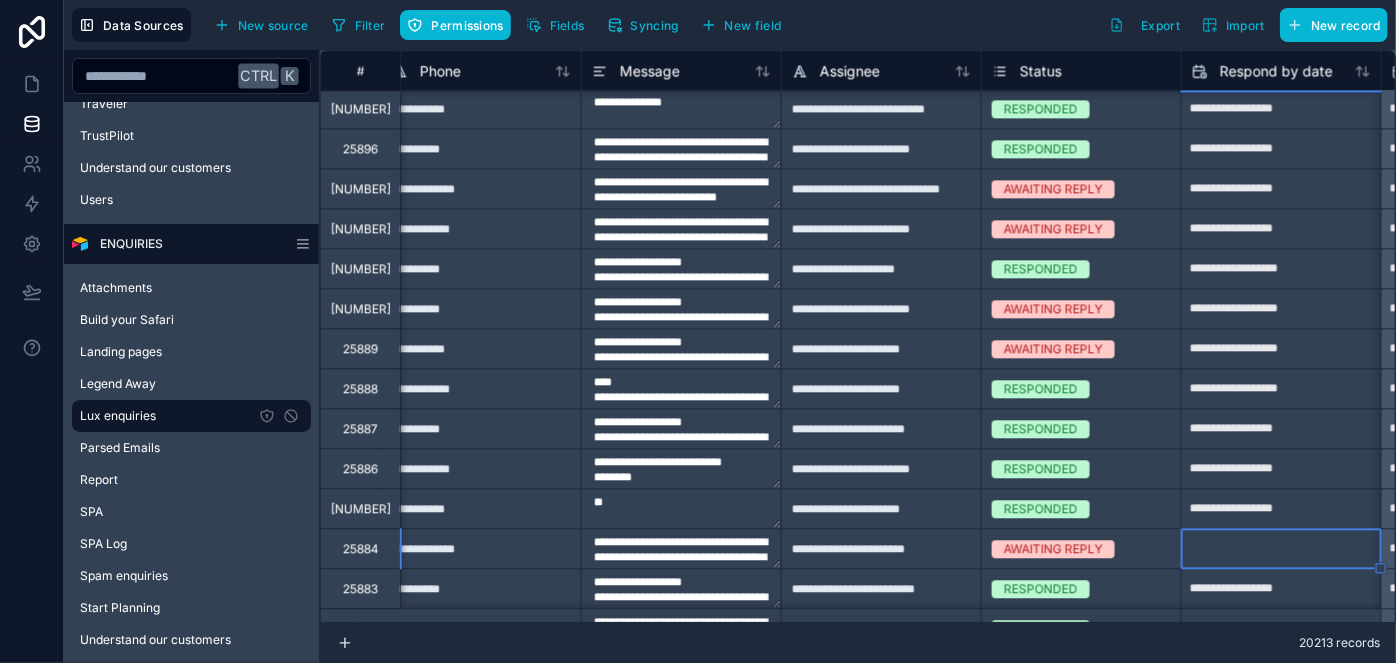 scroll, scrollTop: 2322, scrollLeft: 1219, axis: both 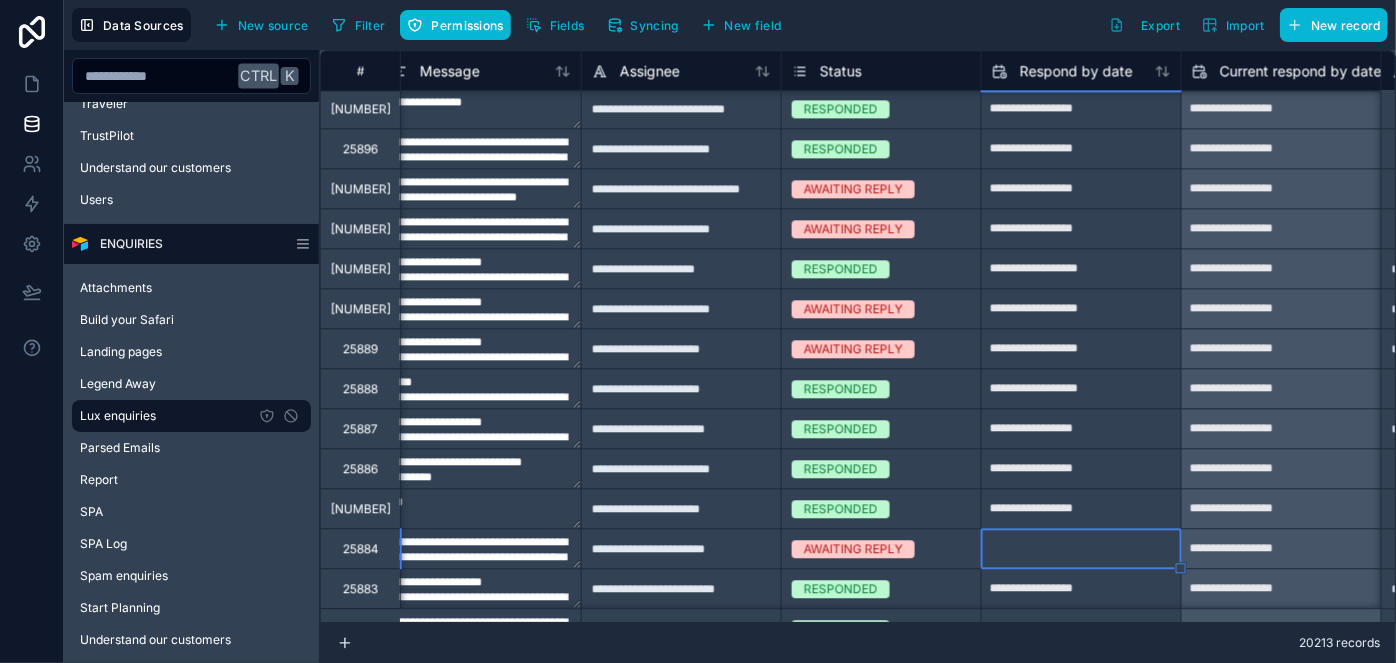 type on "**********" 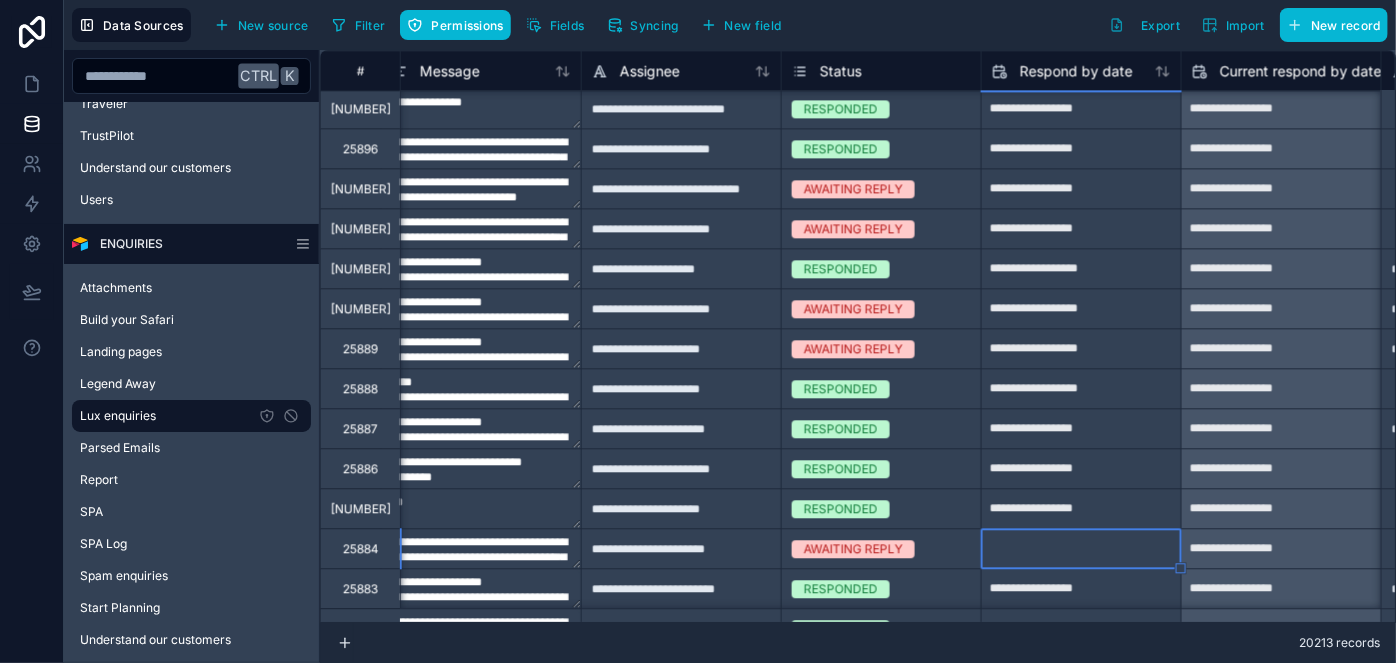 type on "**********" 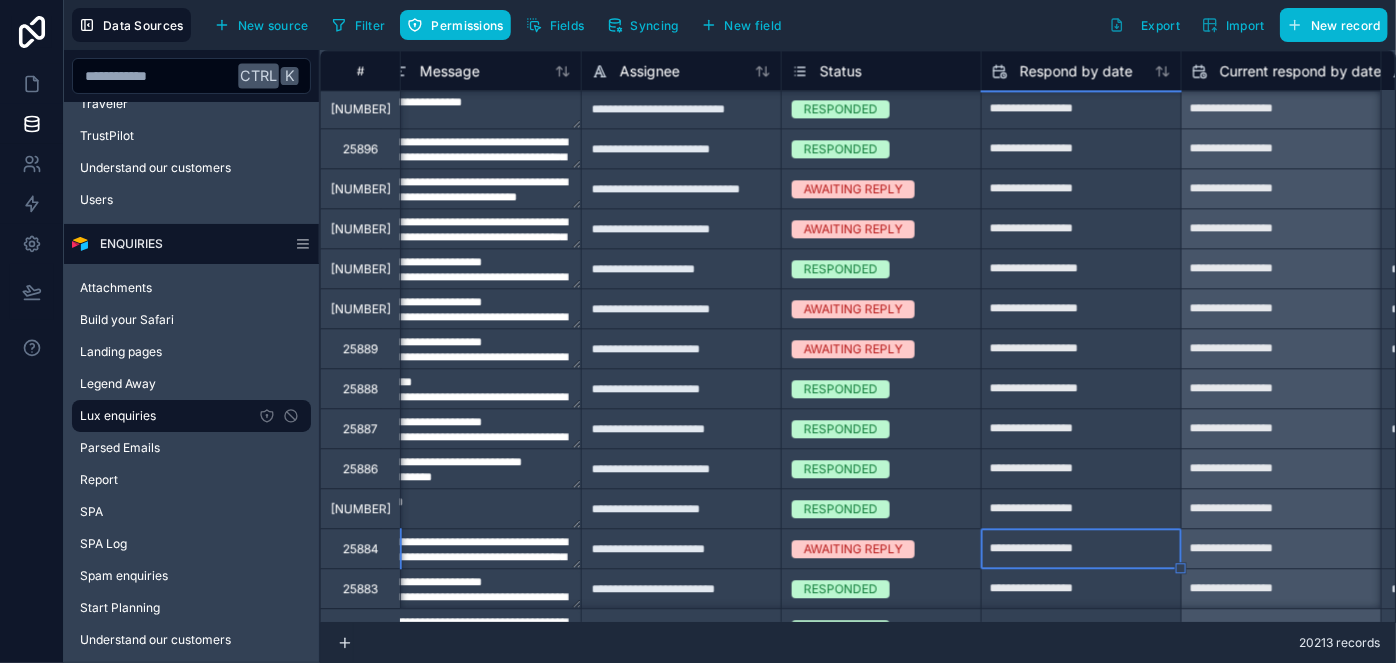 type on "**********" 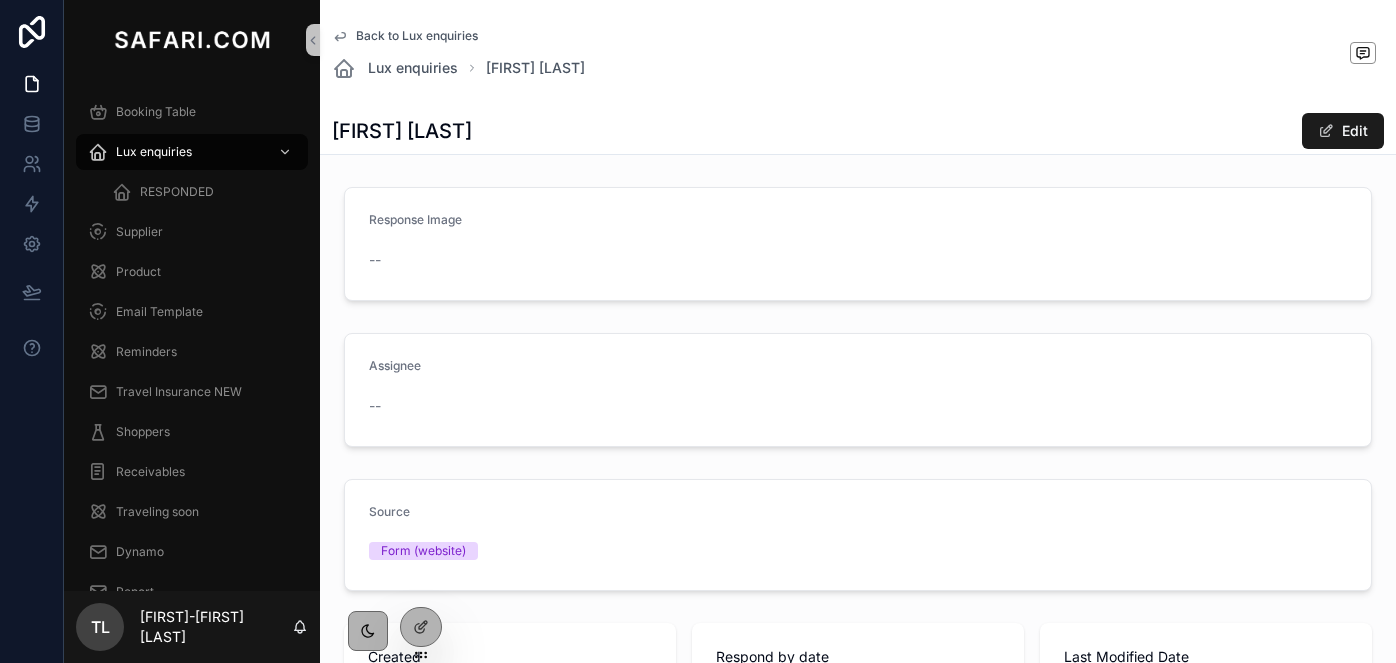 scroll, scrollTop: 0, scrollLeft: 0, axis: both 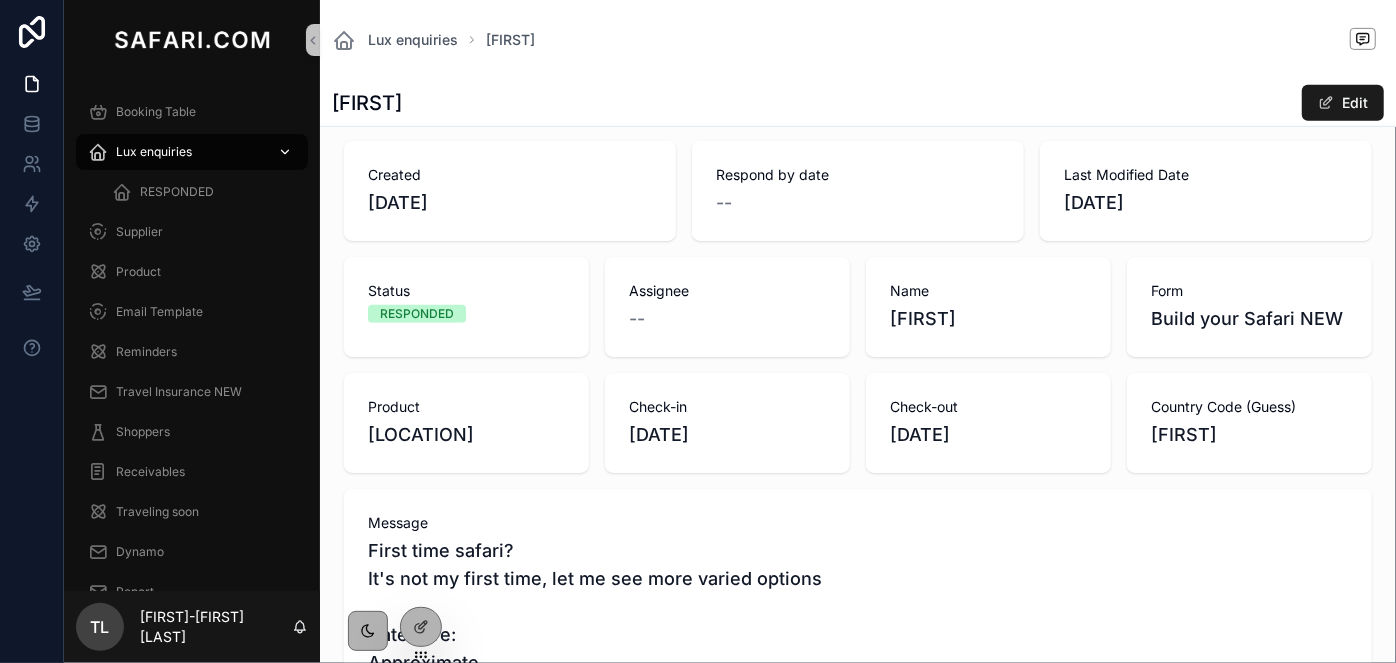 click on "Lux enquiries" at bounding box center [192, 152] 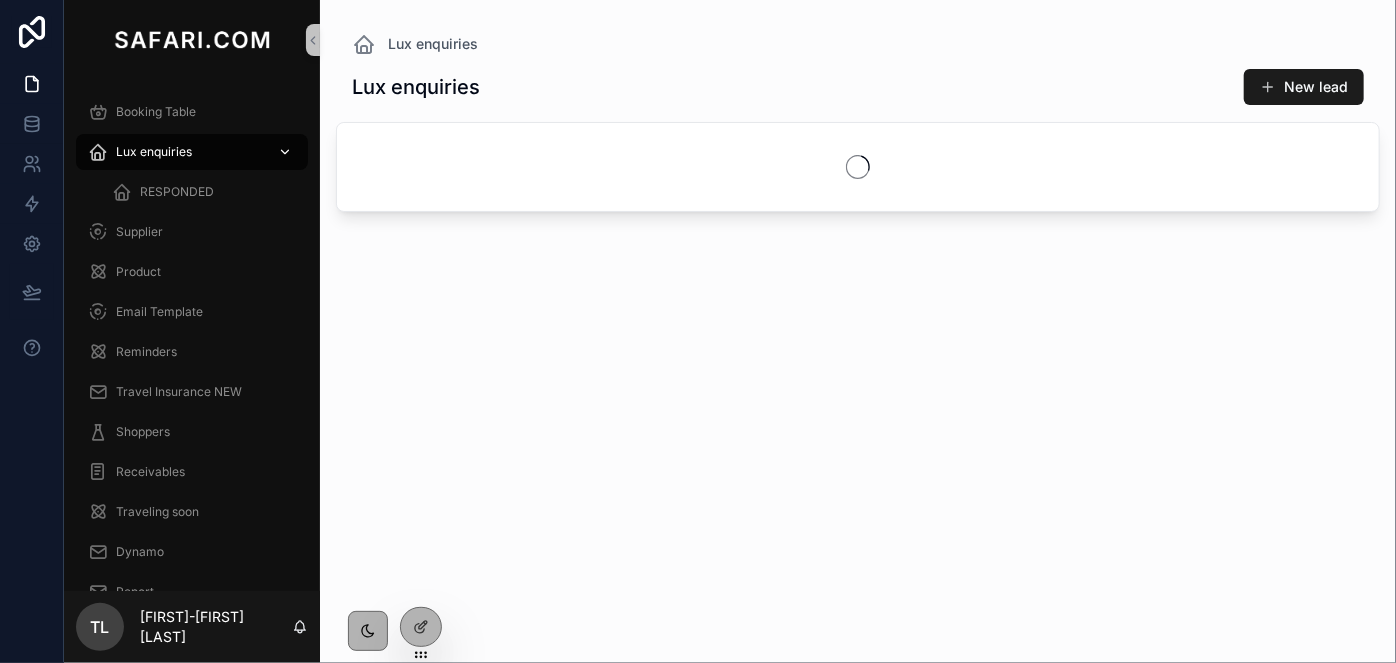 scroll, scrollTop: 0, scrollLeft: 0, axis: both 